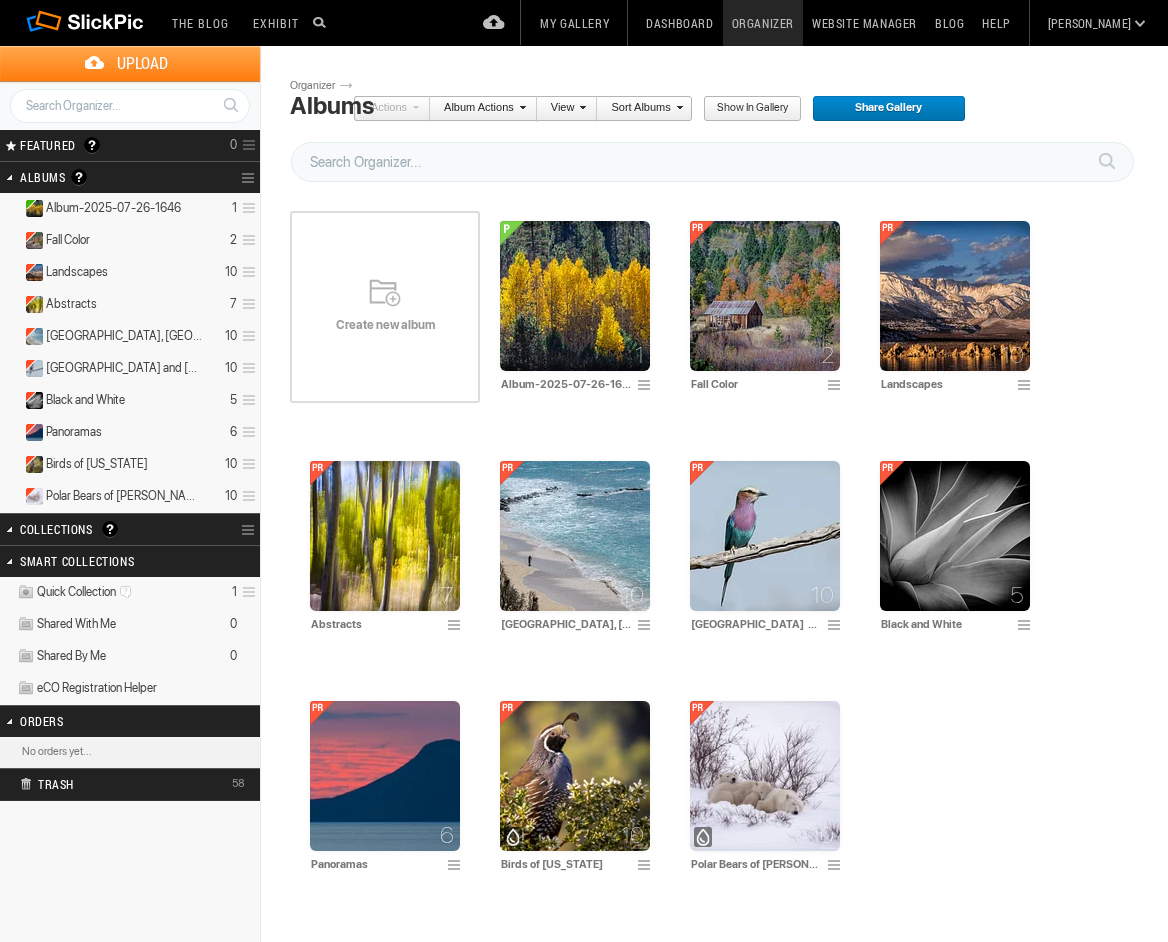 scroll, scrollTop: 0, scrollLeft: 0, axis: both 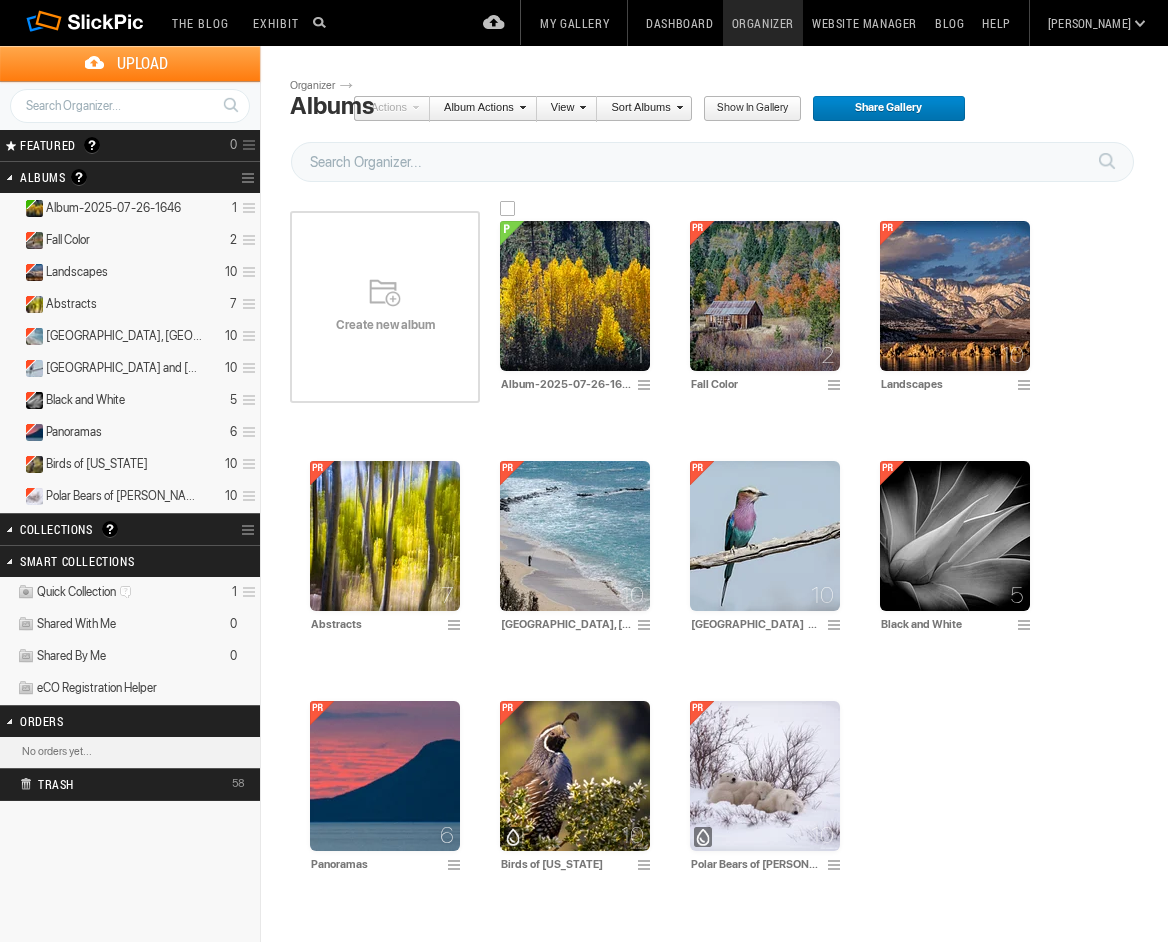click at bounding box center [647, 386] 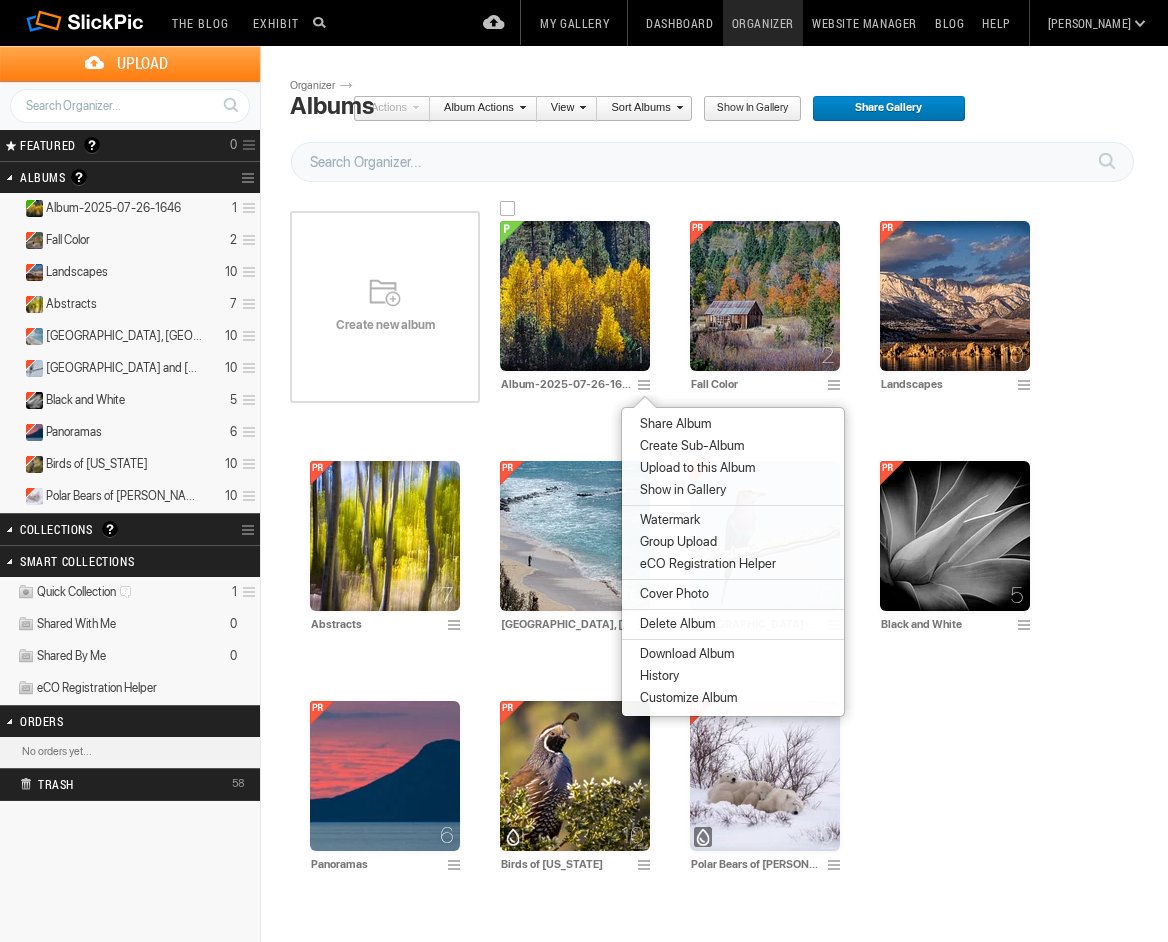 click at bounding box center [575, 296] 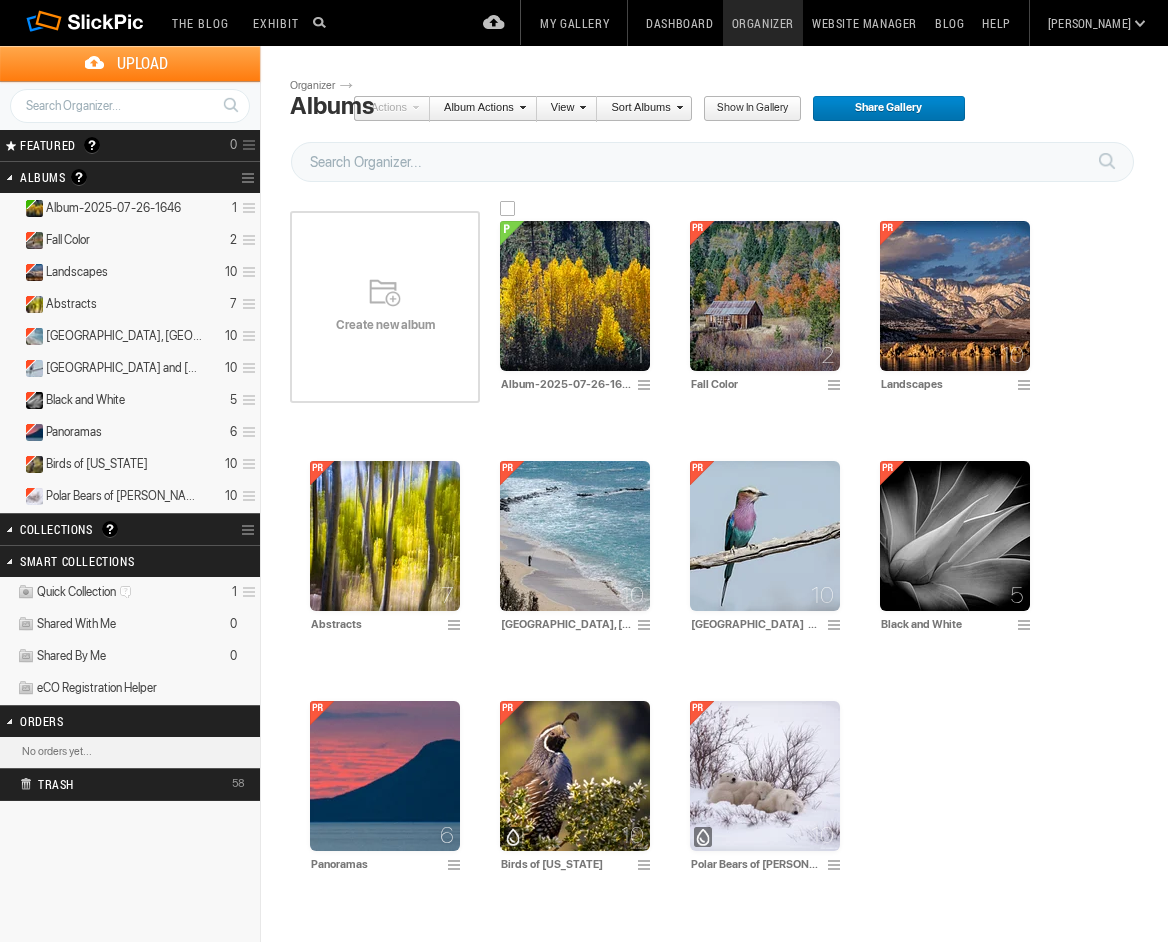 click at bounding box center [575, 296] 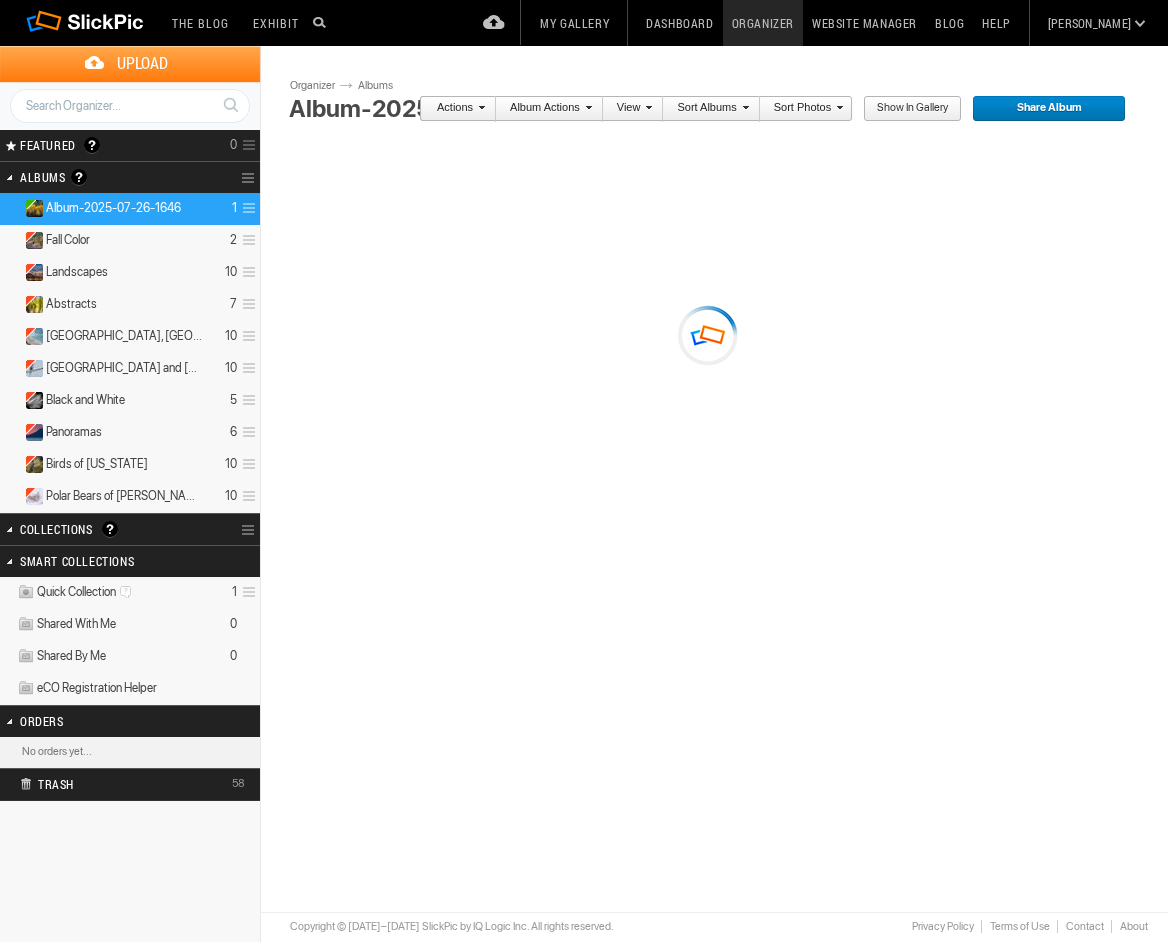 scroll, scrollTop: 0, scrollLeft: 0, axis: both 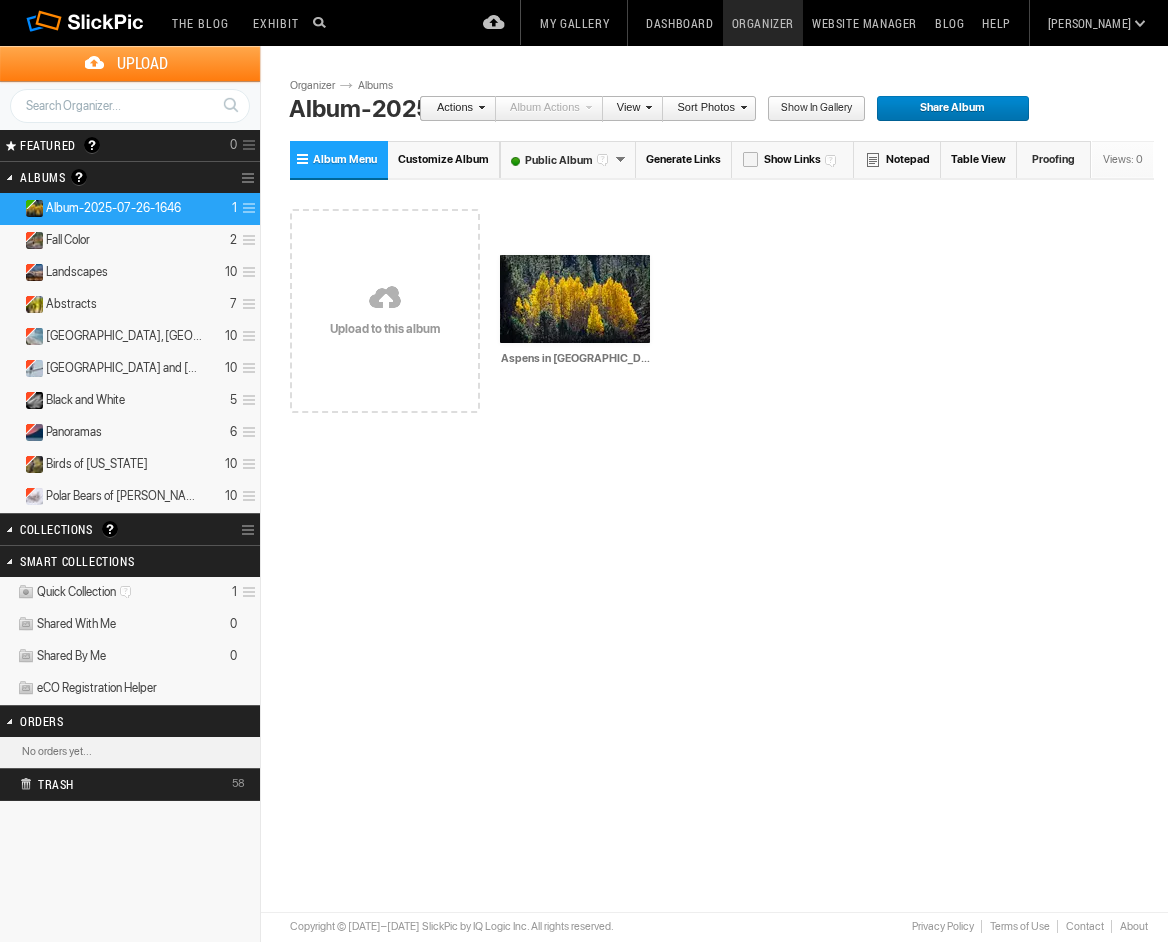 click on "Album Menu" at bounding box center [345, 159] 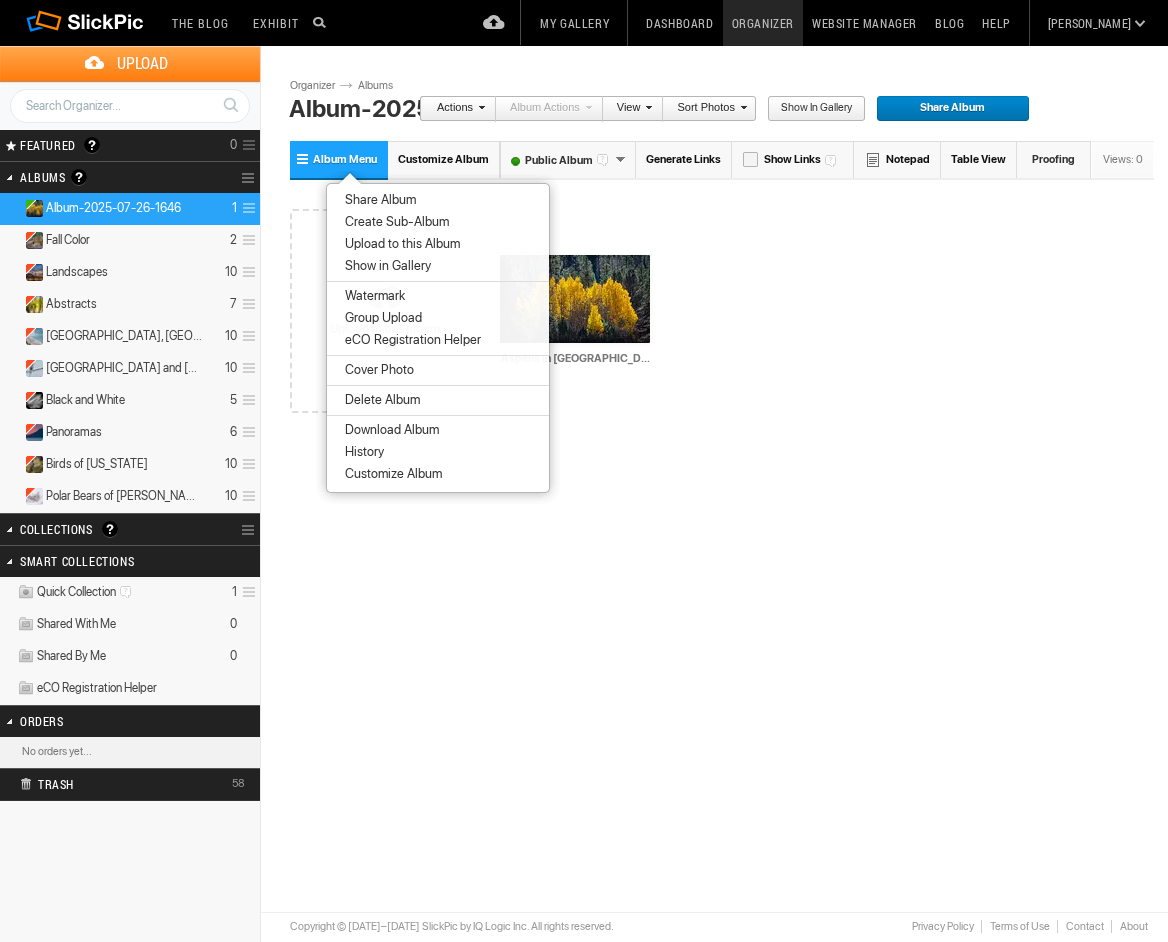 click on "Customize Album" at bounding box center (443, 159) 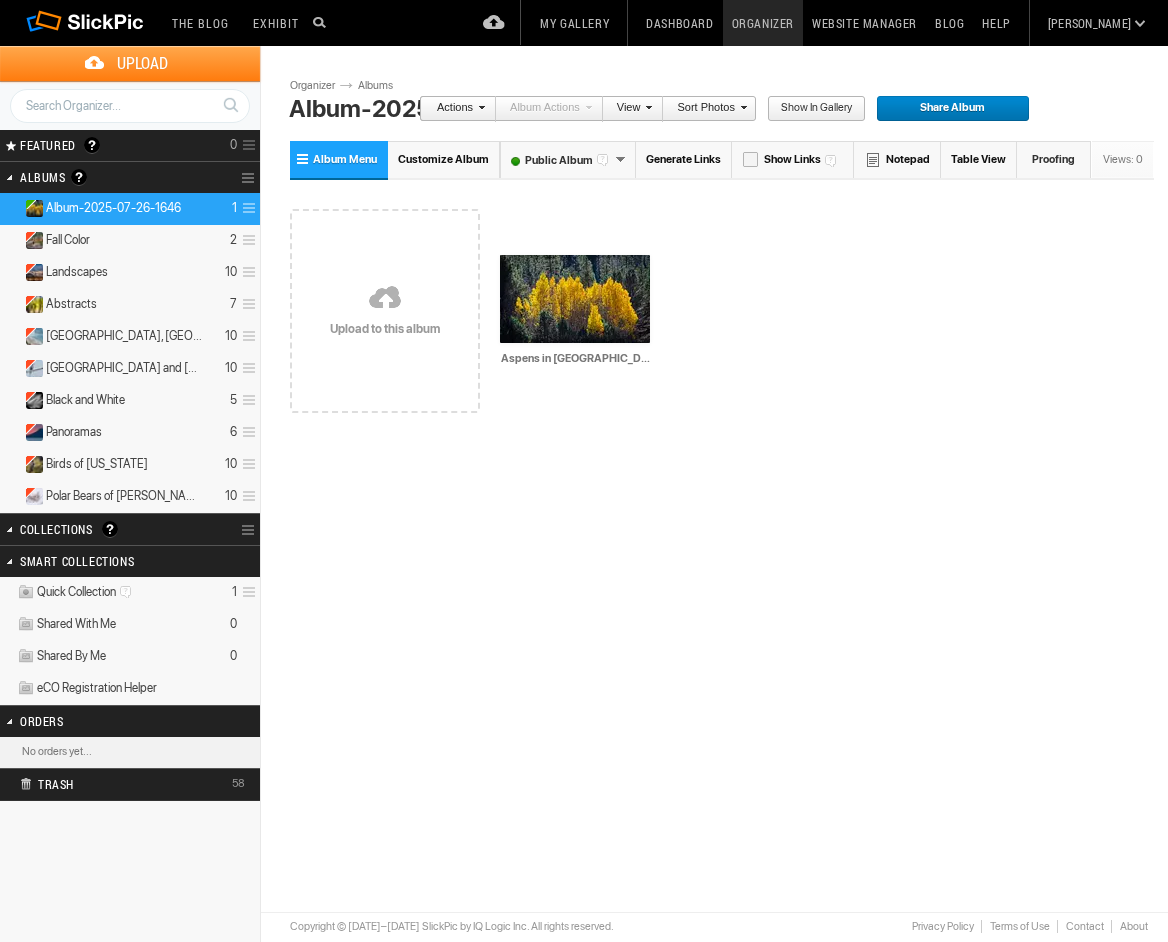 click on "Customize Album" at bounding box center (443, 159) 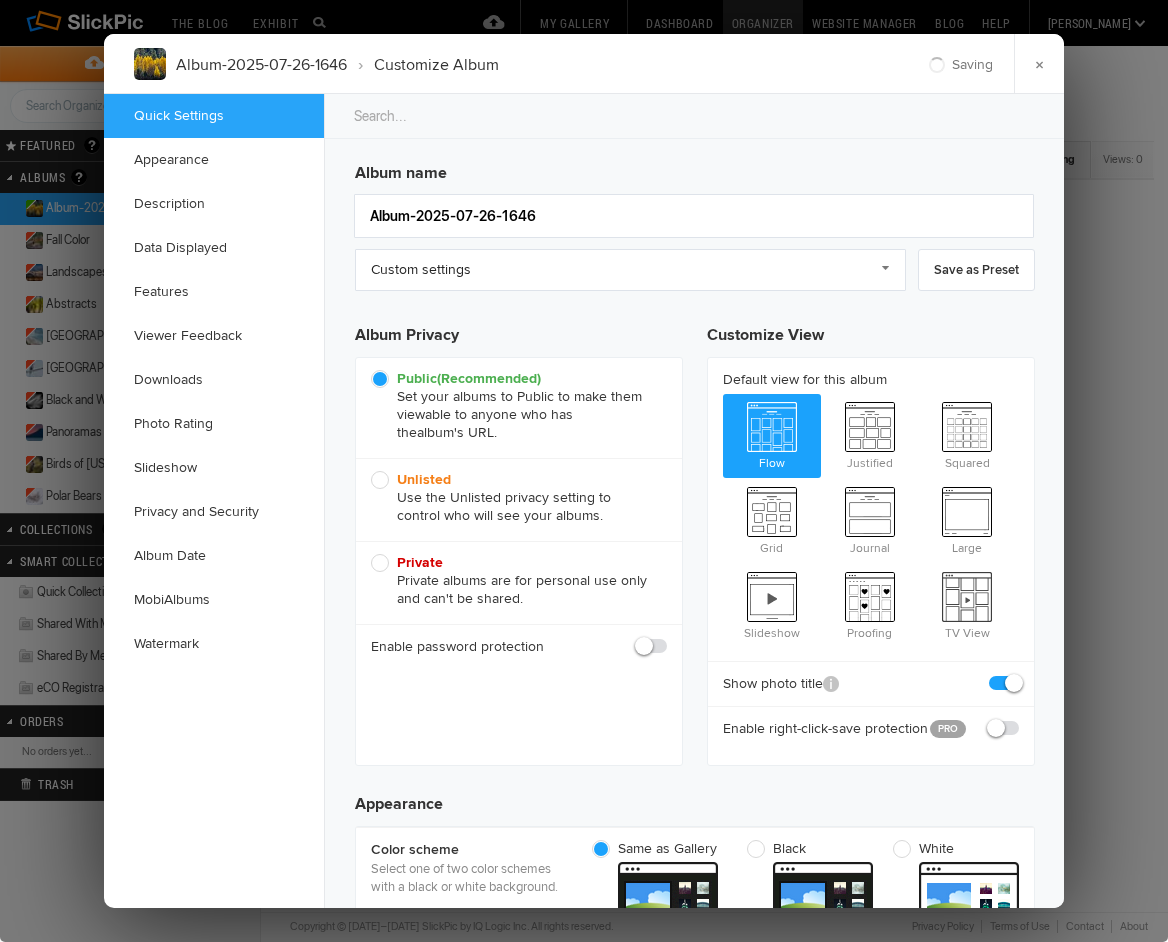 scroll, scrollTop: 0, scrollLeft: 0, axis: both 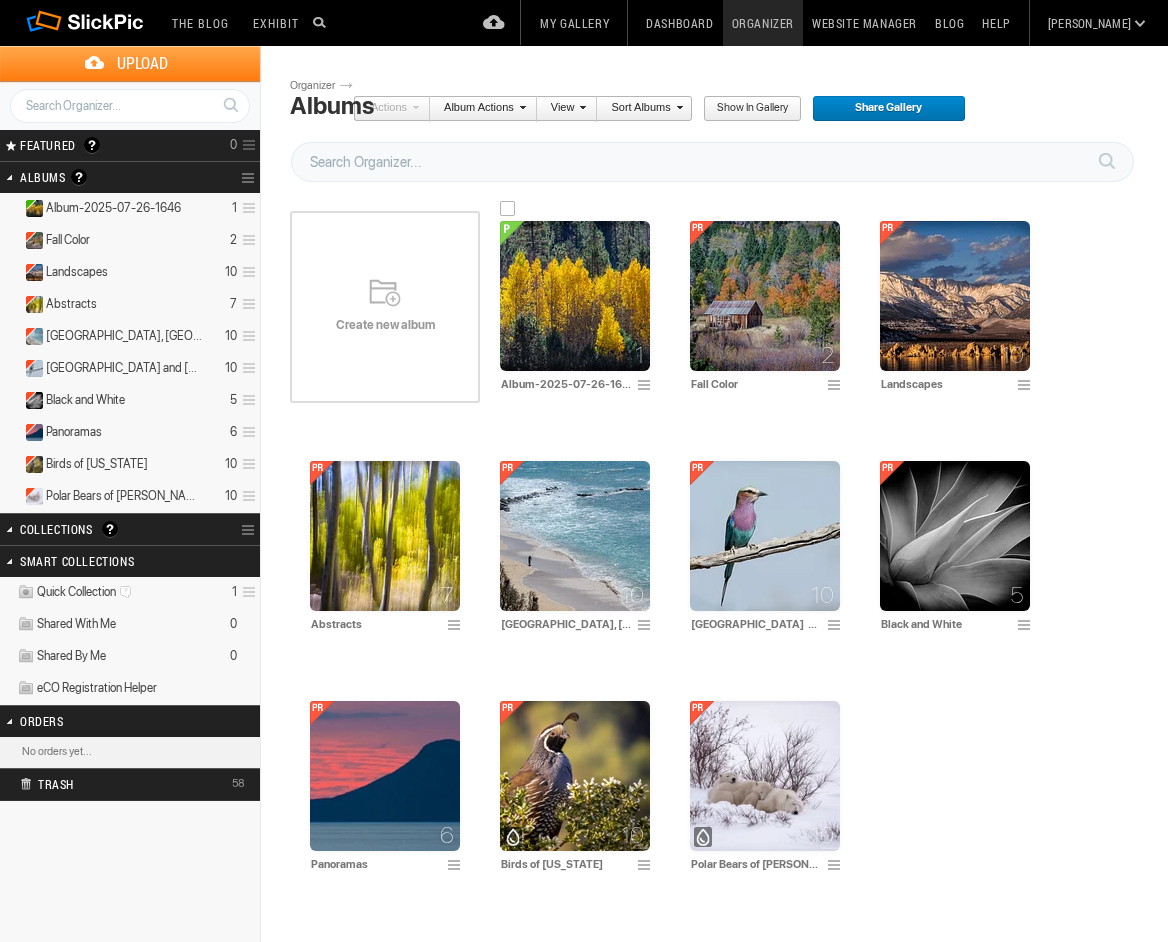 click at bounding box center (575, 296) 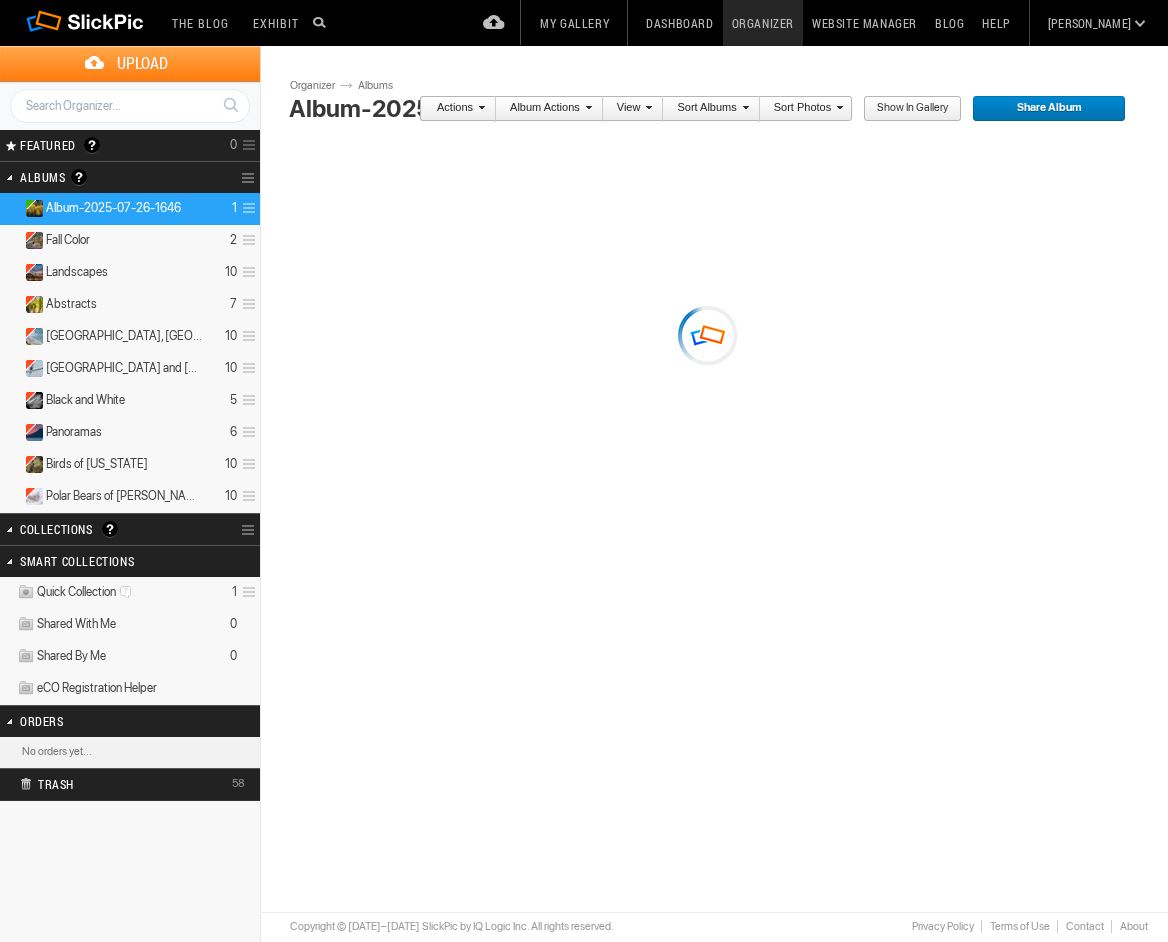 scroll, scrollTop: 0, scrollLeft: 0, axis: both 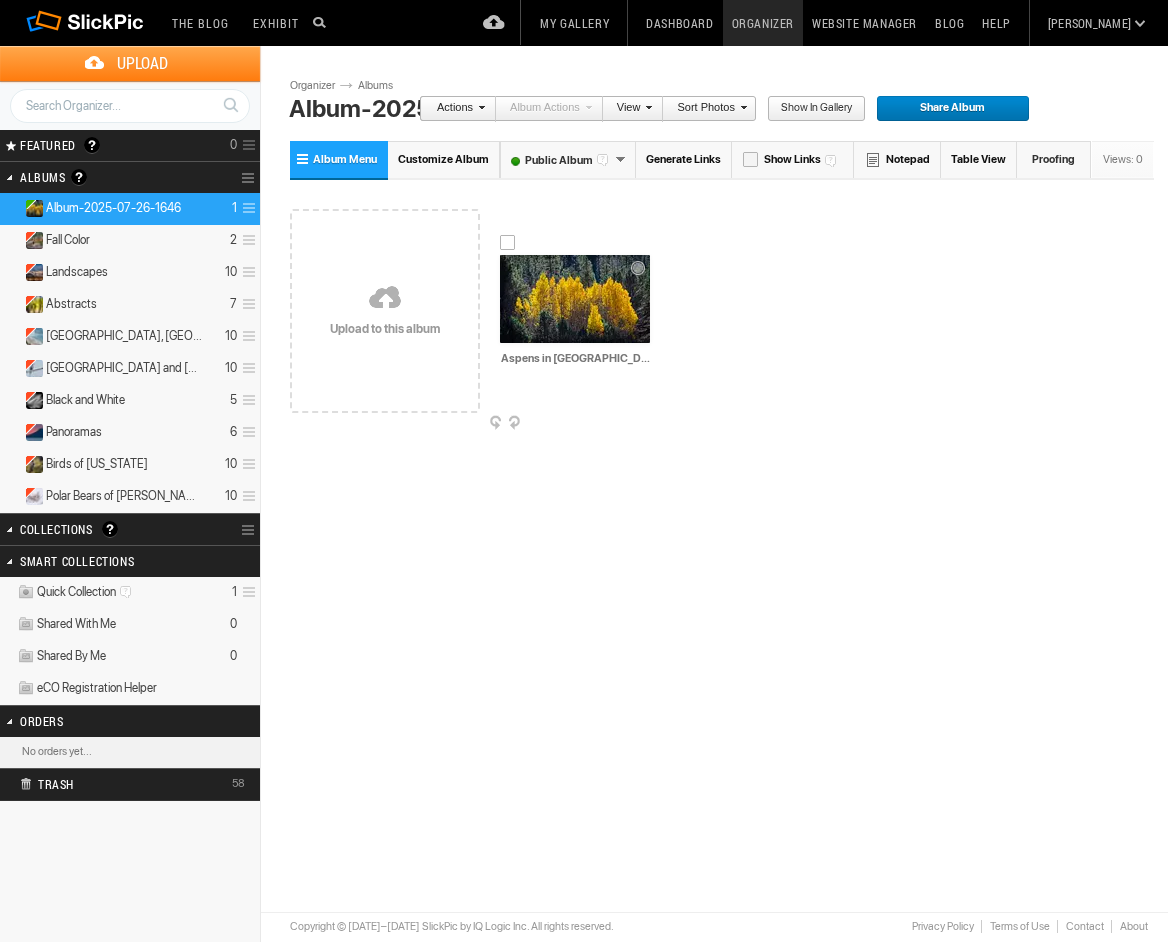 click at bounding box center (654, 424) 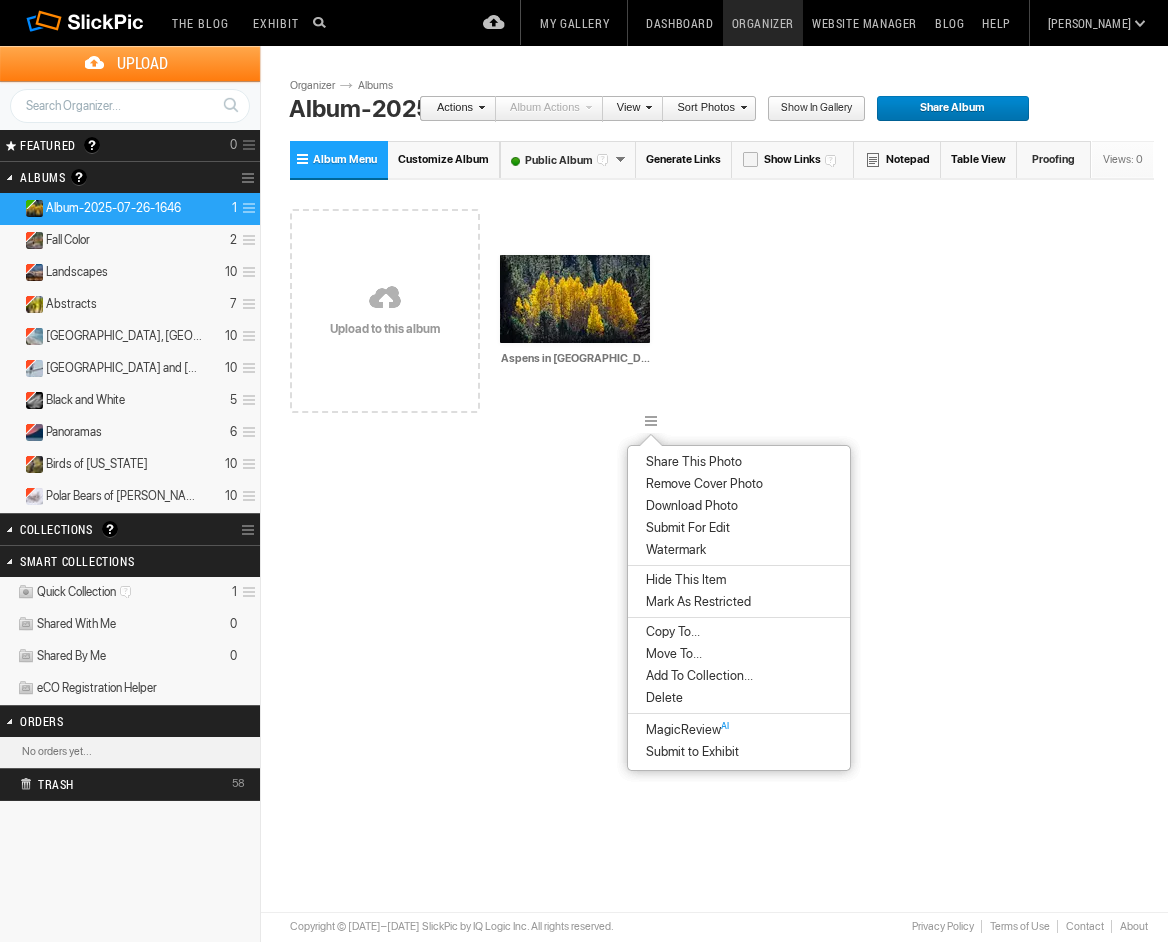 click on "Delete" at bounding box center [661, 698] 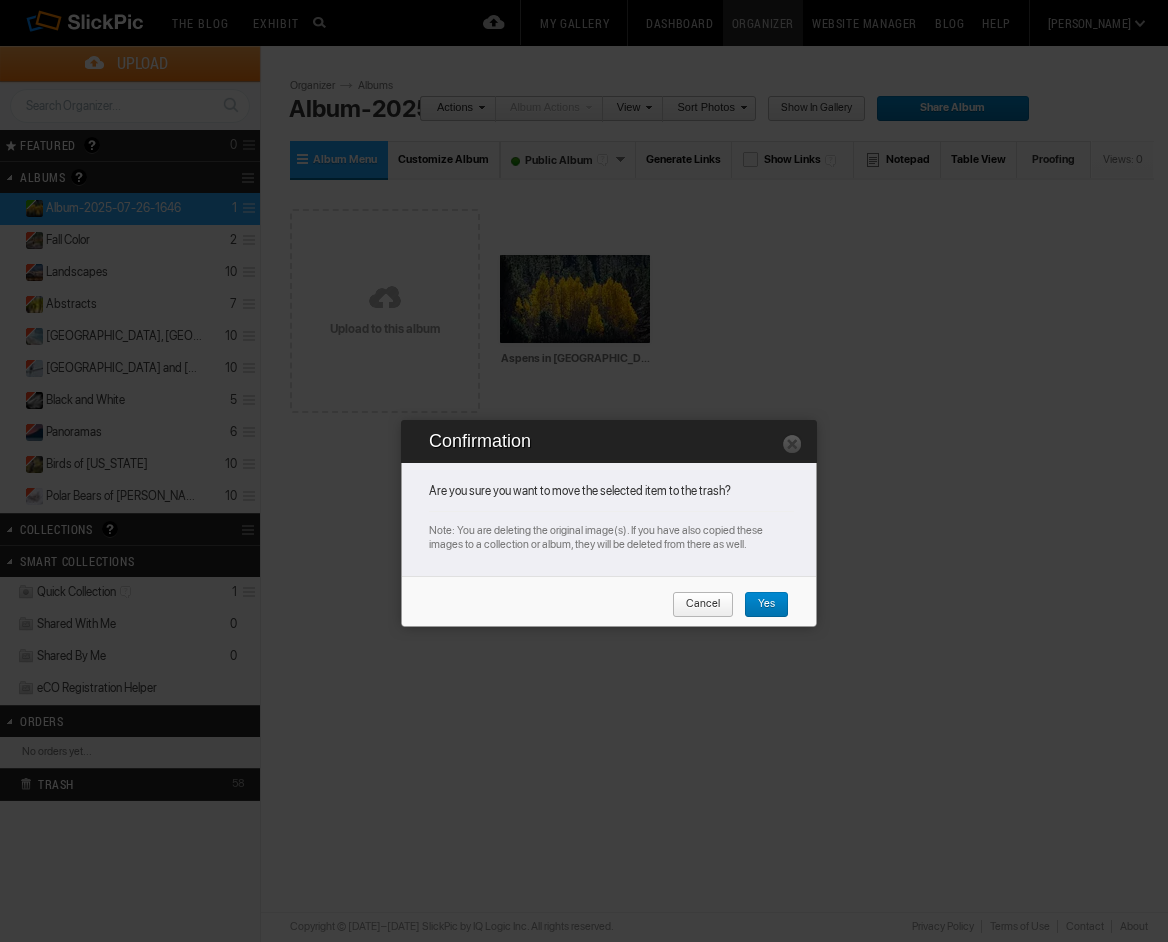 click on "Yes" at bounding box center [759, 605] 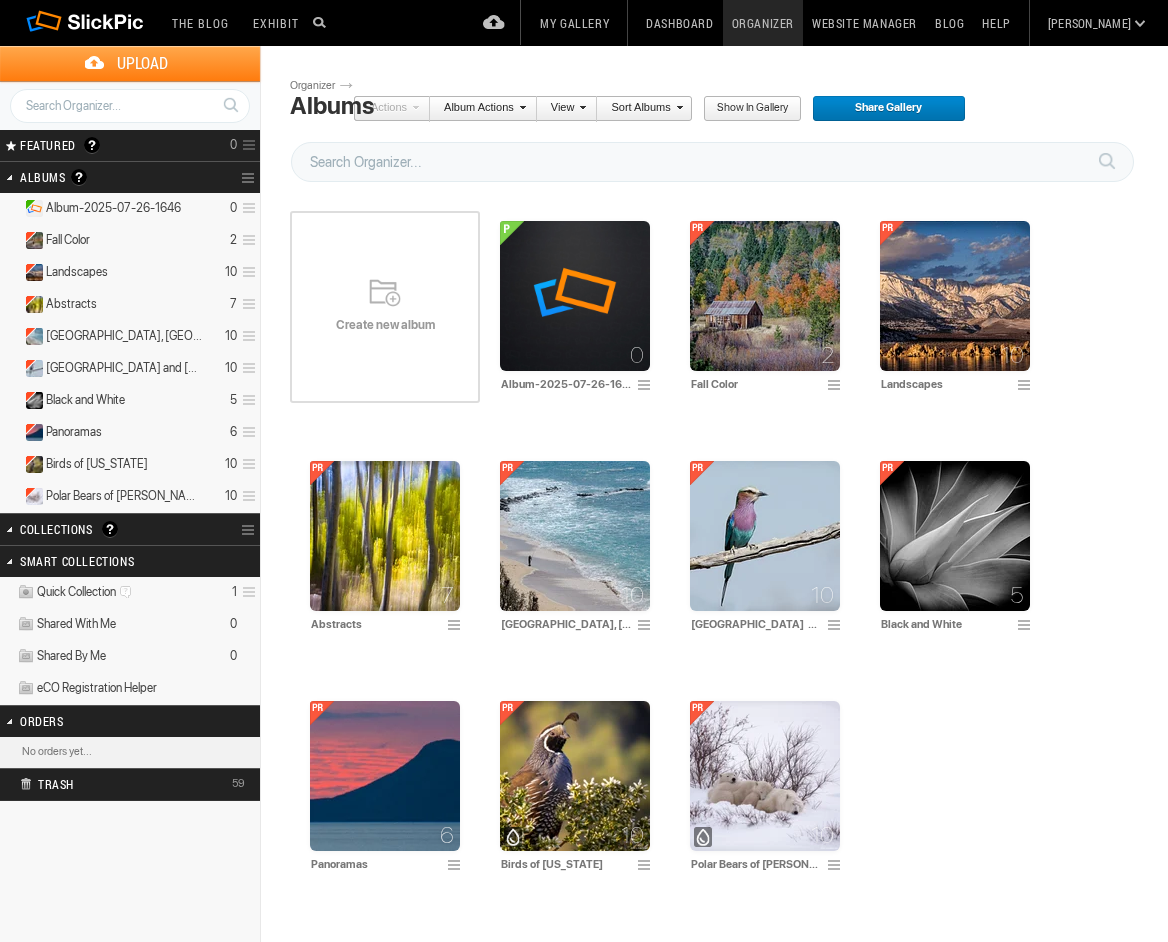 scroll, scrollTop: 0, scrollLeft: 0, axis: both 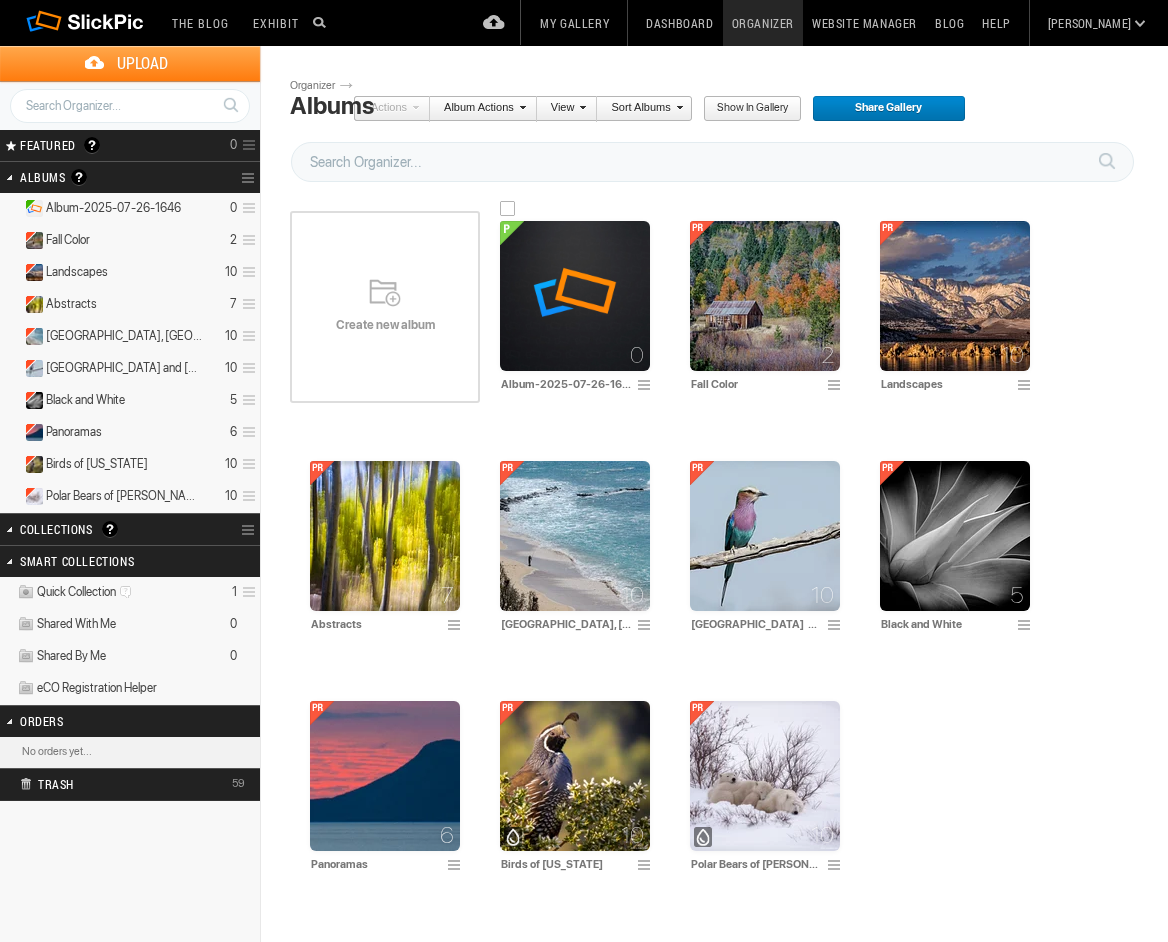click at bounding box center (575, 296) 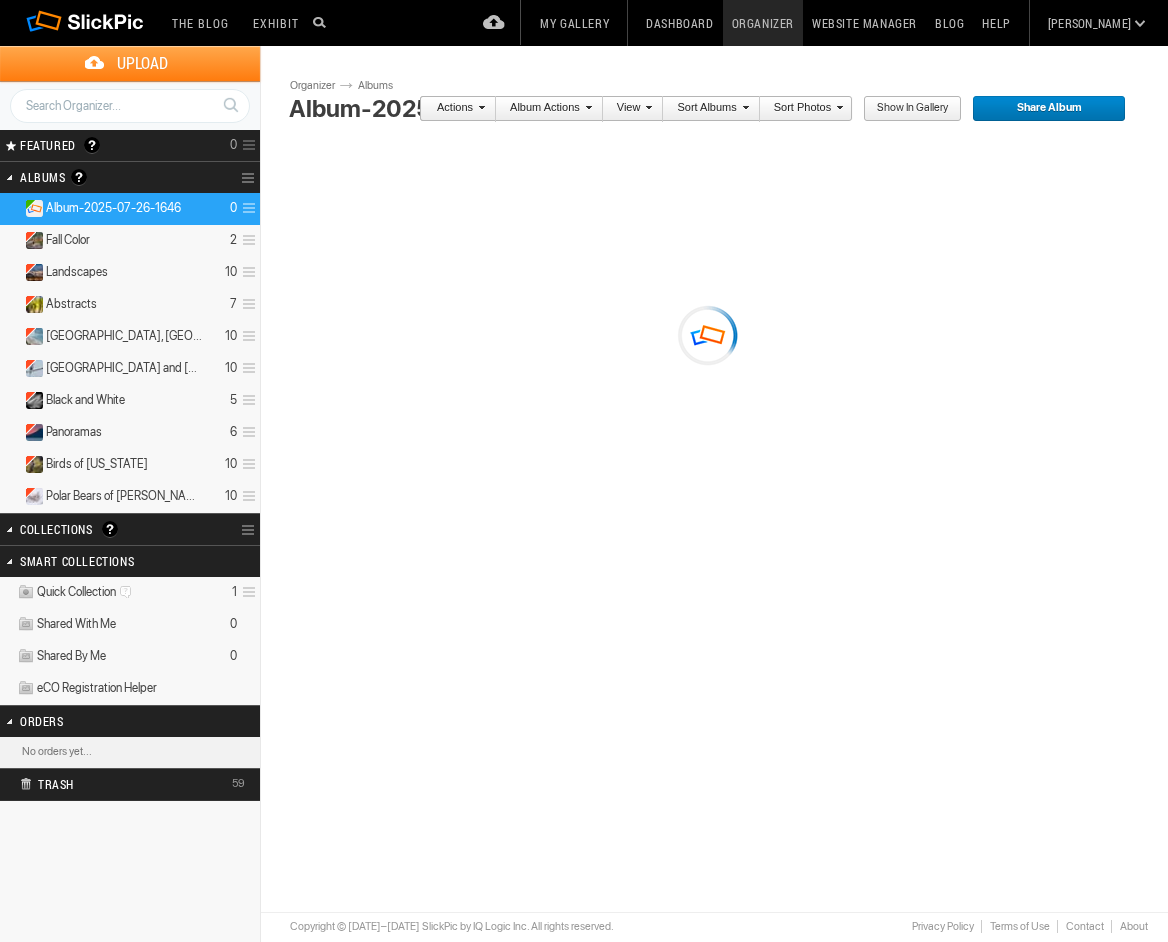 scroll, scrollTop: 0, scrollLeft: 0, axis: both 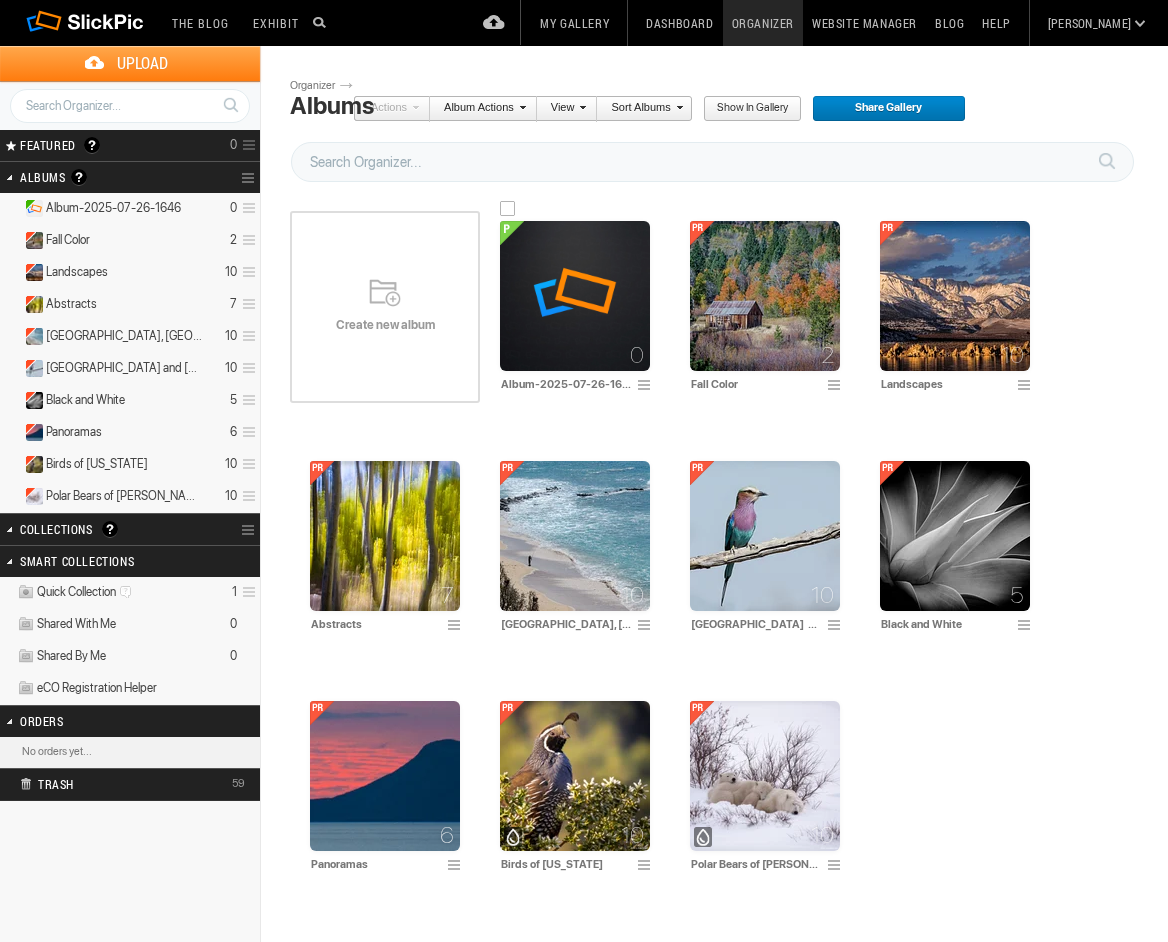 click at bounding box center [647, 386] 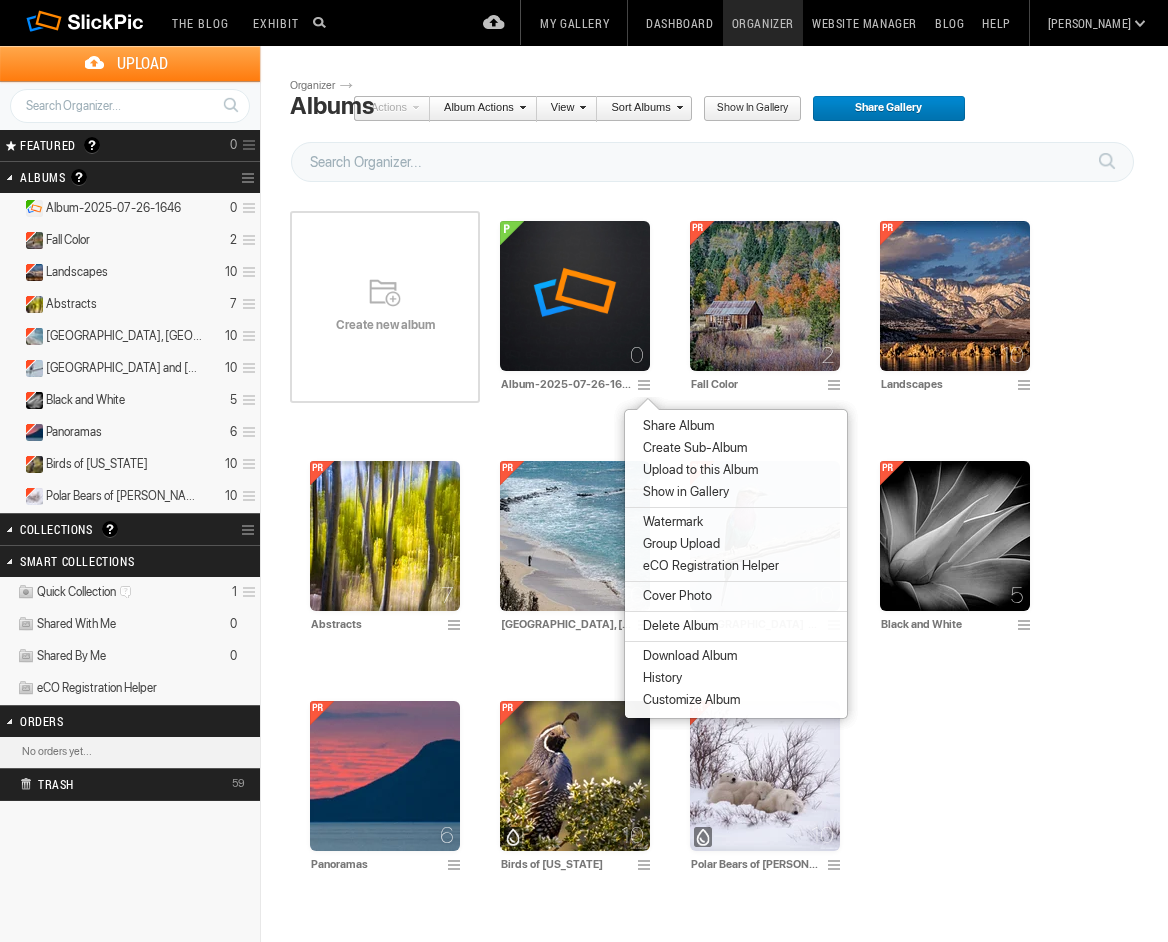 click on "Delete Album" at bounding box center (677, 626) 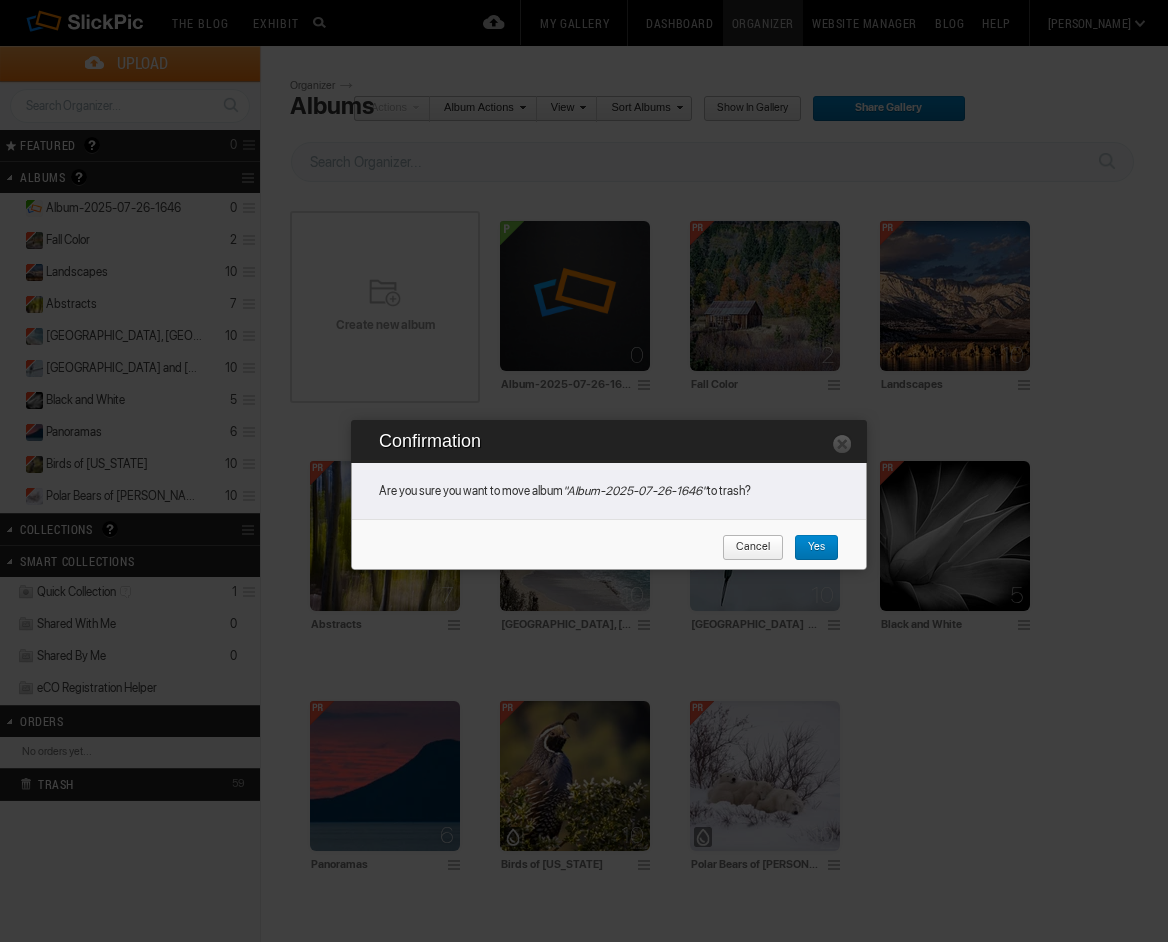 click on "Yes" at bounding box center (809, 548) 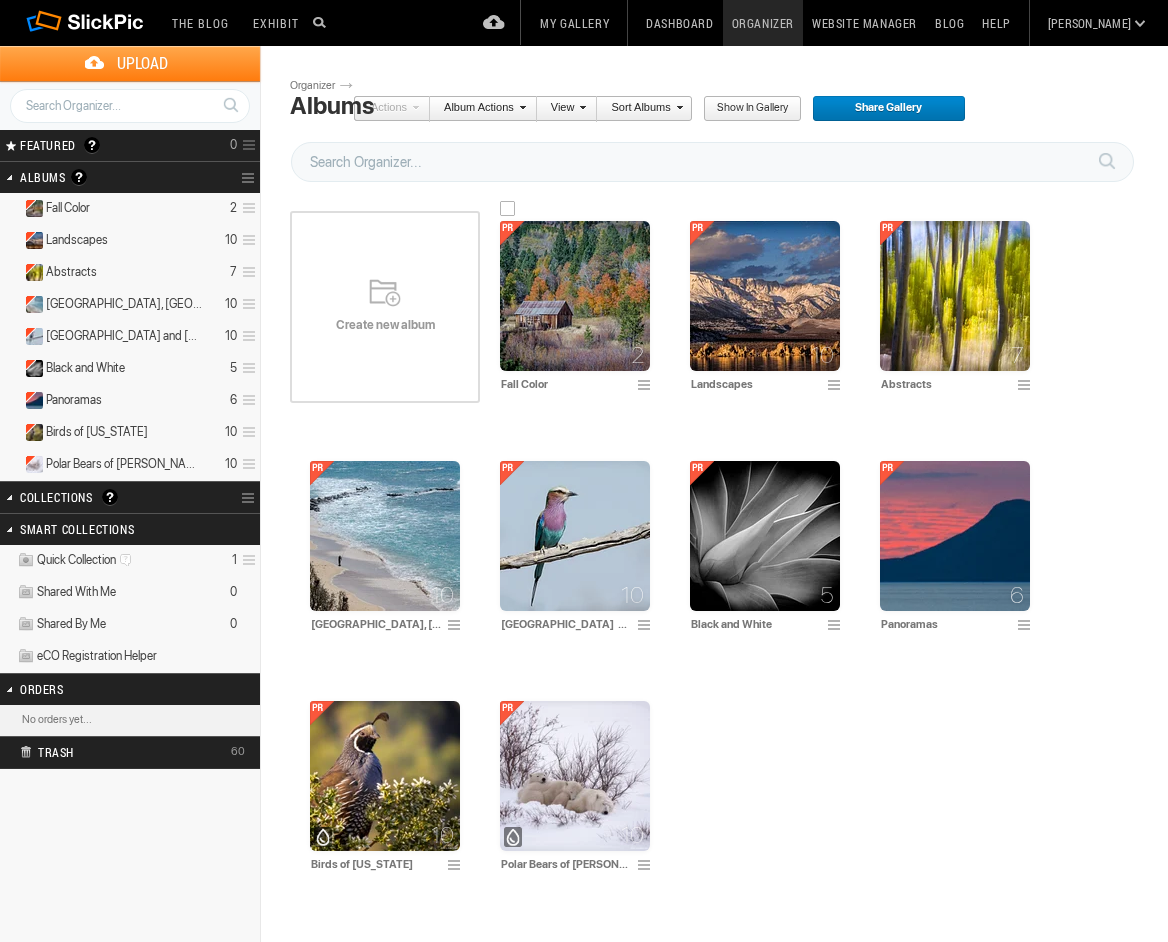 click at bounding box center (575, 296) 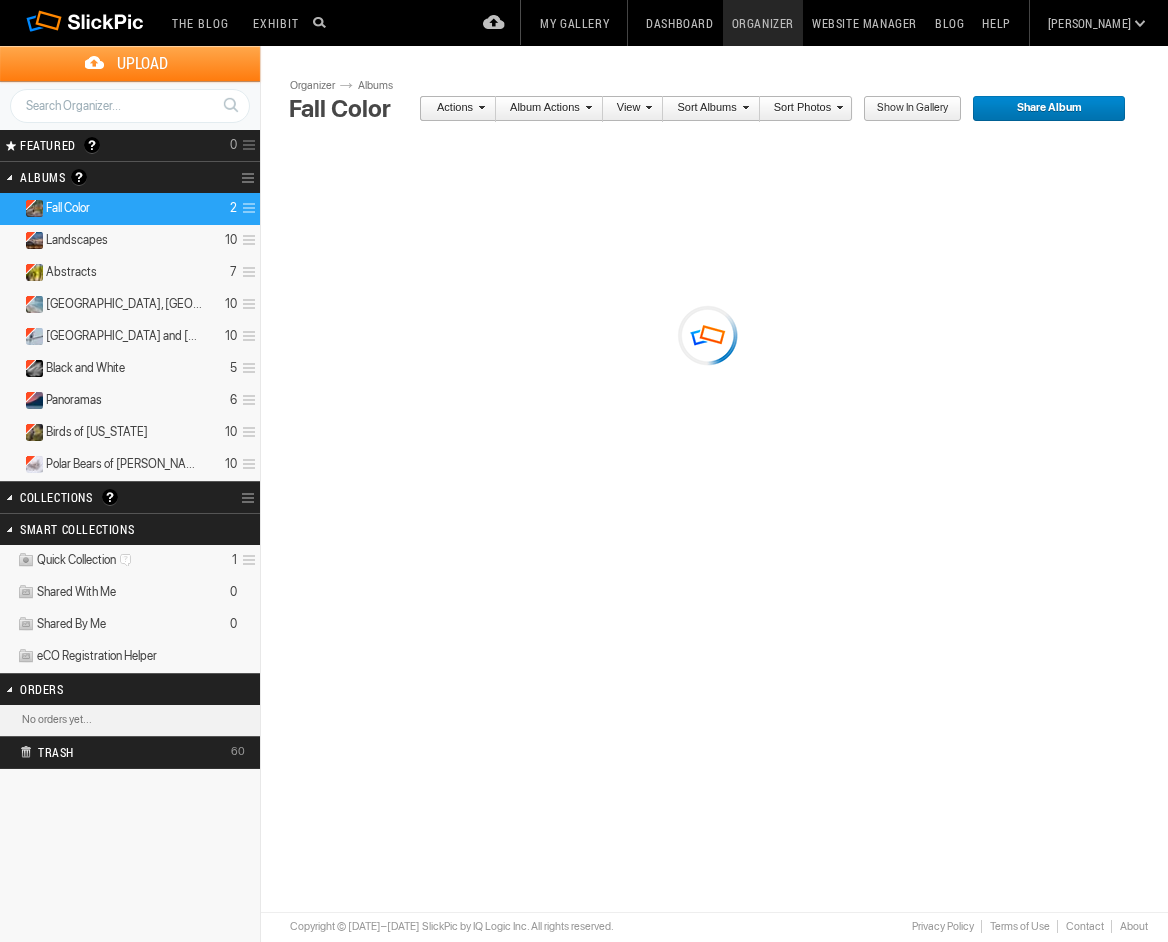scroll, scrollTop: 0, scrollLeft: 0, axis: both 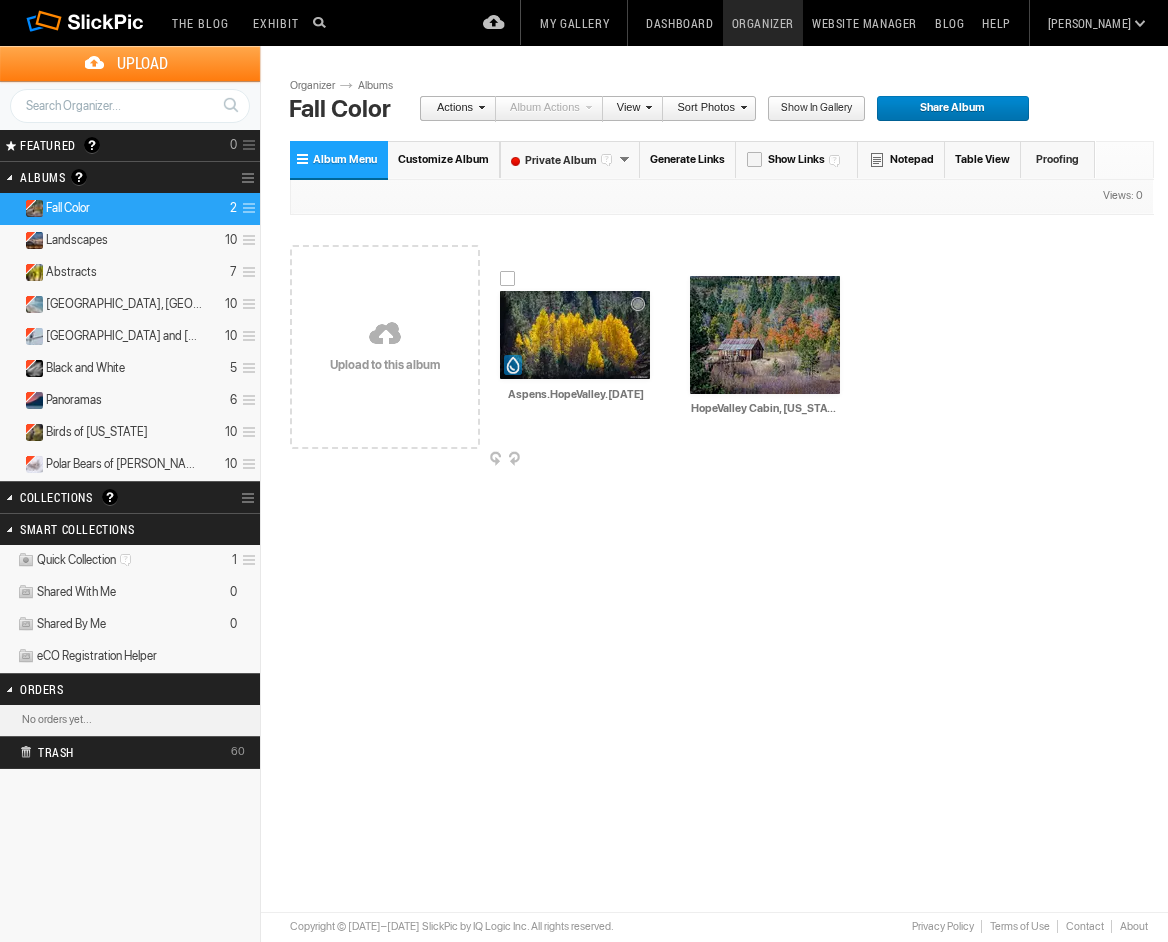 click at bounding box center [575, 335] 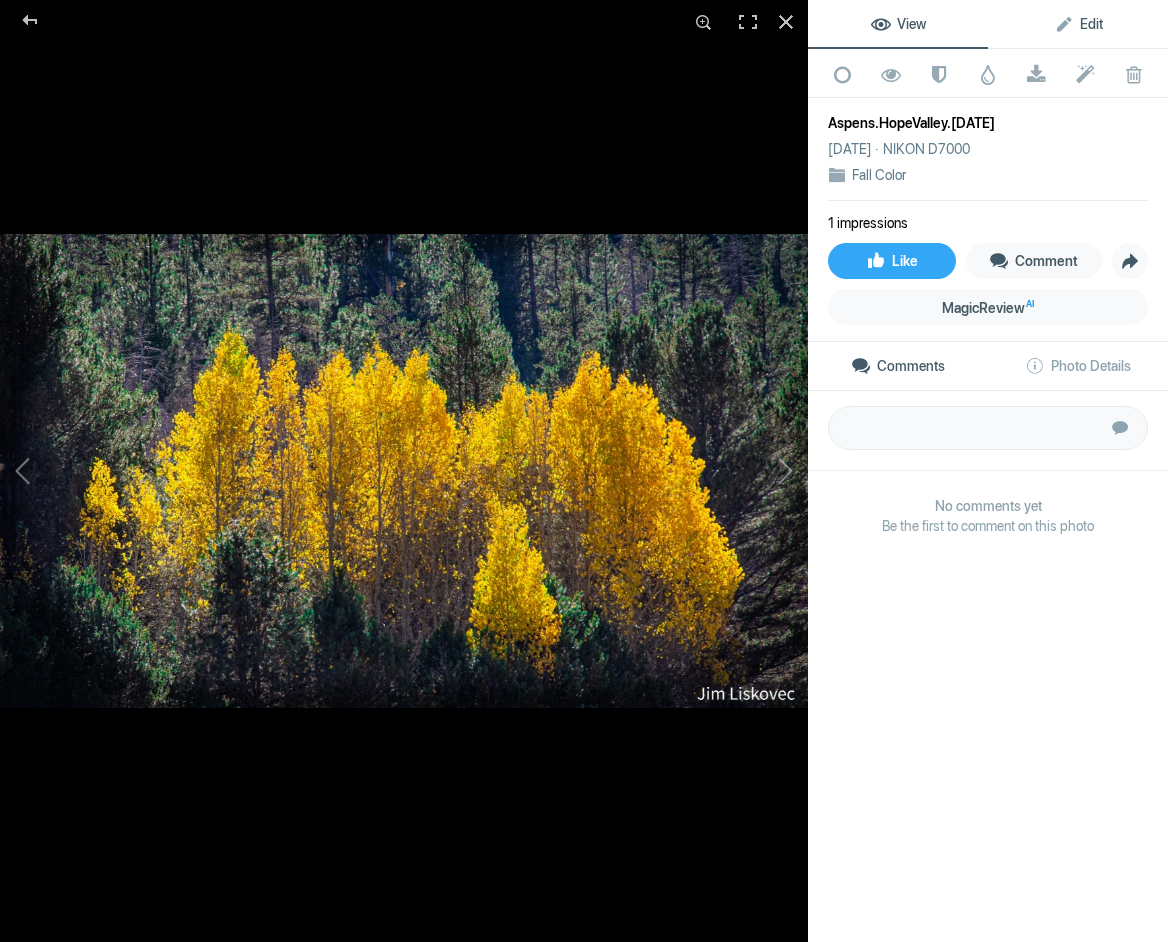 click on "Edit" 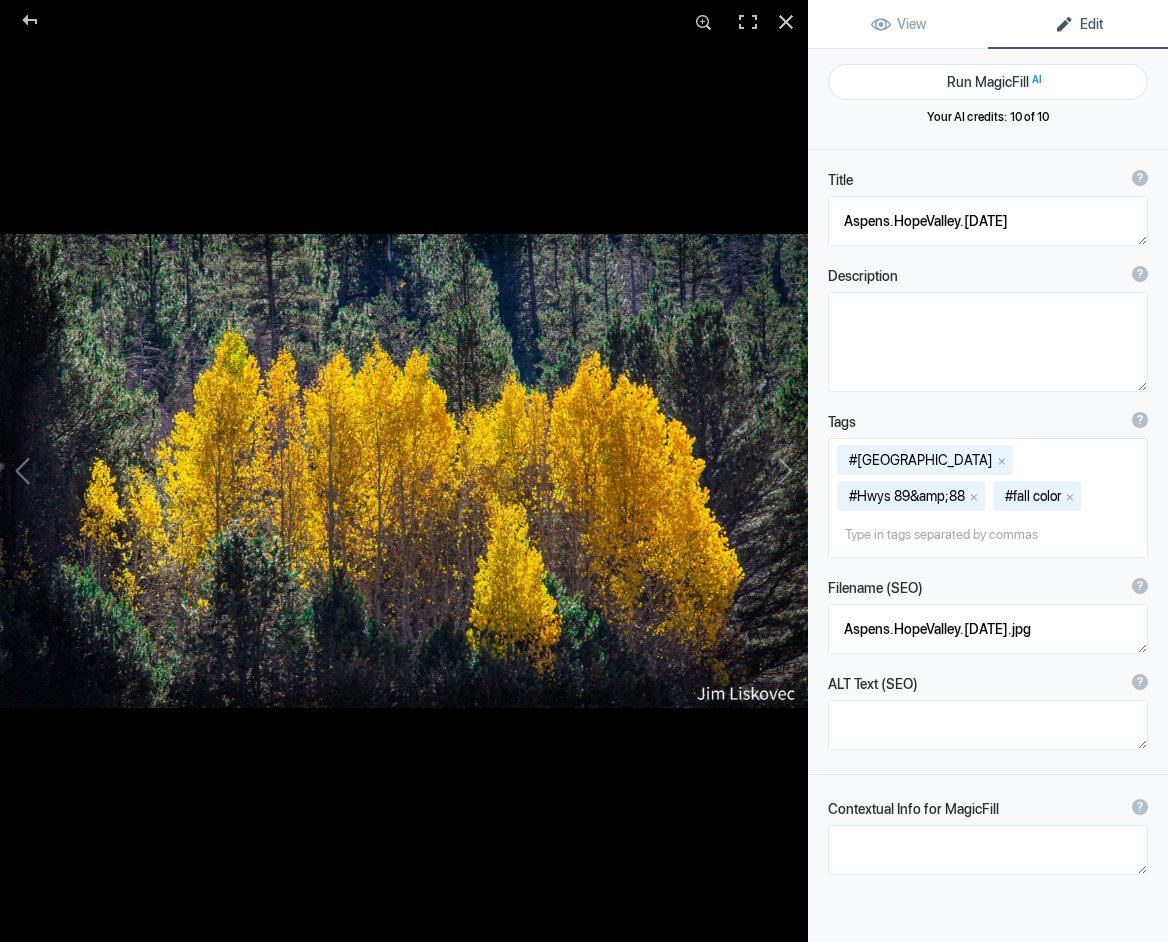 scroll, scrollTop: 0, scrollLeft: 0, axis: both 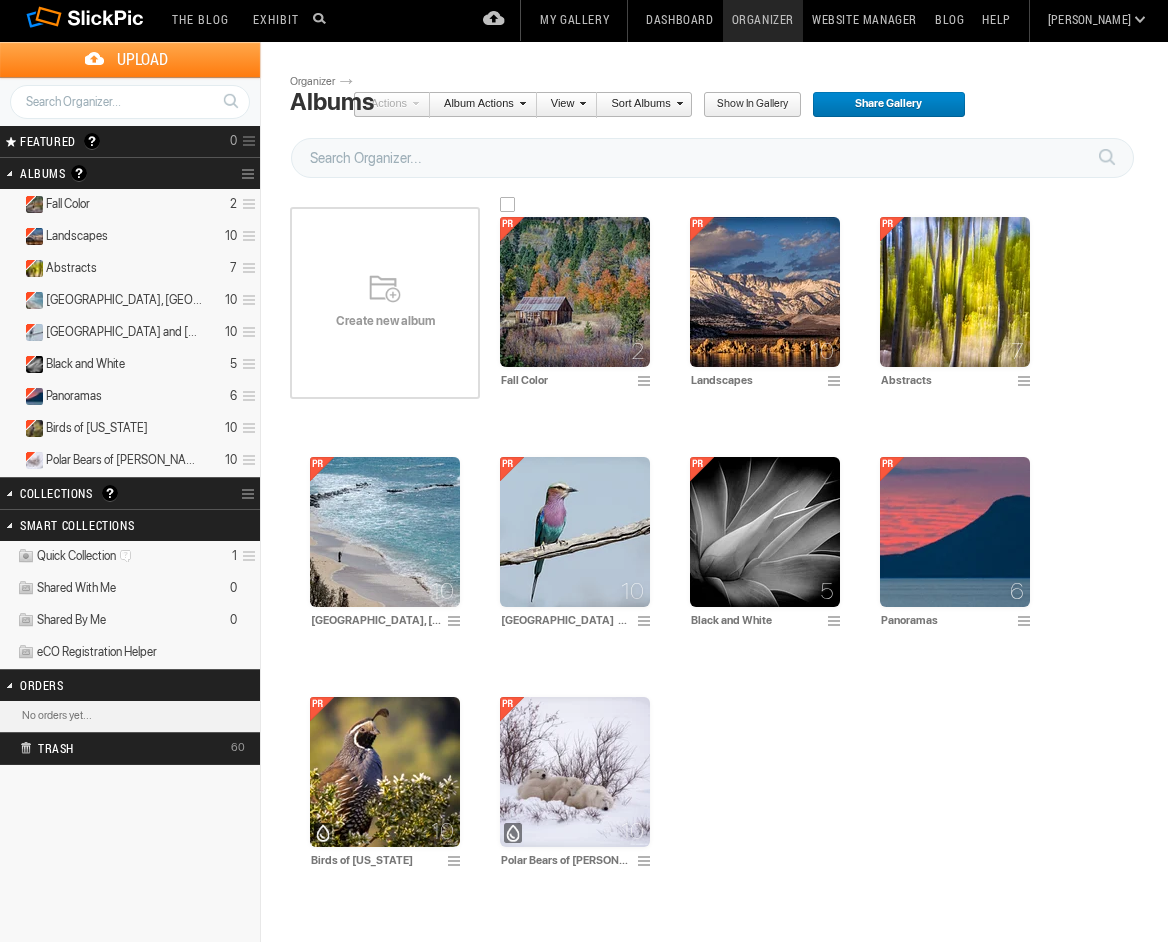 click at bounding box center [575, 292] 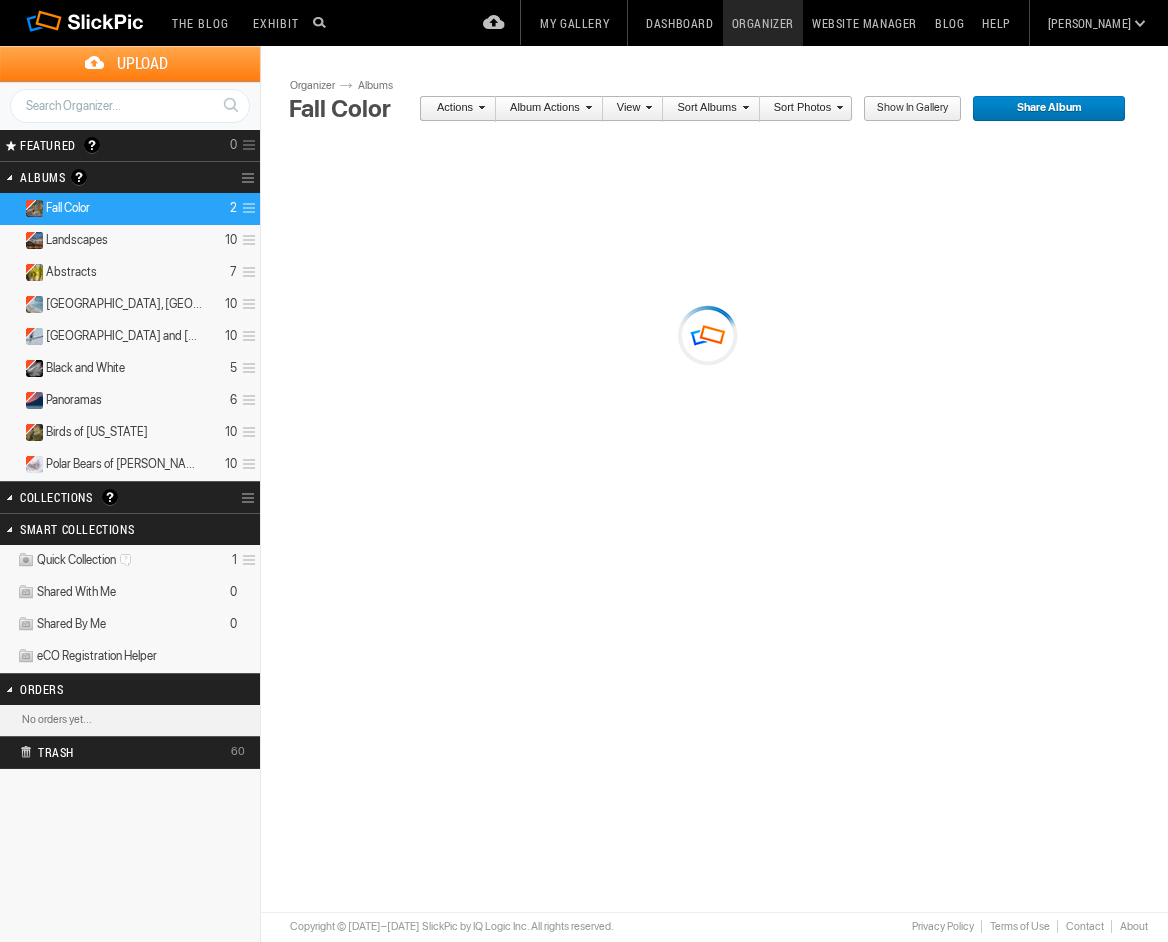 scroll, scrollTop: 0, scrollLeft: 0, axis: both 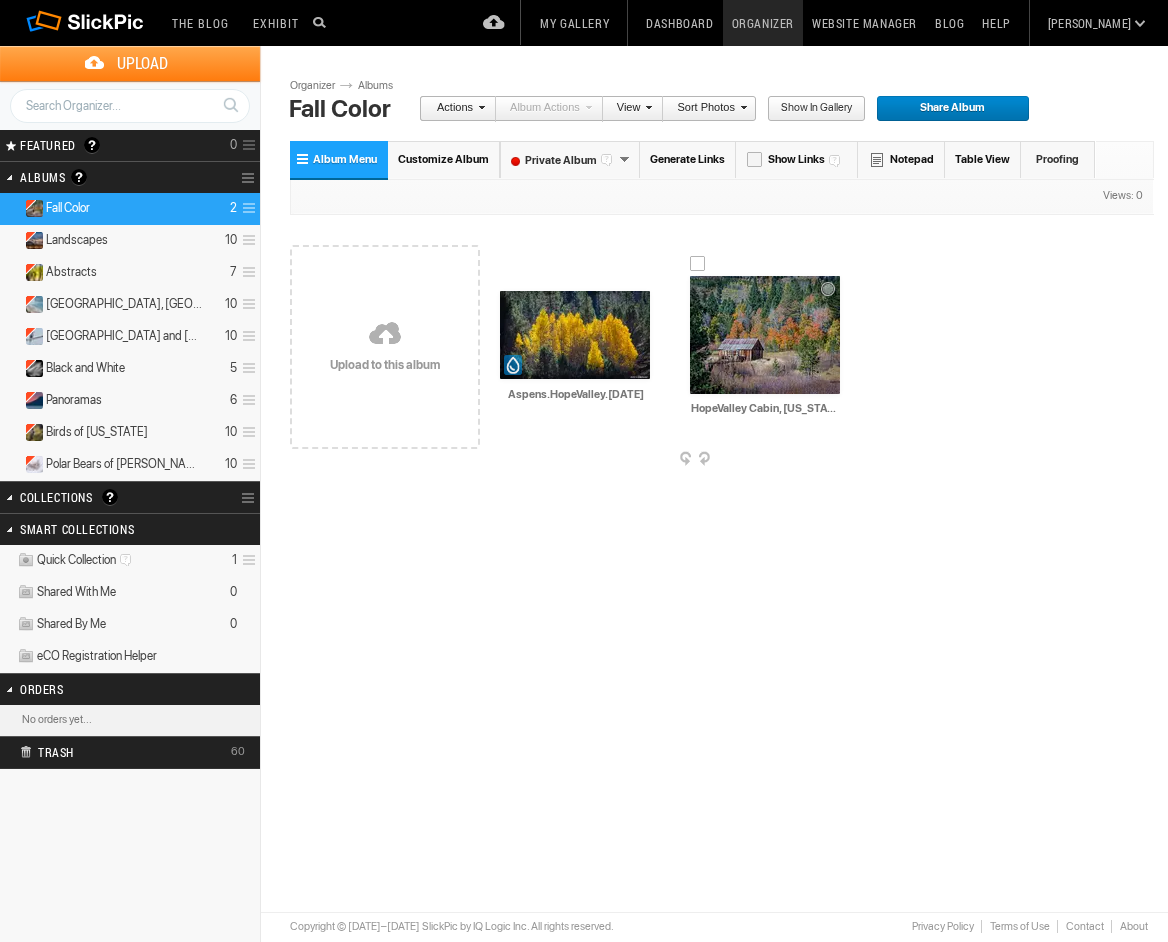 click on "HopeValley Cabin, California" at bounding box center [766, 409] 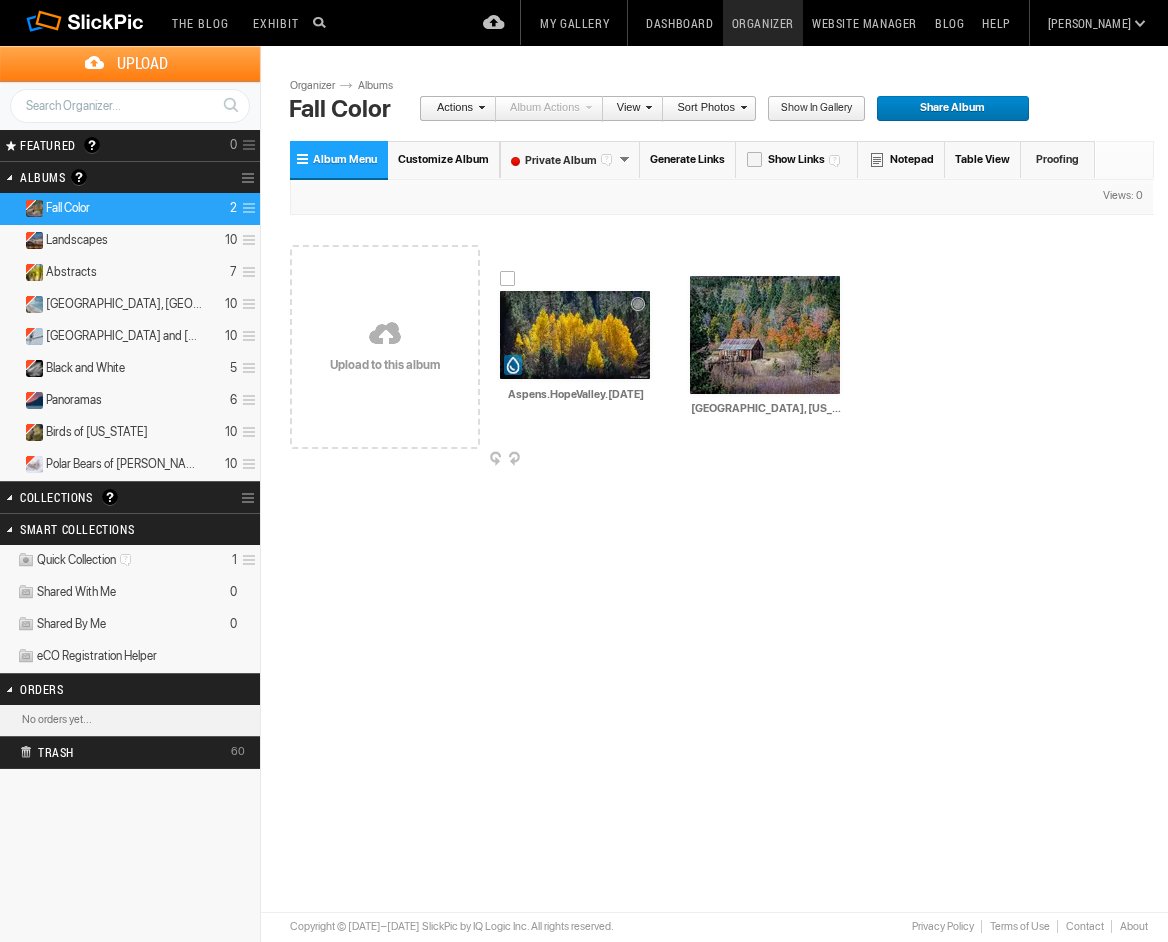 scroll, scrollTop: 0, scrollLeft: 0, axis: both 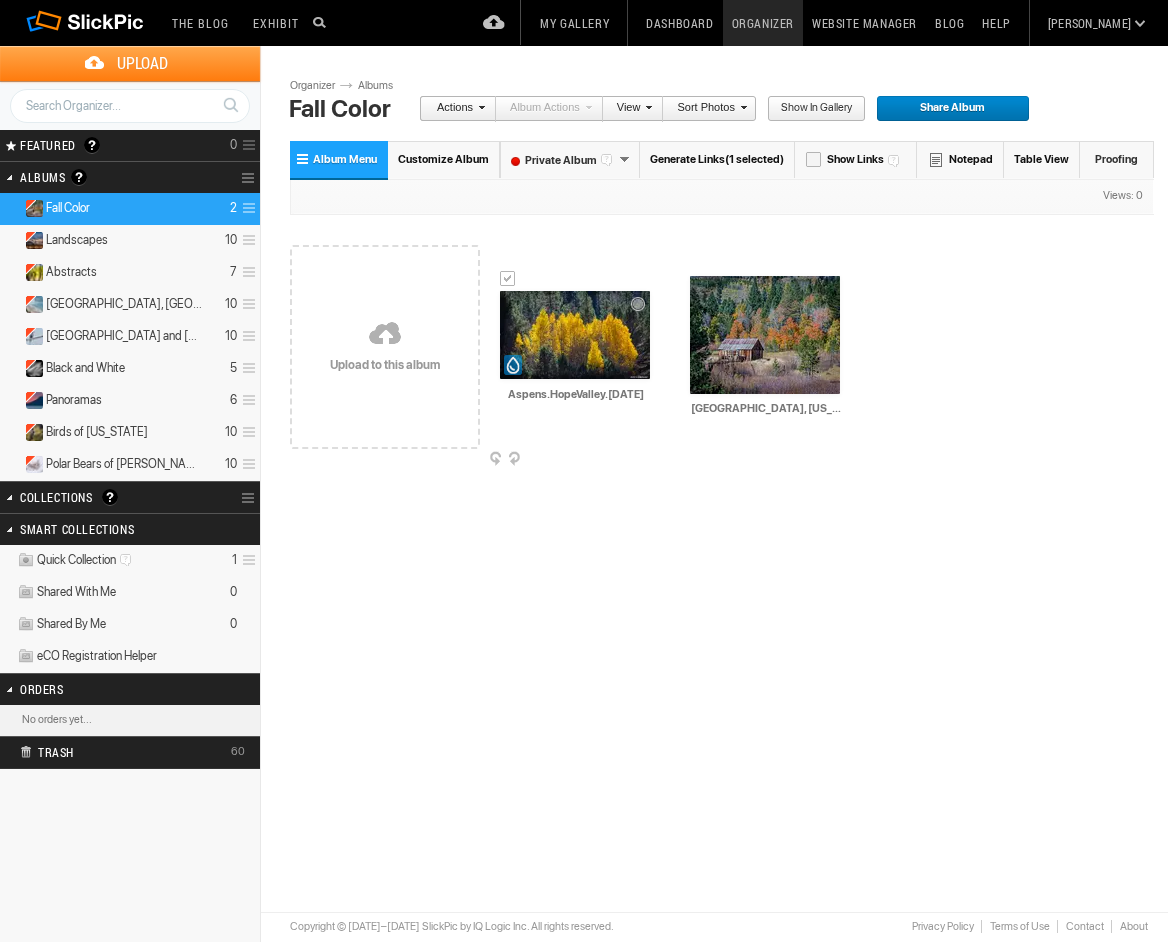 click at bounding box center (575, 335) 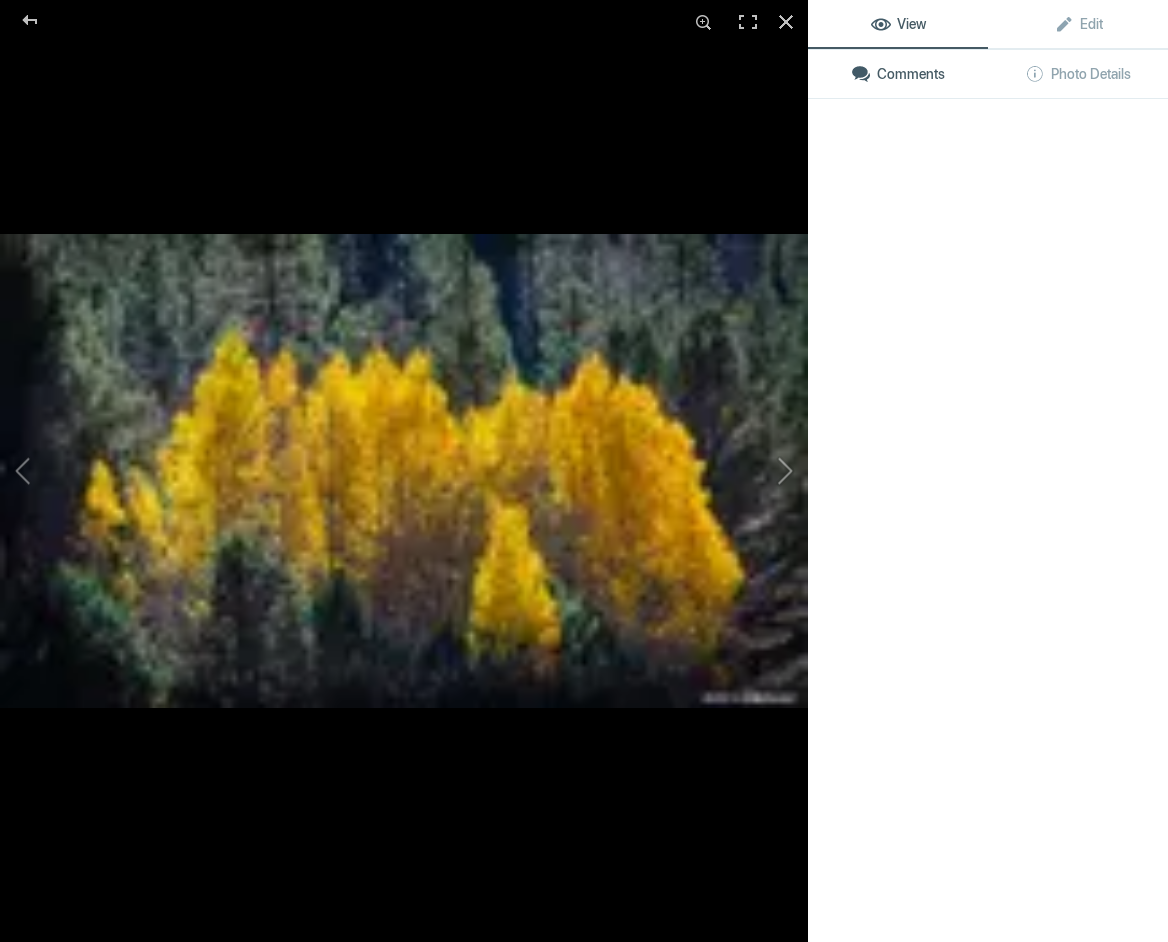 type on "Hope Valley Cabin, California" 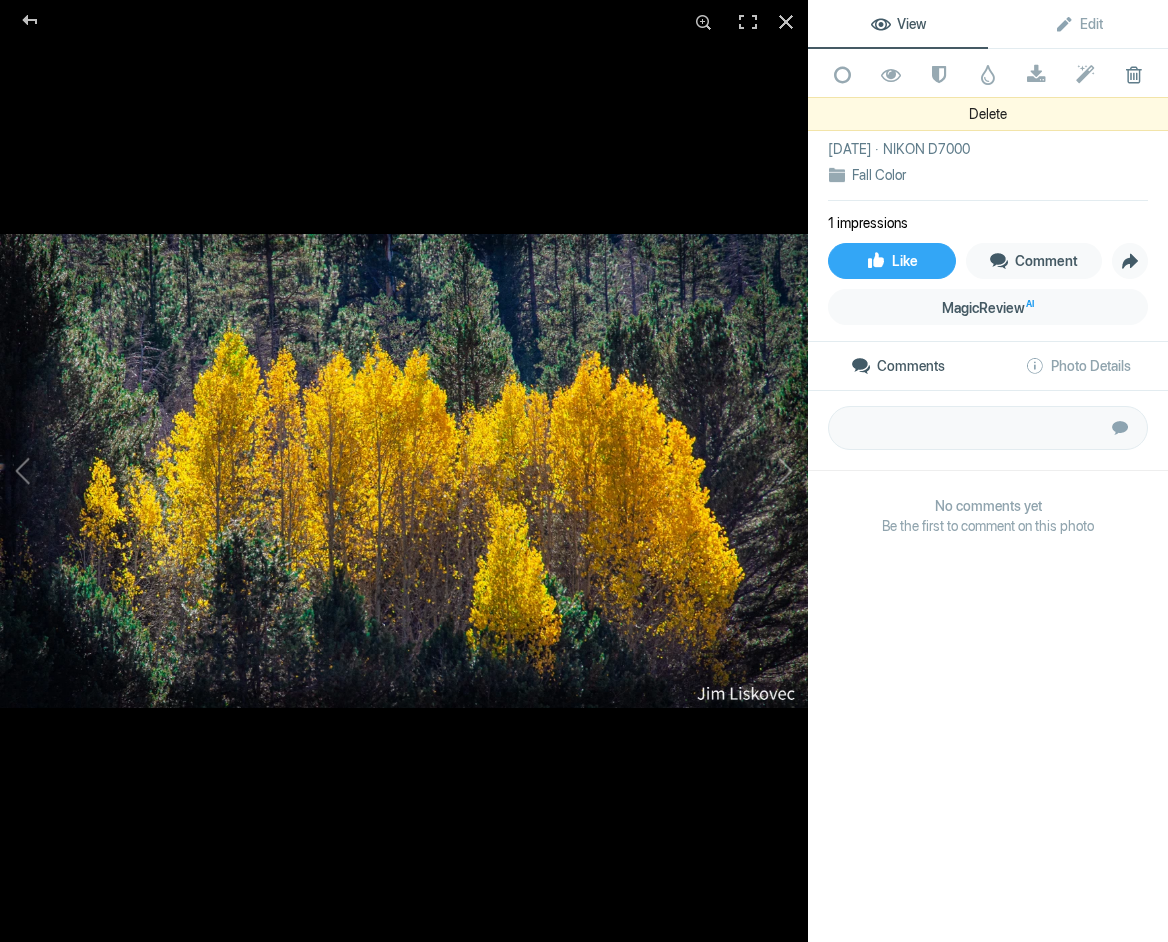 click 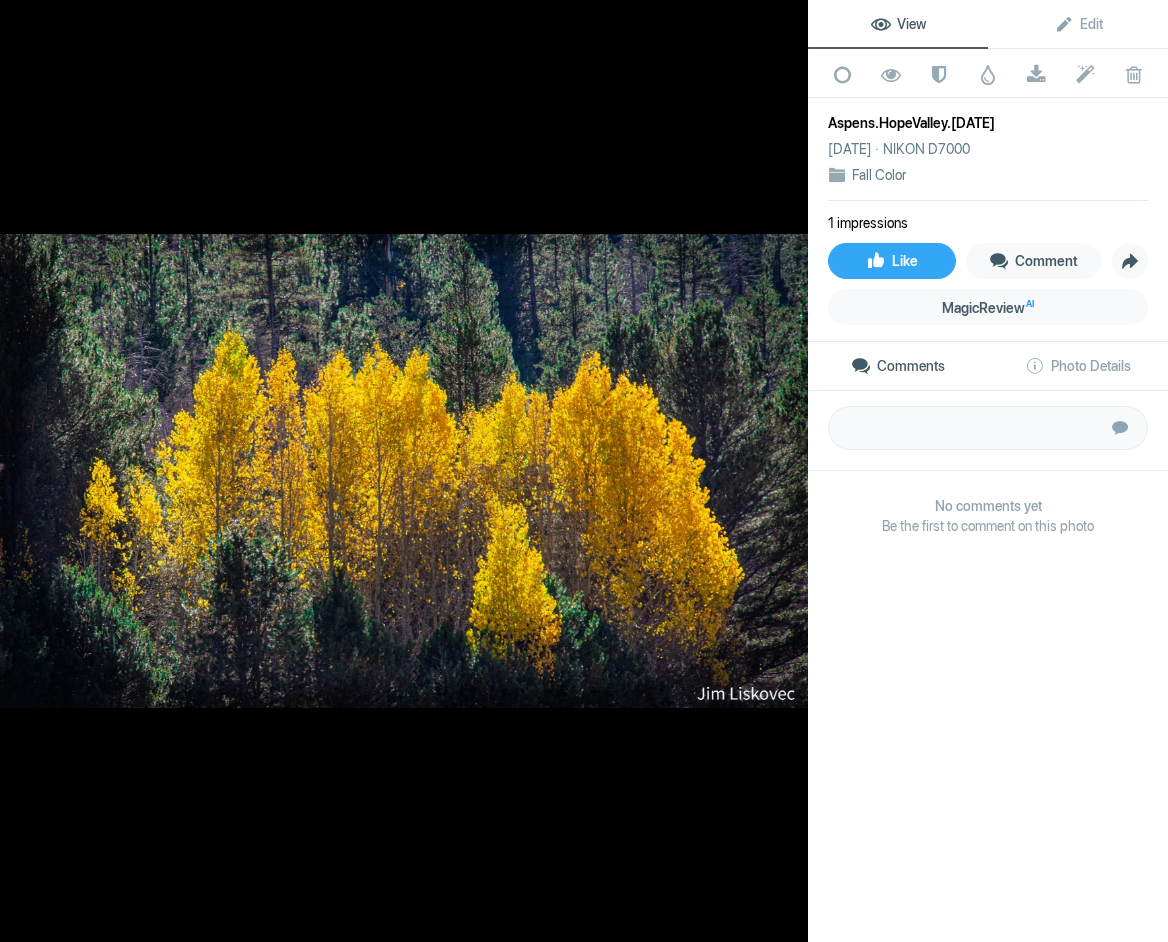 click 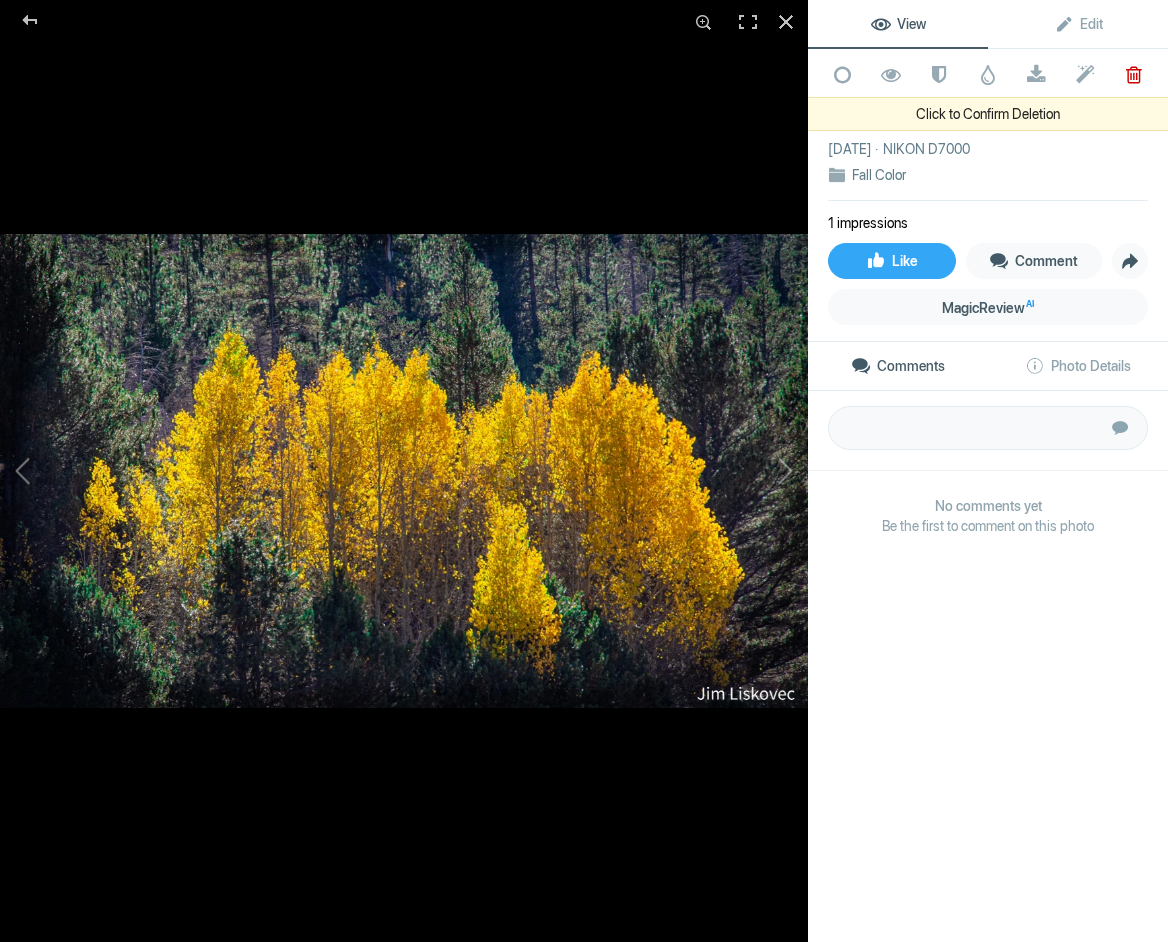 click 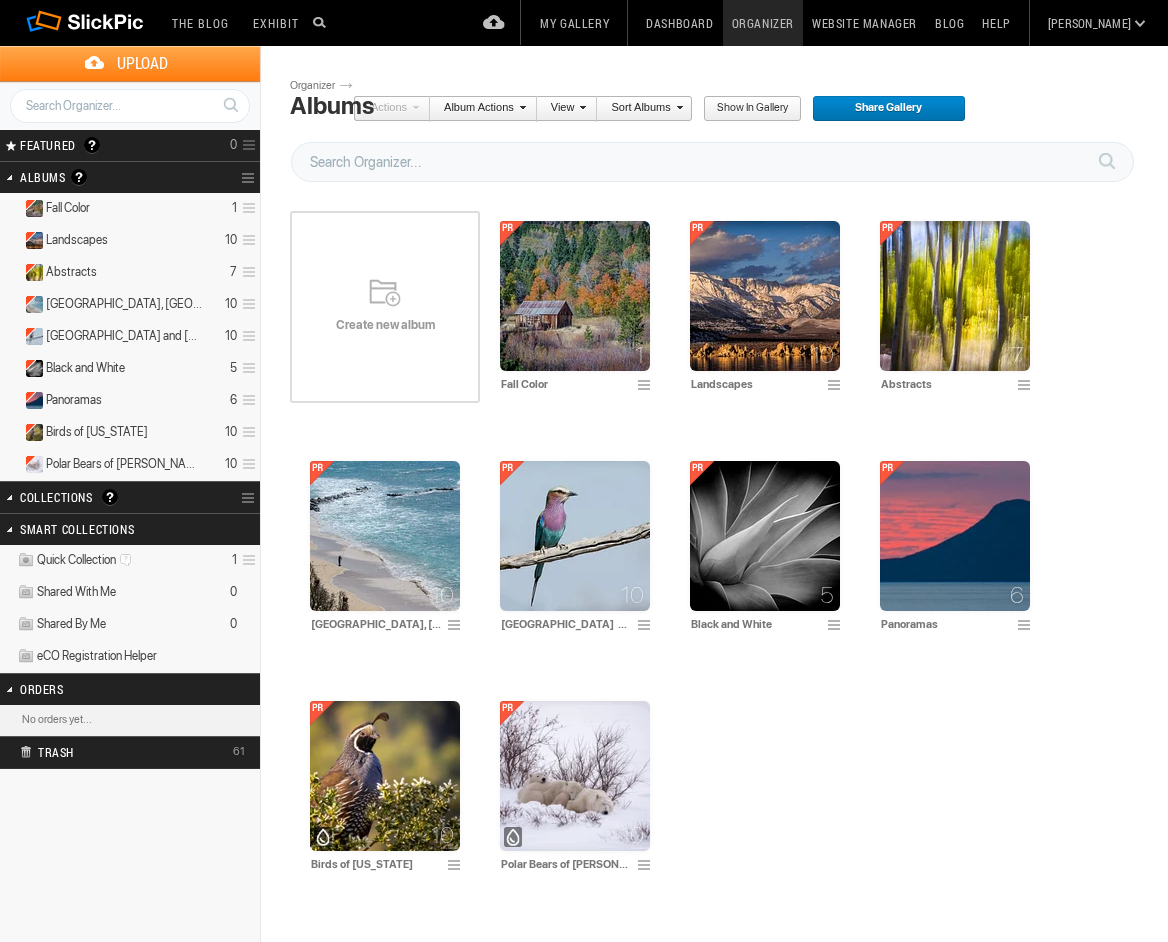 scroll, scrollTop: 8, scrollLeft: 0, axis: vertical 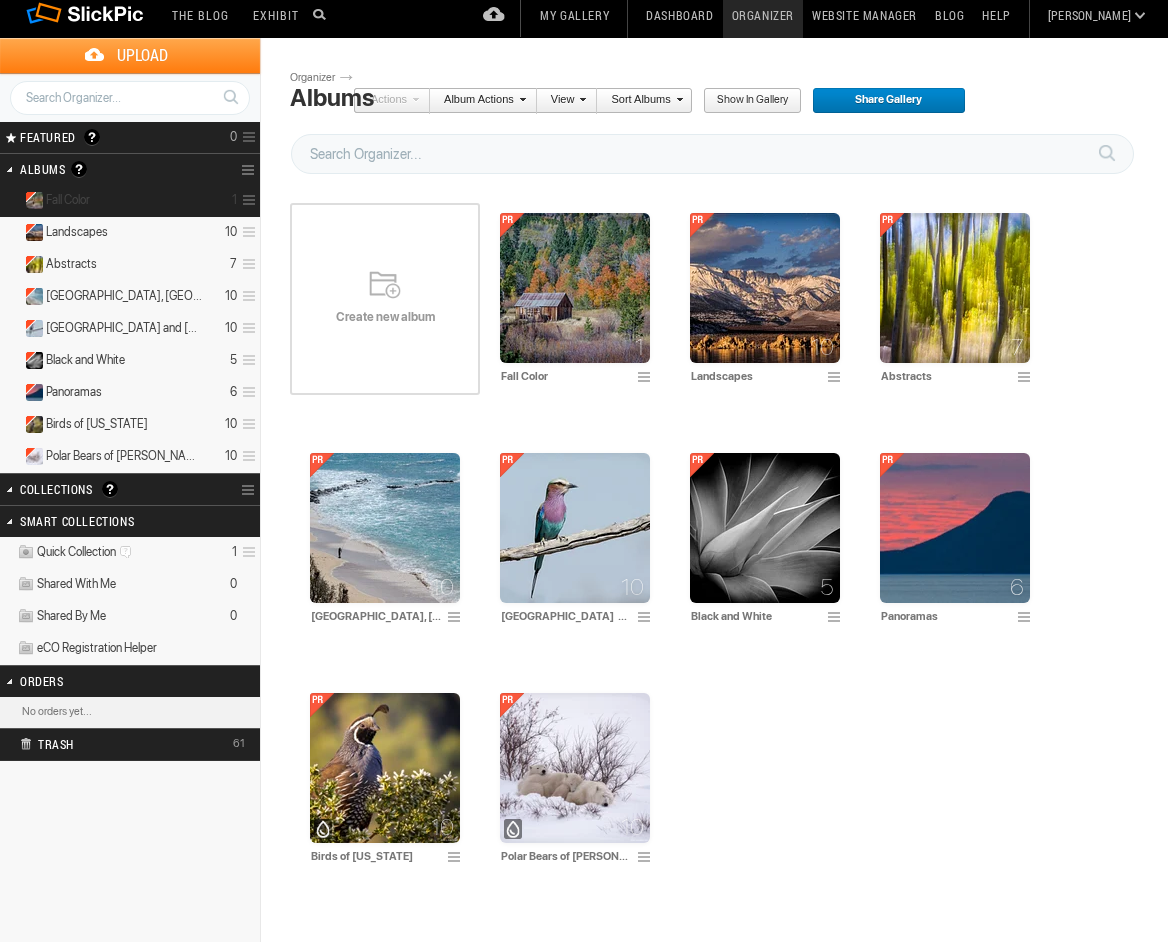 click on "Fall Color" at bounding box center (68, 200) 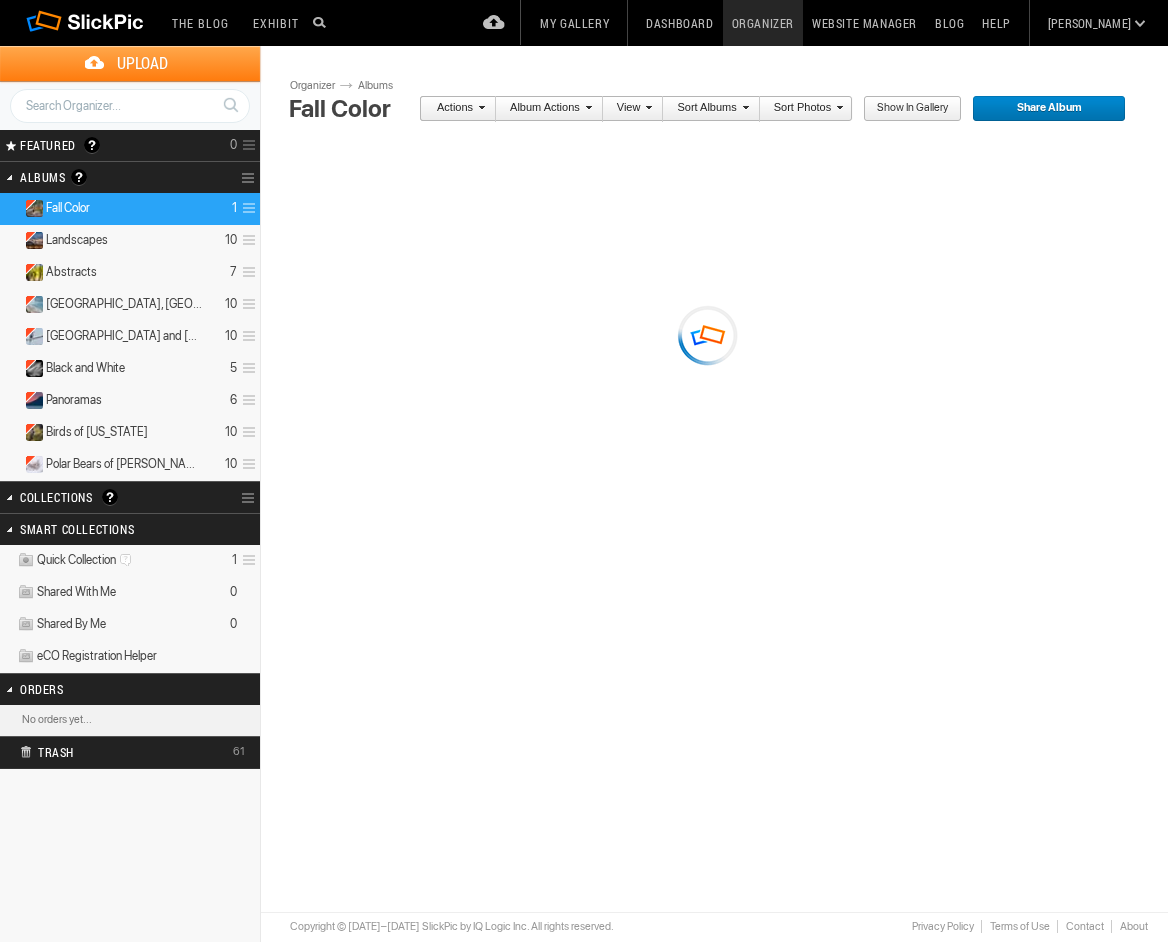 scroll, scrollTop: 0, scrollLeft: 0, axis: both 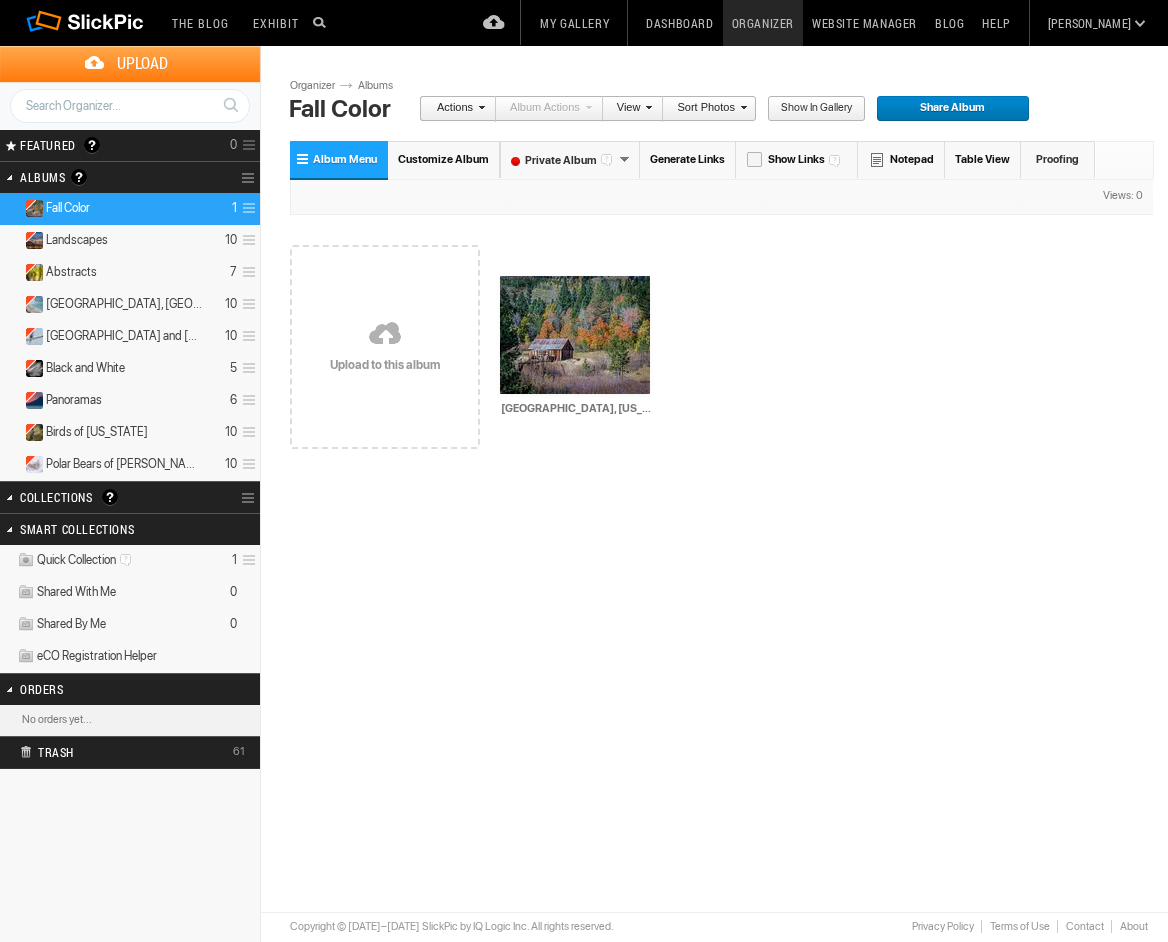 click on "Upload" at bounding box center (142, 63) 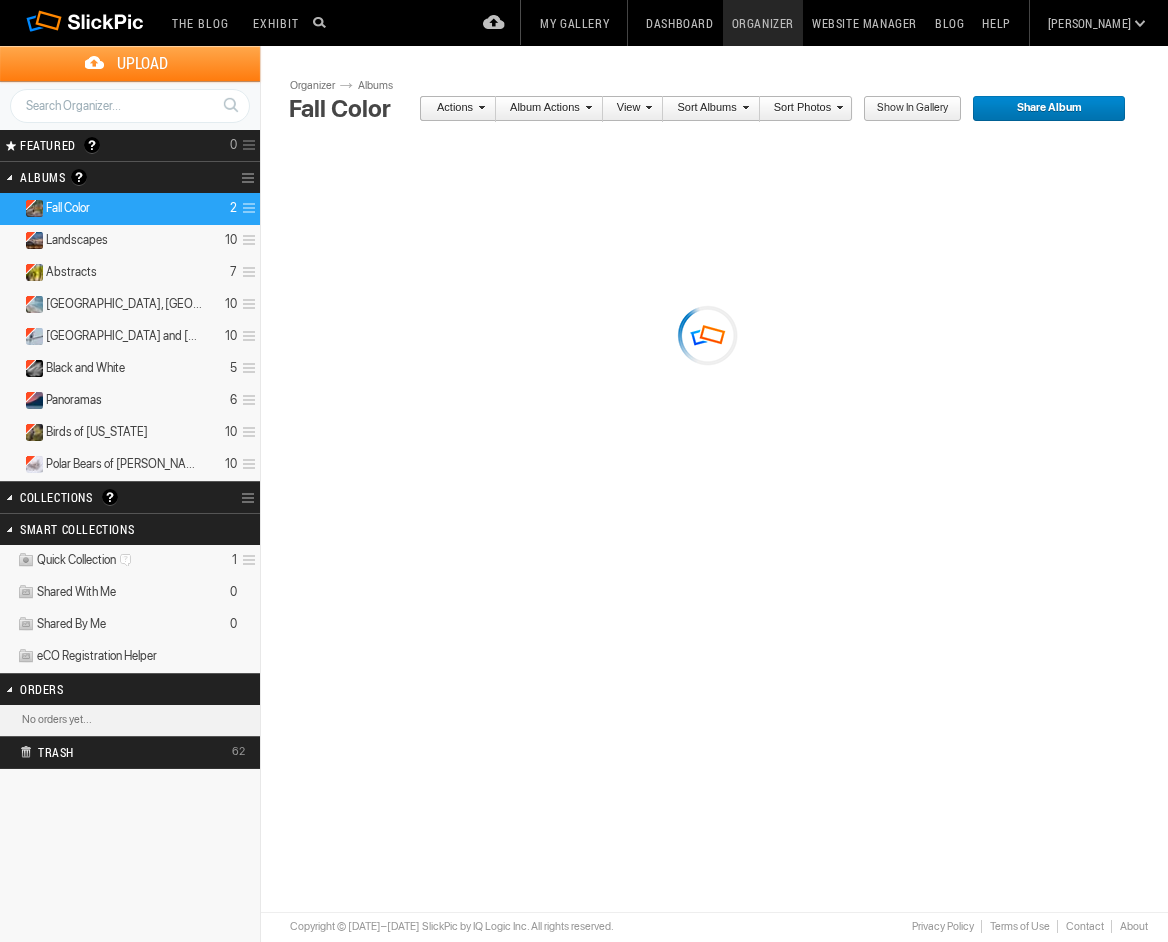scroll, scrollTop: 0, scrollLeft: 0, axis: both 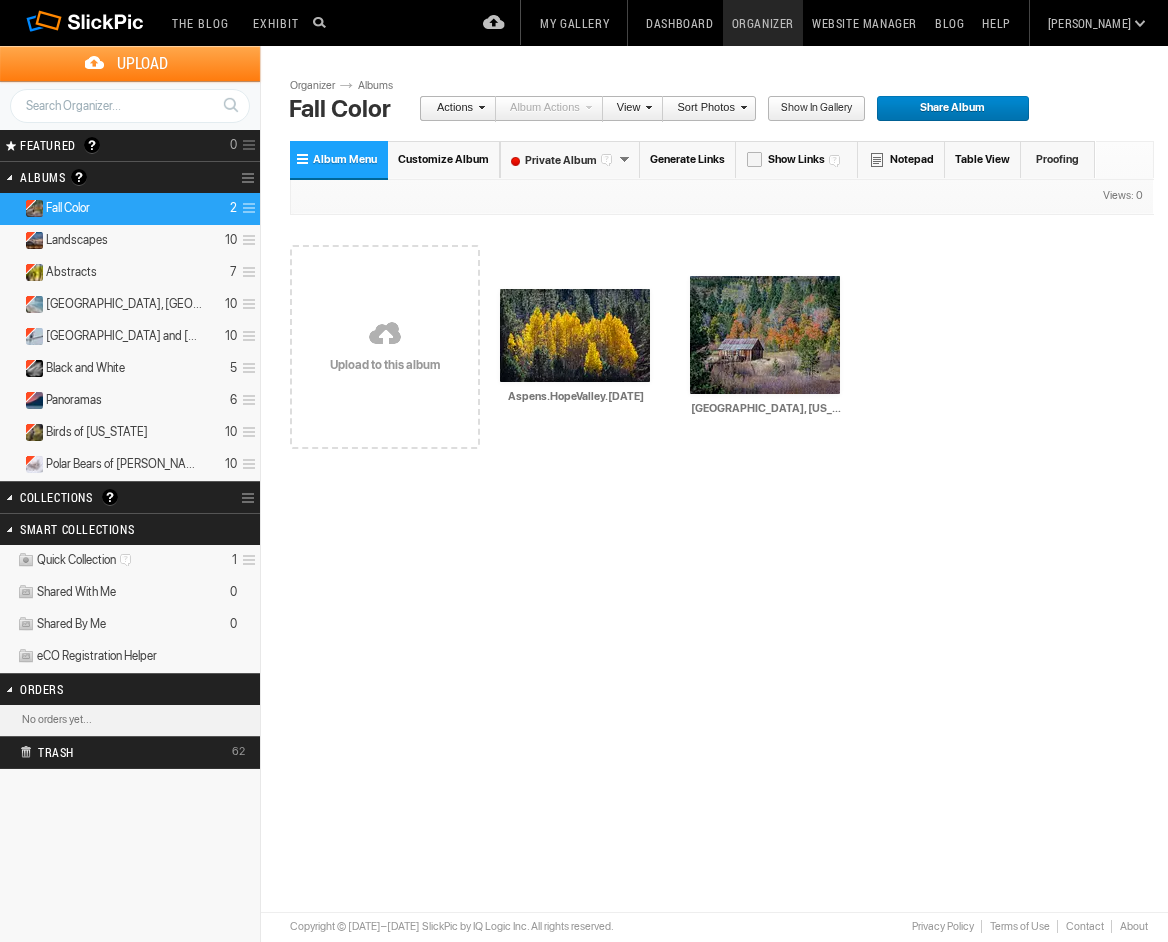 click on "Upload" at bounding box center [142, 63] 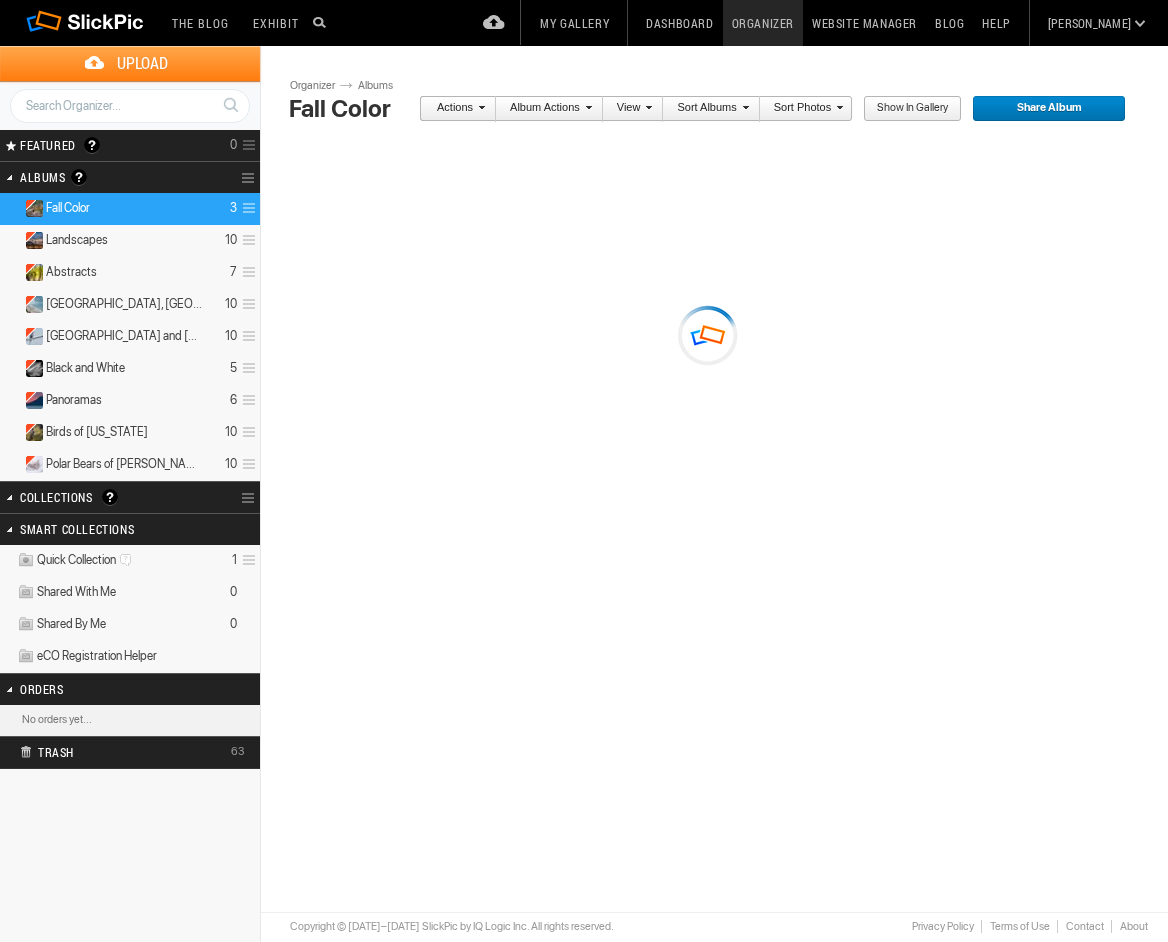 scroll, scrollTop: 0, scrollLeft: 0, axis: both 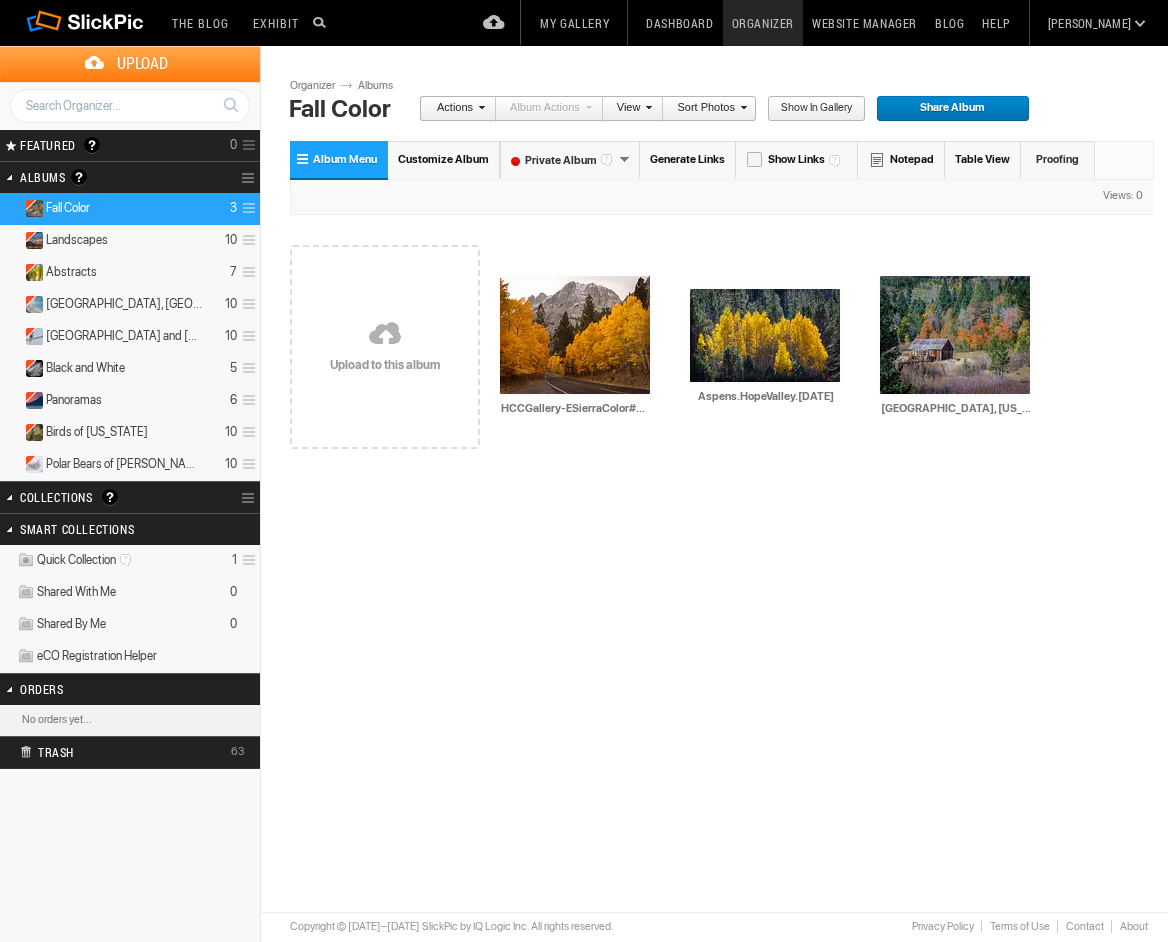 click on "Customize Album" at bounding box center [443, 159] 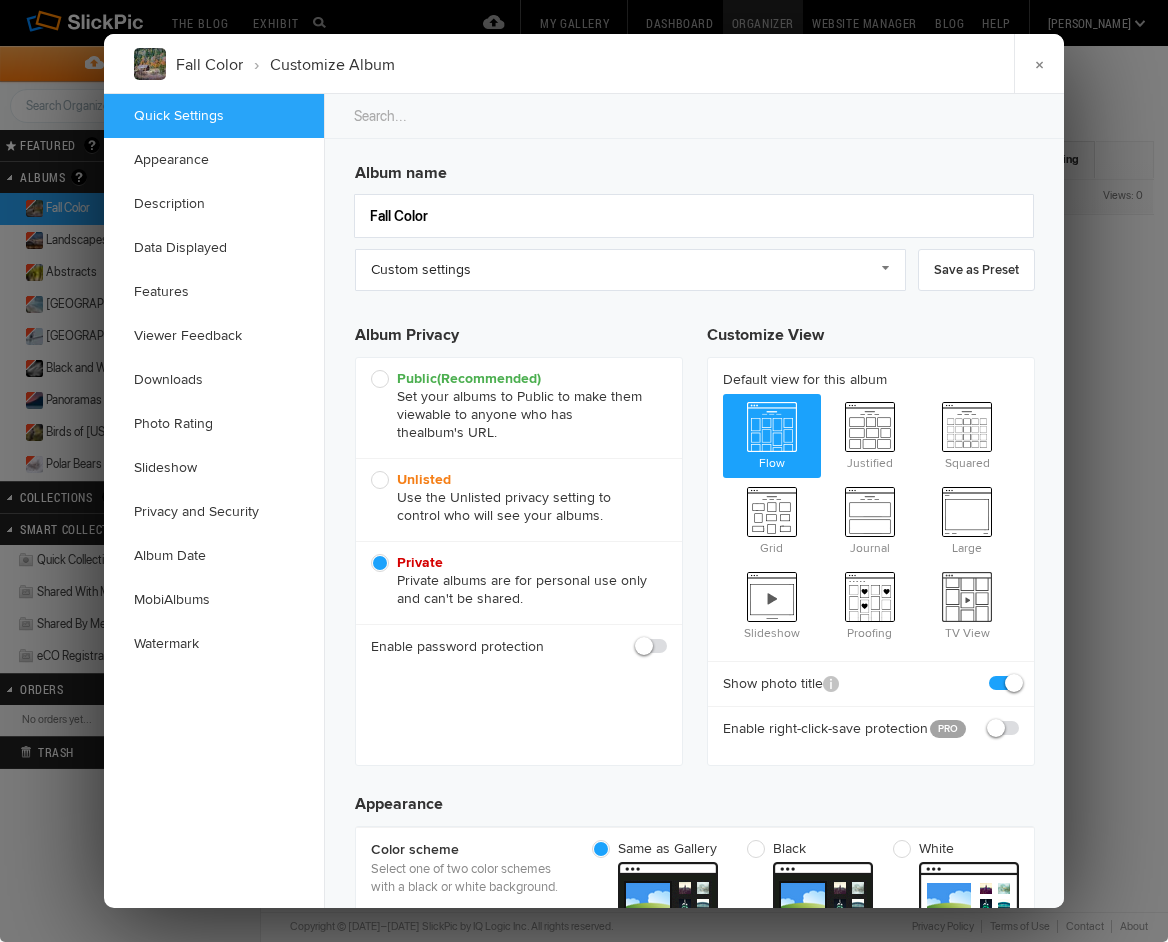 scroll, scrollTop: 0, scrollLeft: 0, axis: both 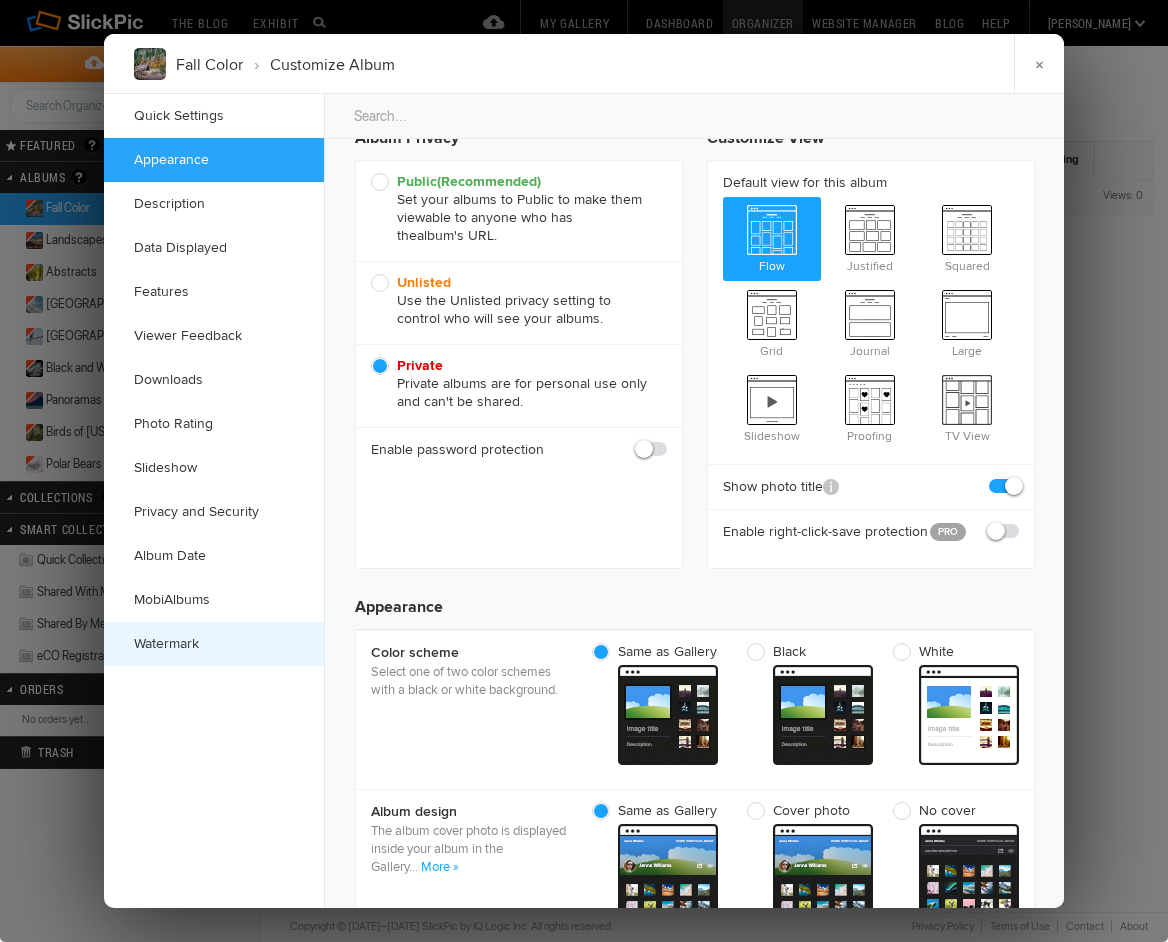 click on "Watermark" 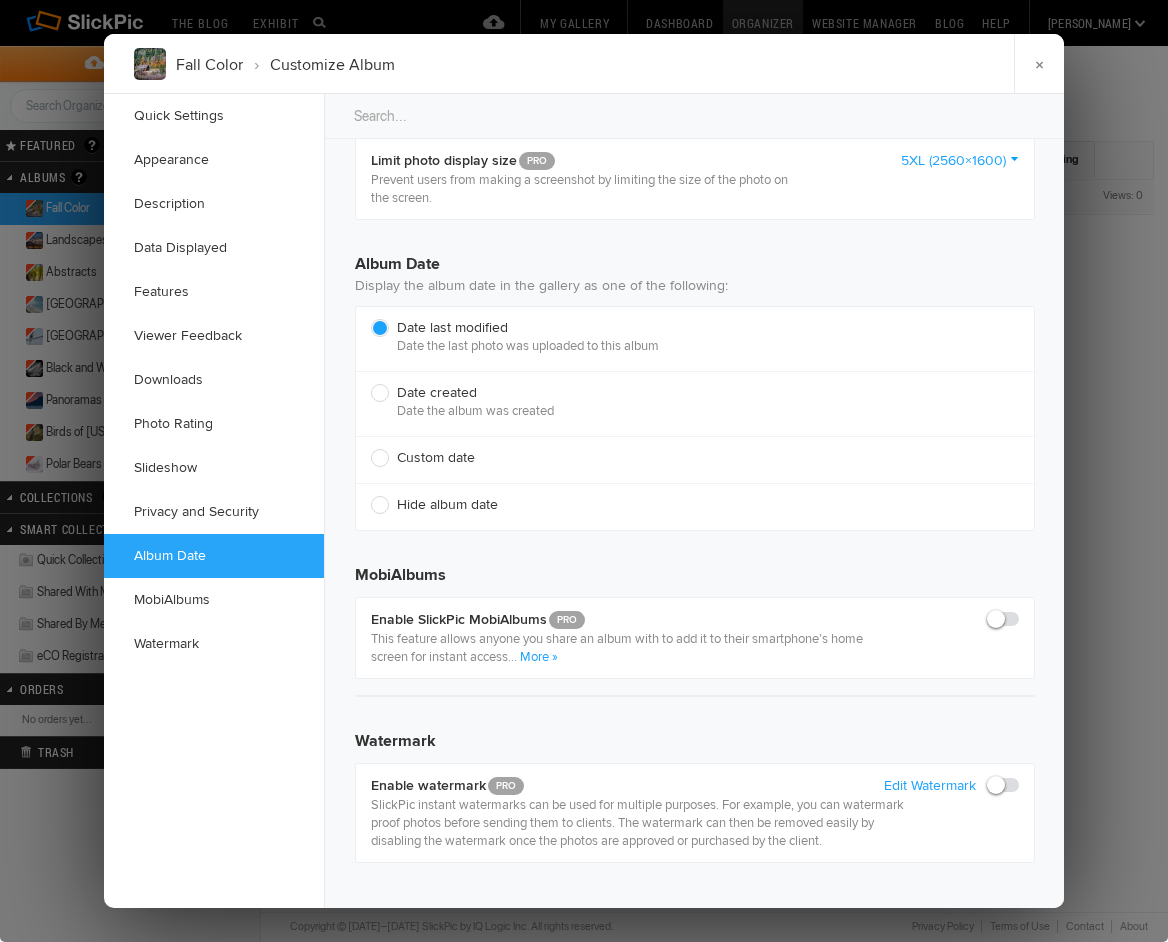 scroll, scrollTop: 4264, scrollLeft: 0, axis: vertical 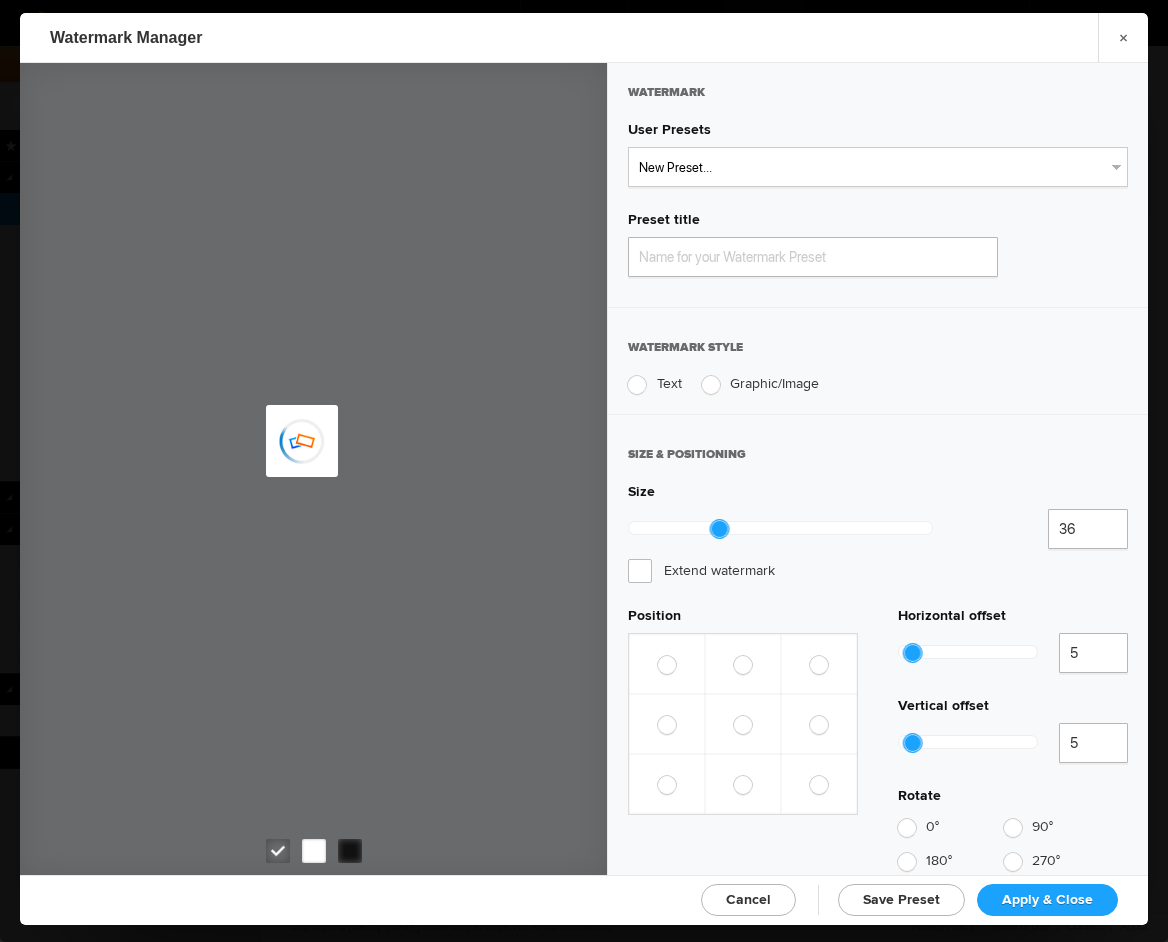 type on "Watermark-7/27/2025" 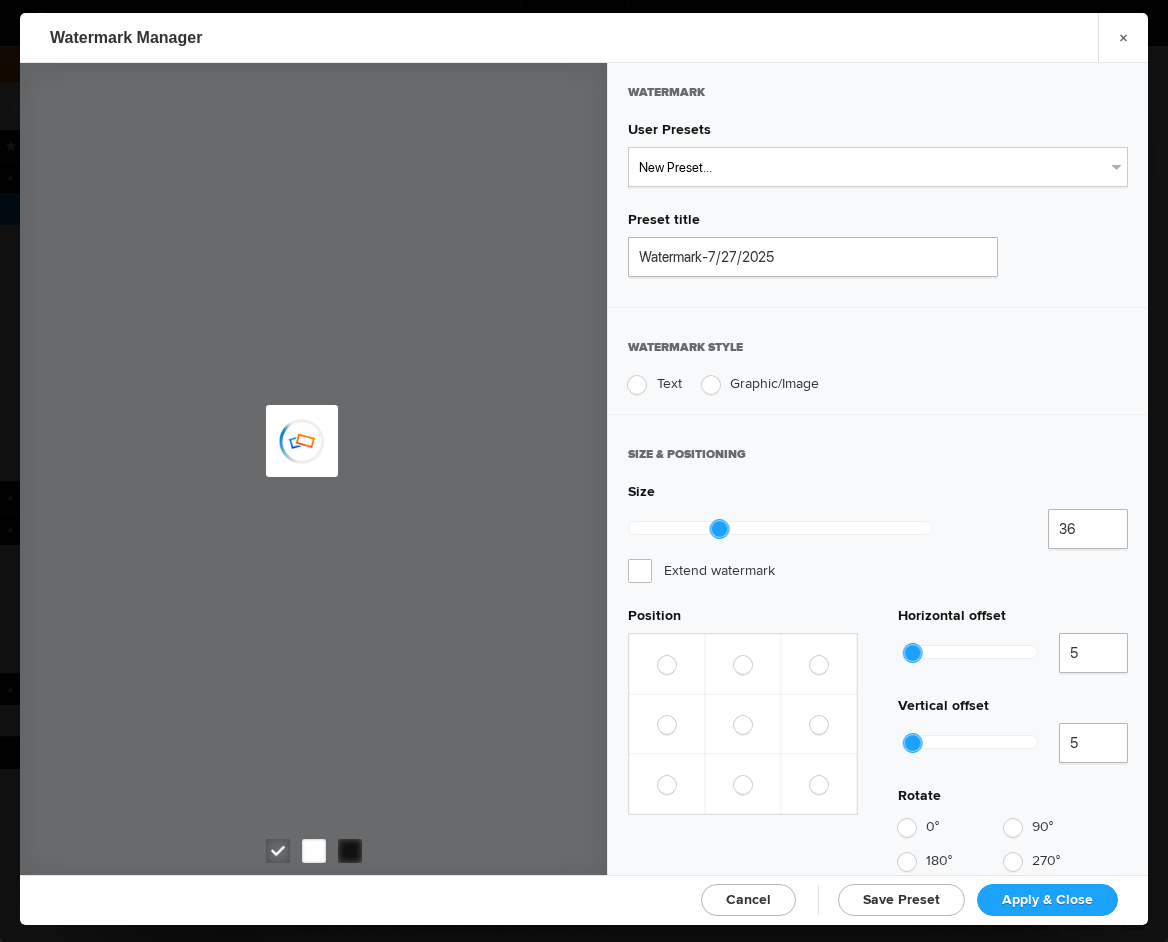 radio on "true" 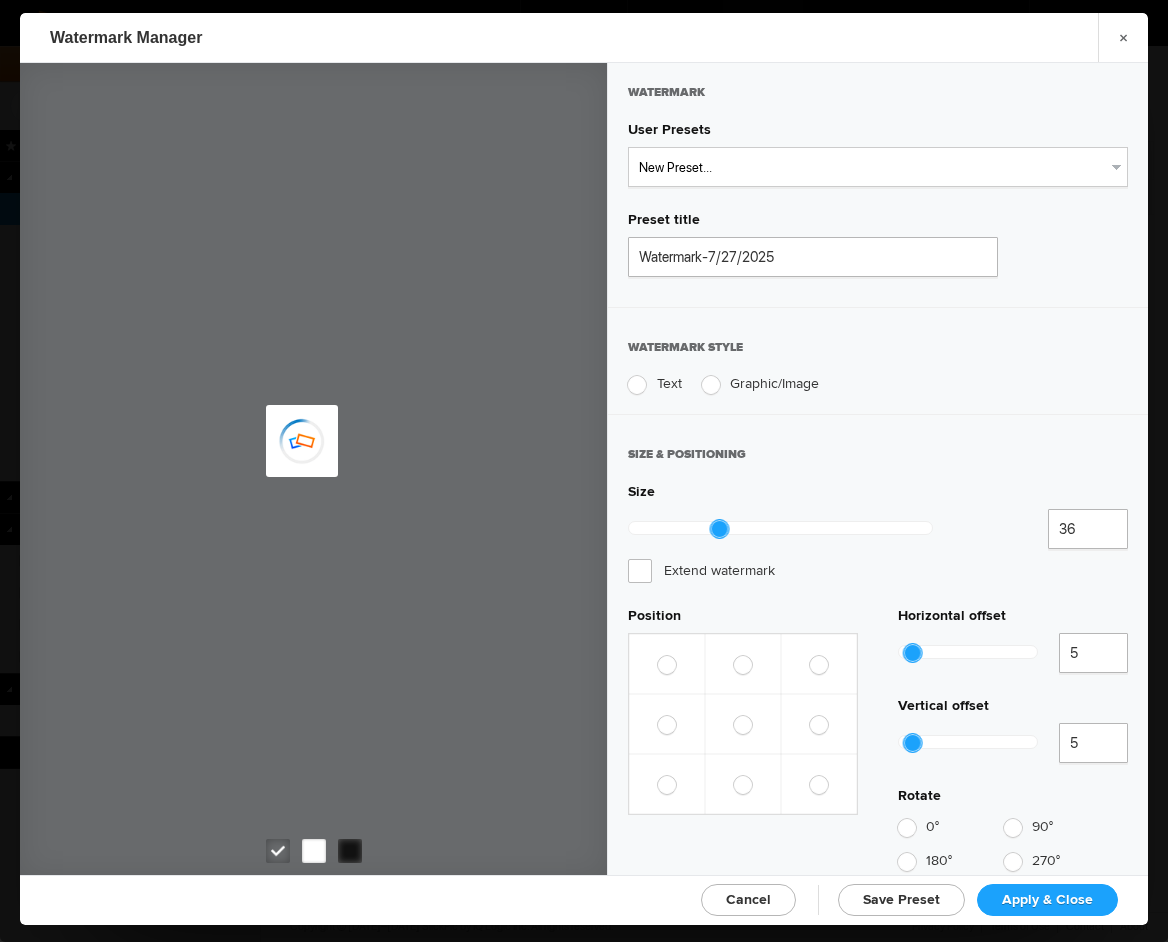 radio on "true" 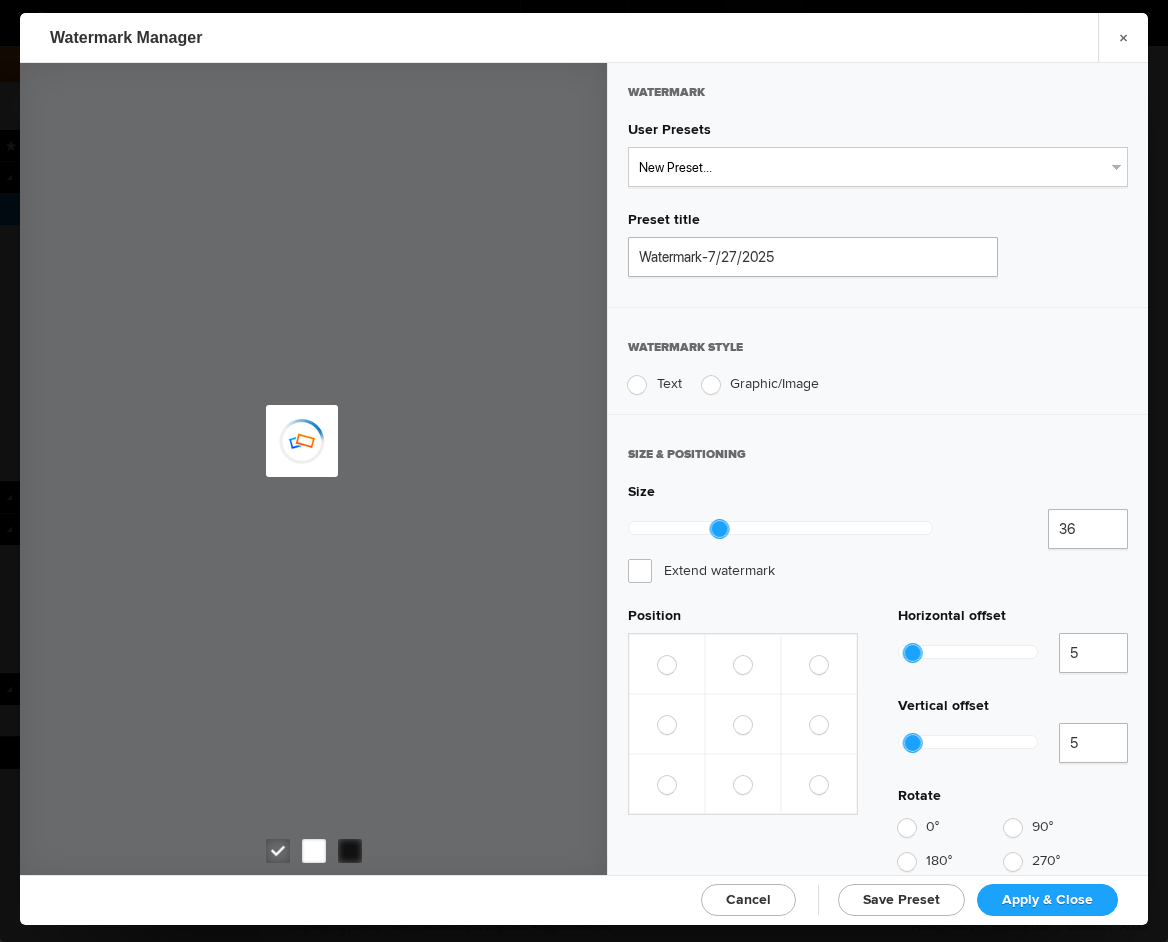 radio on "true" 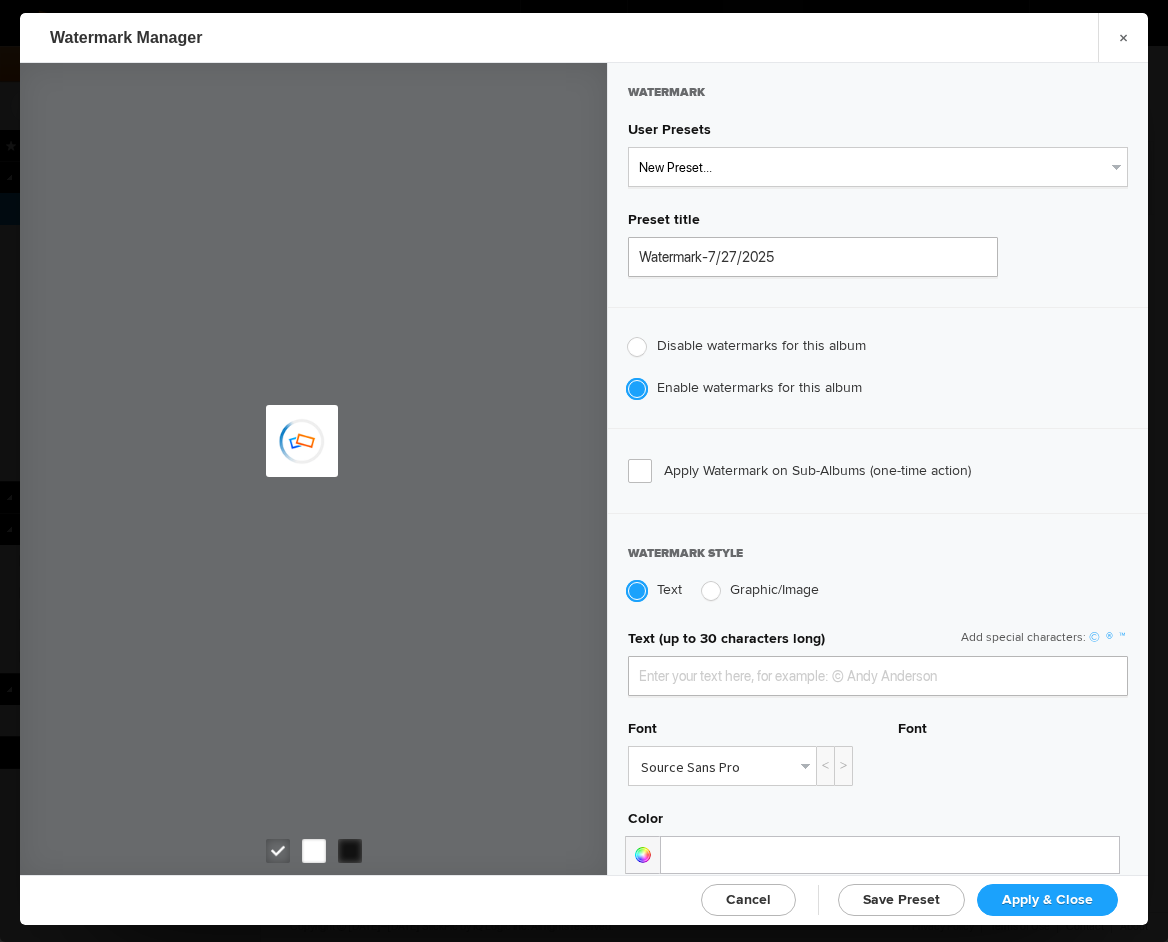 type on "JimLiskovec" 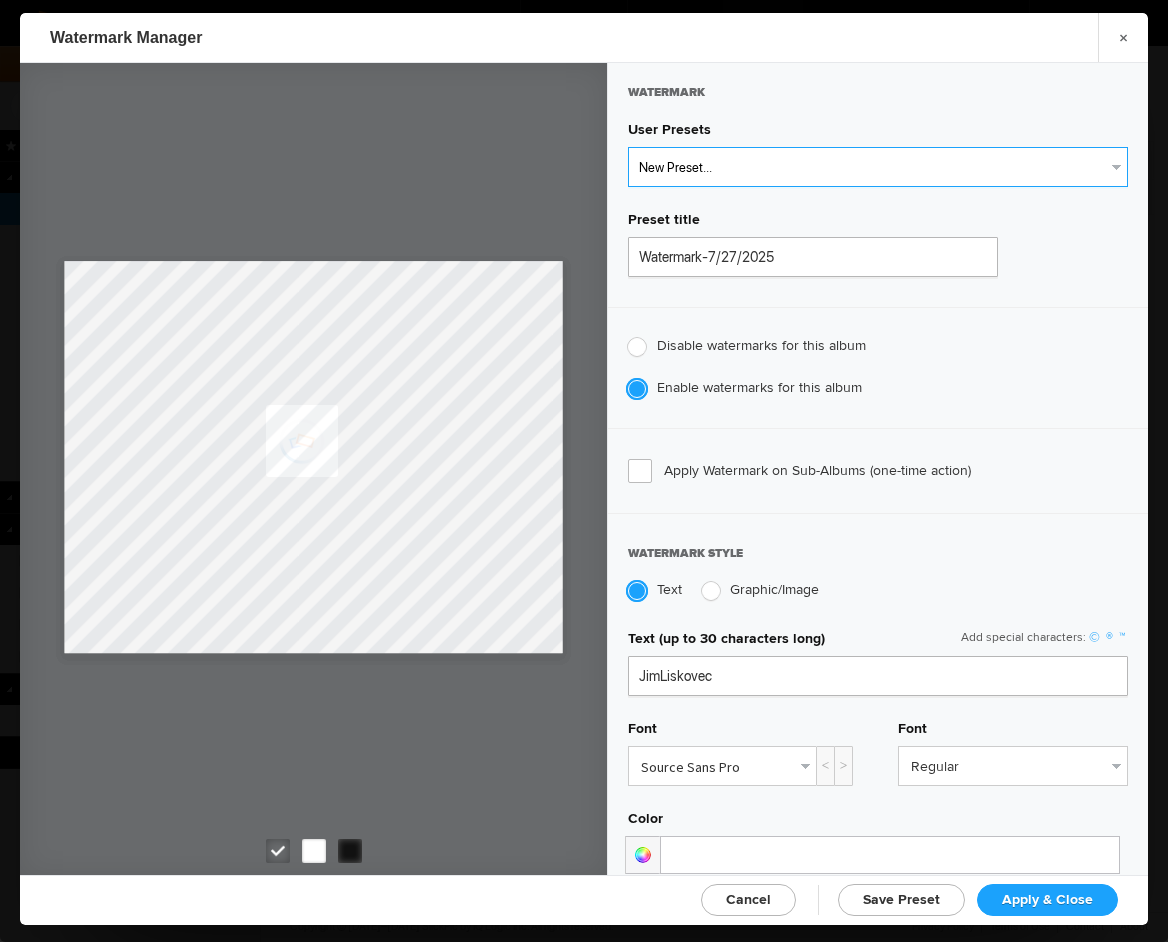 select on "1: Object" 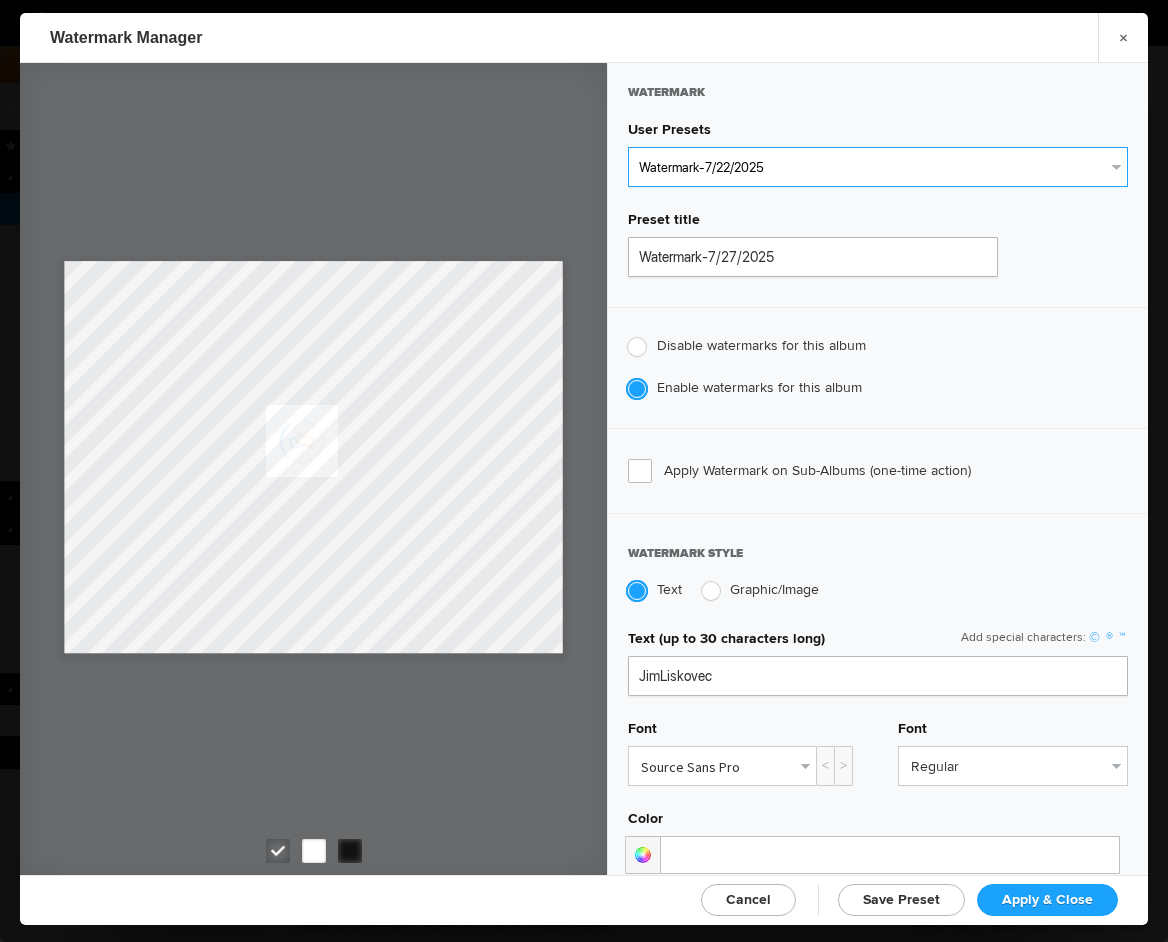 type on "Watermark-7/22/2025" 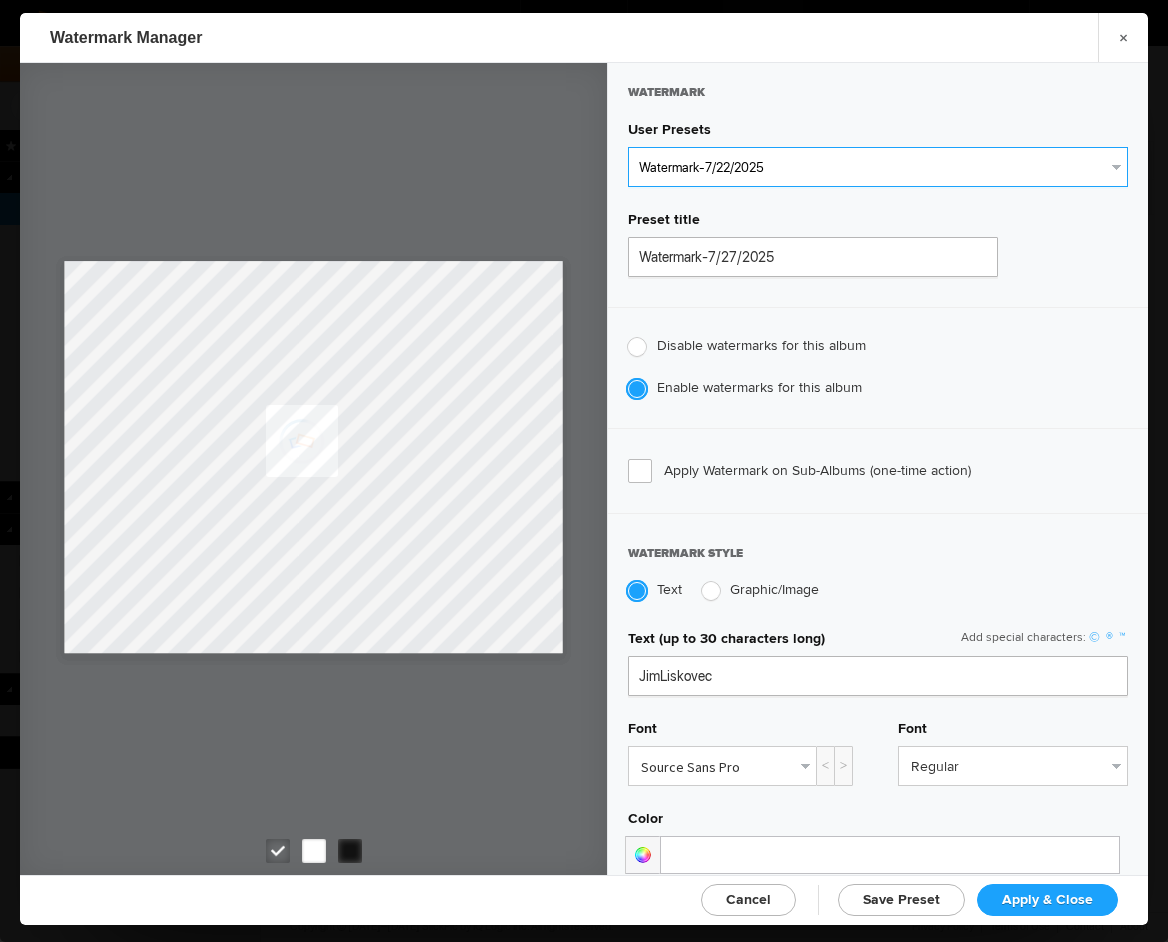 type on "Jim Liskovec" 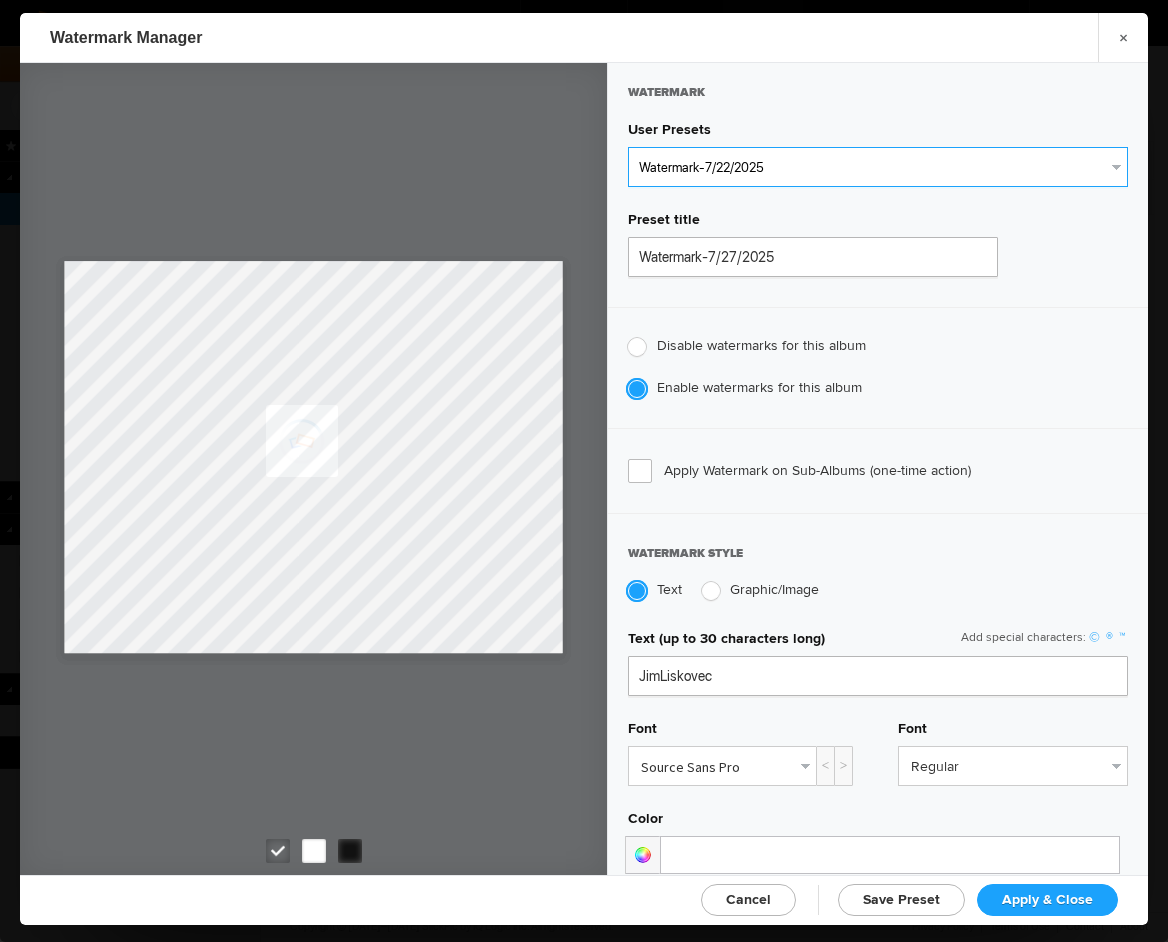 radio on "false" 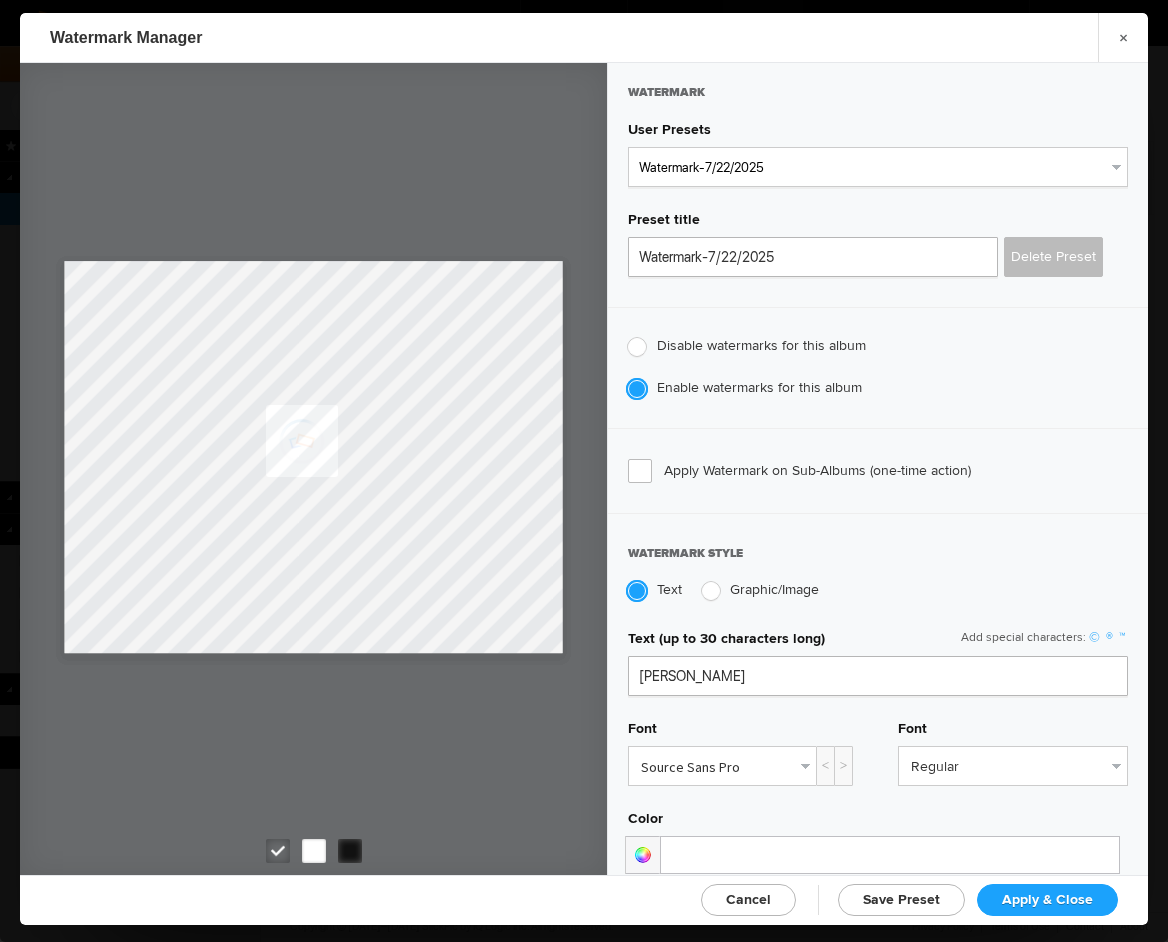 click on "Apply & Close" 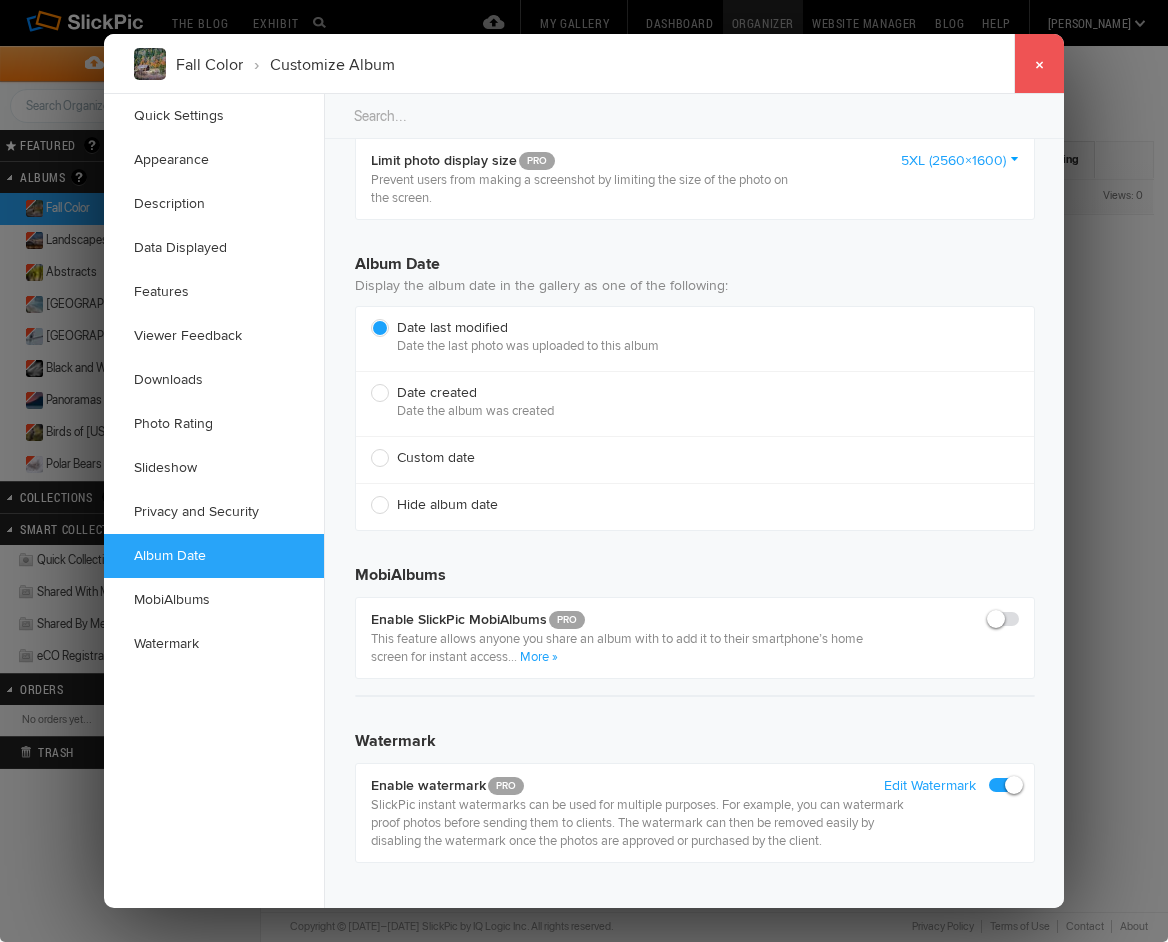 click on "×" 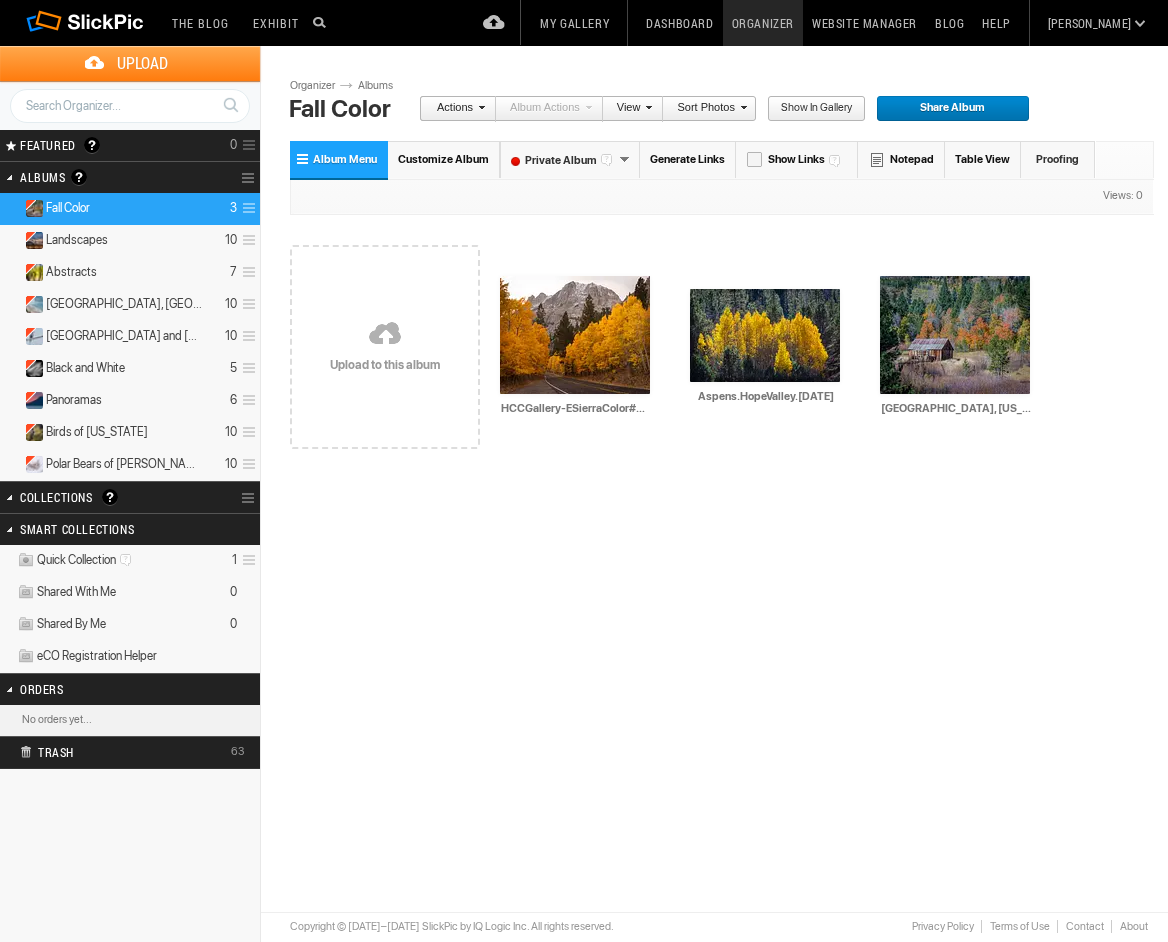 click on "Upload
Get Adobe® Lightroom® plug-in  here
Search
FEATURED GALLERY Visible Invisible
Your Featured Gallery is the place to showcase the very best photos from your public albums.  Here you can even display photos from your Unlisted albums.
Benefits of the Featured Gallery:
It shows all of your best photos in one place, it’s a mini-portfolio for your gallery!
It’s good for SEO (Search Engine Optimization)
It might be accepted to the SlickPic Exhibit: SlickPic's team of curators look through your Featured Gallery and might even add a photo that they love to be displayed on the SlickPic Exhibit. These selected photos might also be displayed on SlickPic social media accounts like Facebook, Instagram, etc with photo credits to you. That provides you SEO "backlink".  Please see Terms of Use.
0" at bounding box center (584, 81) 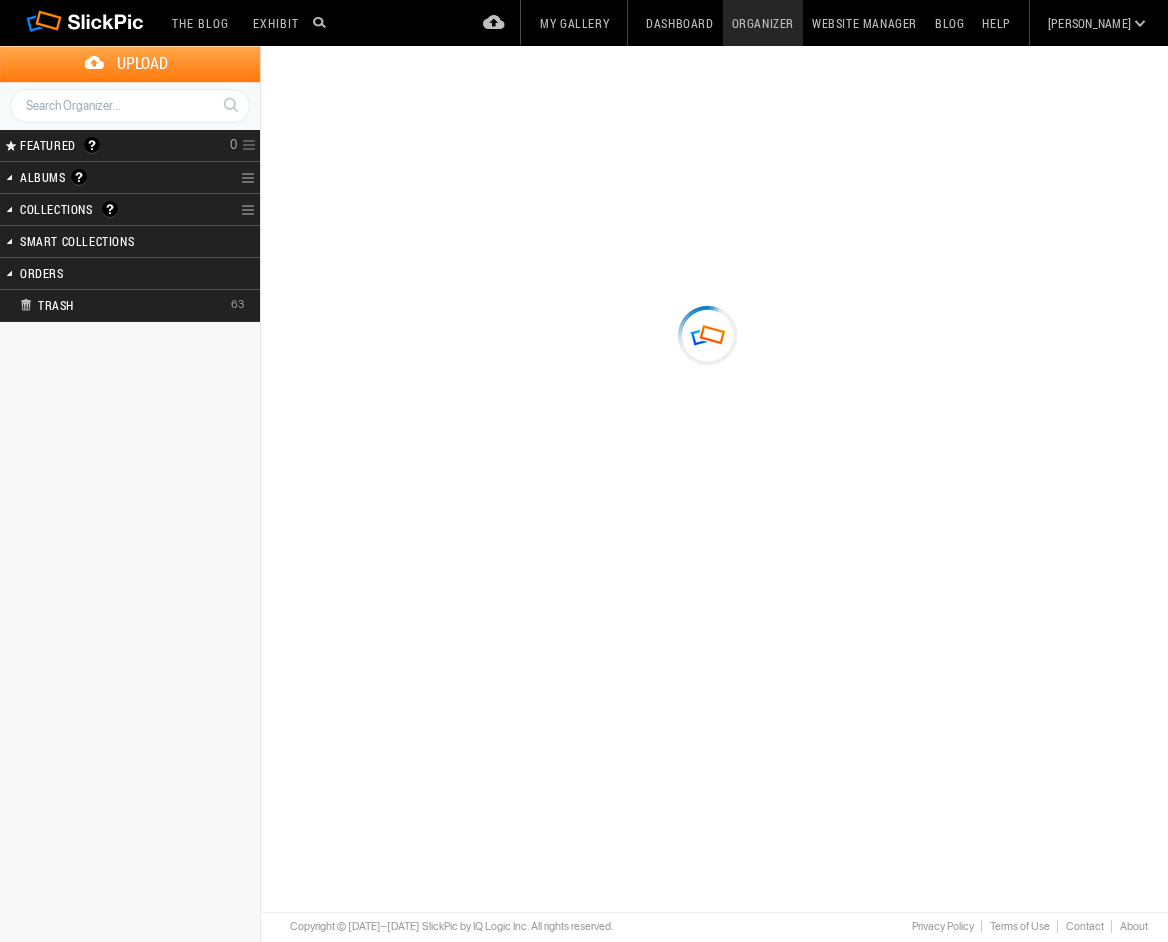scroll, scrollTop: 0, scrollLeft: 0, axis: both 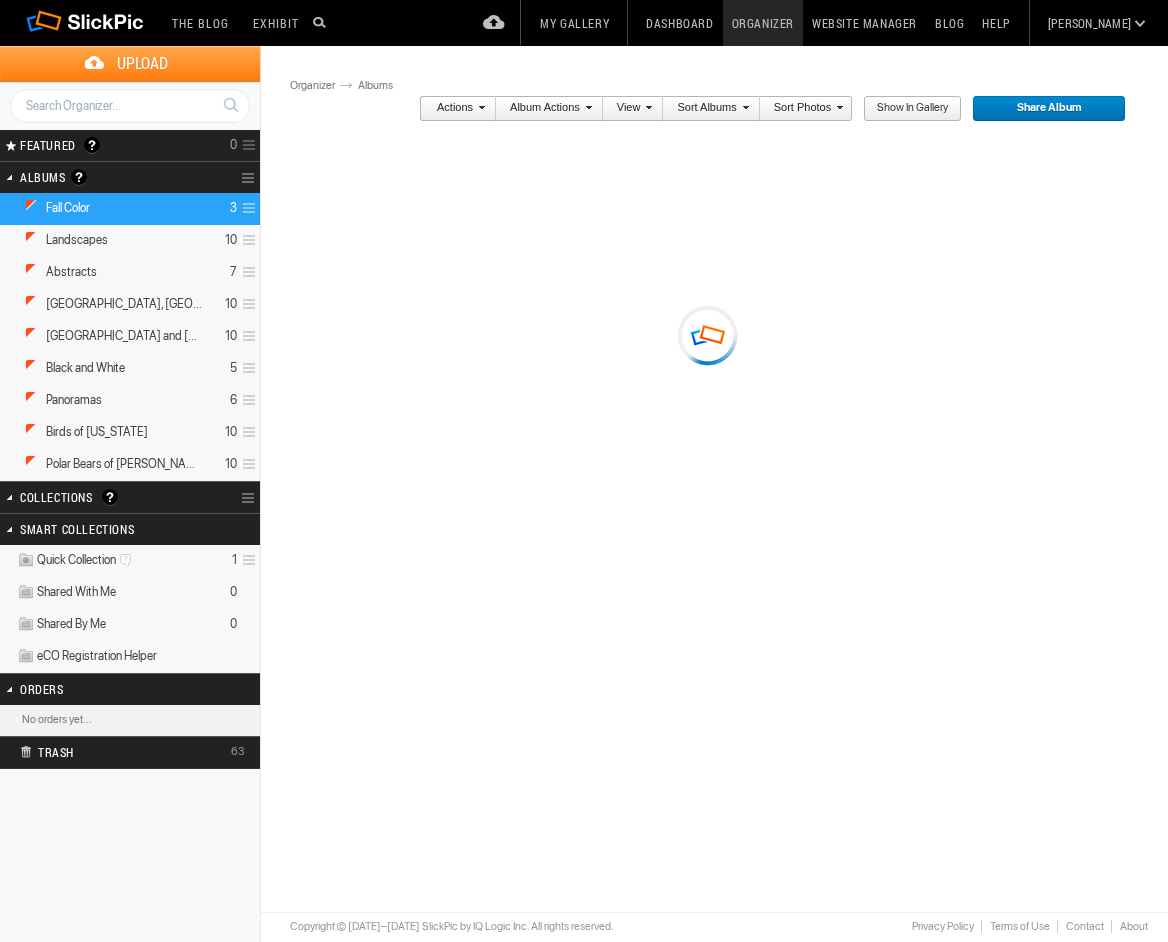 type on "Fall Color" 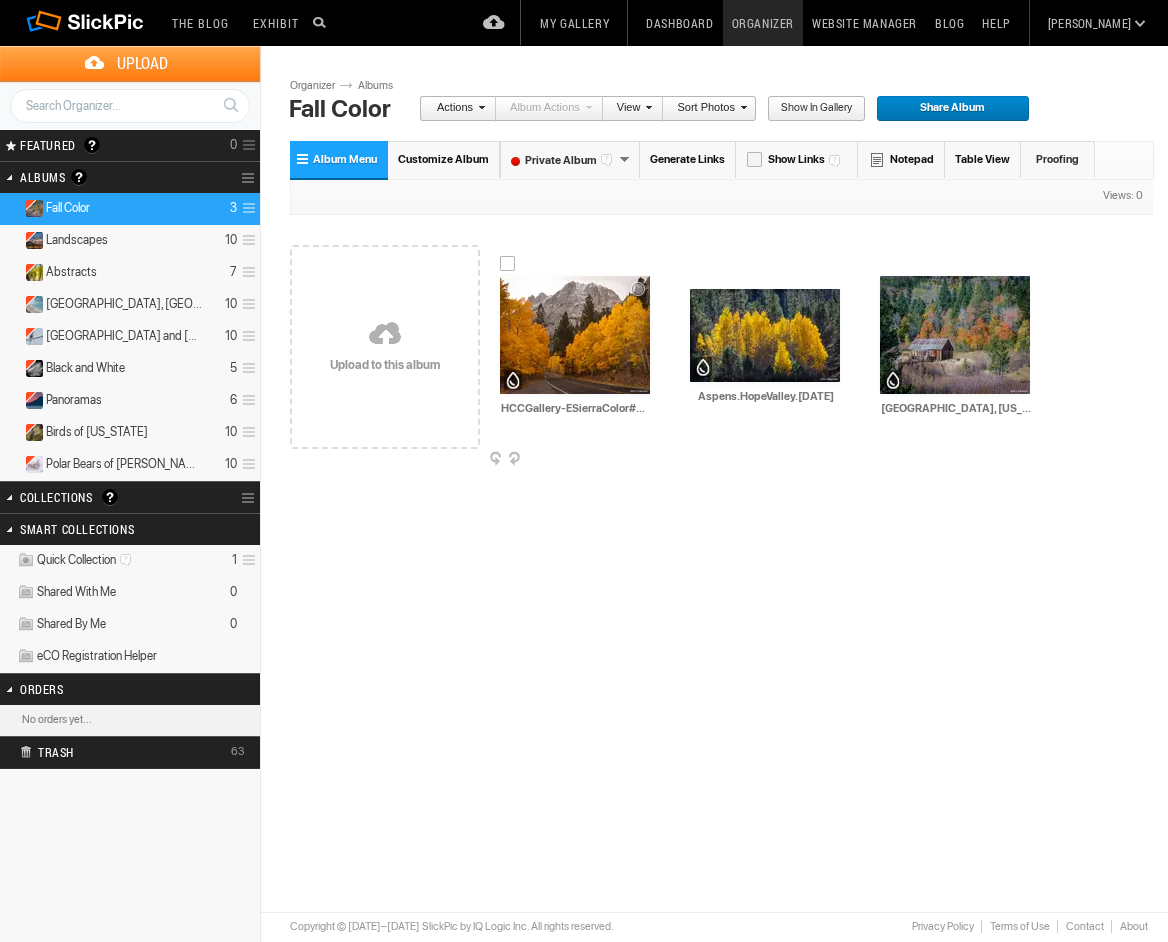 click at bounding box center (575, 335) 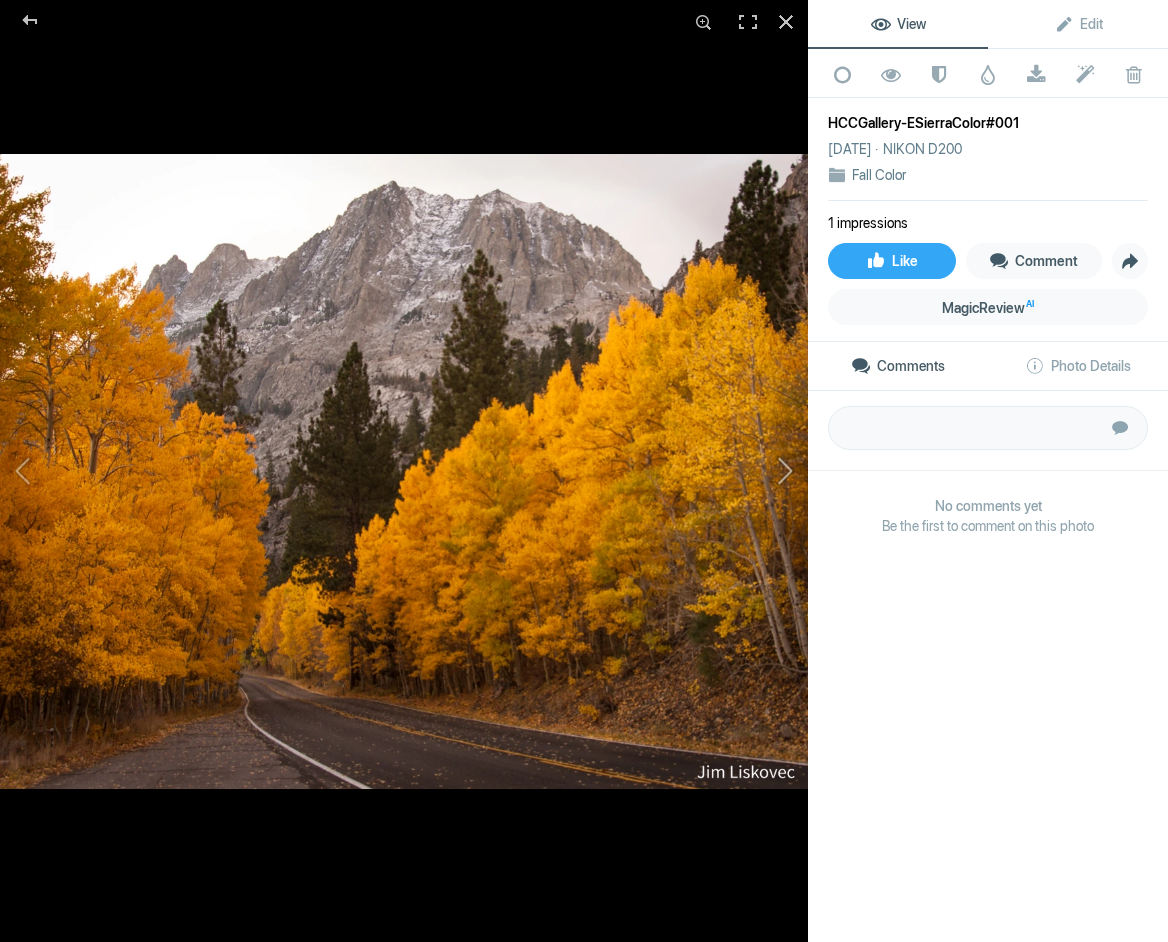 click 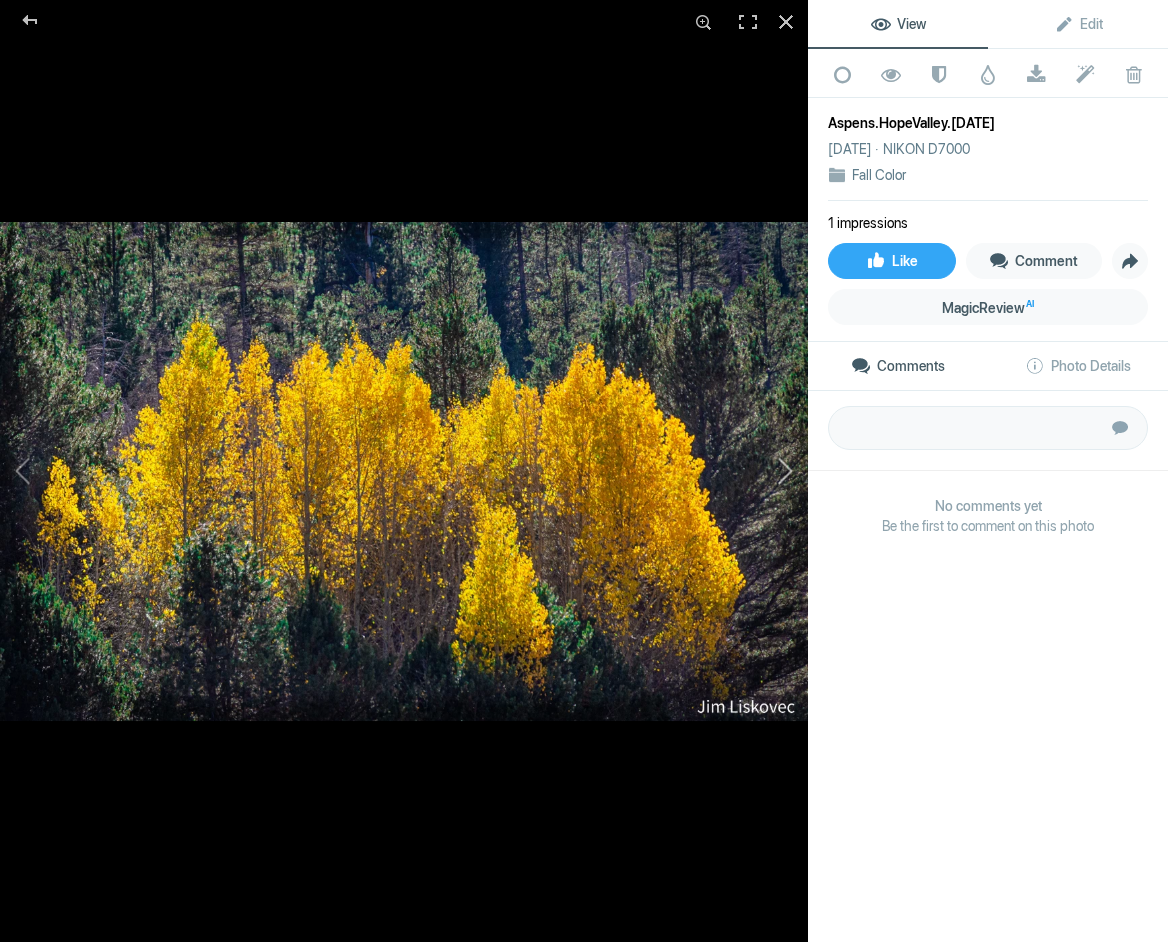 click 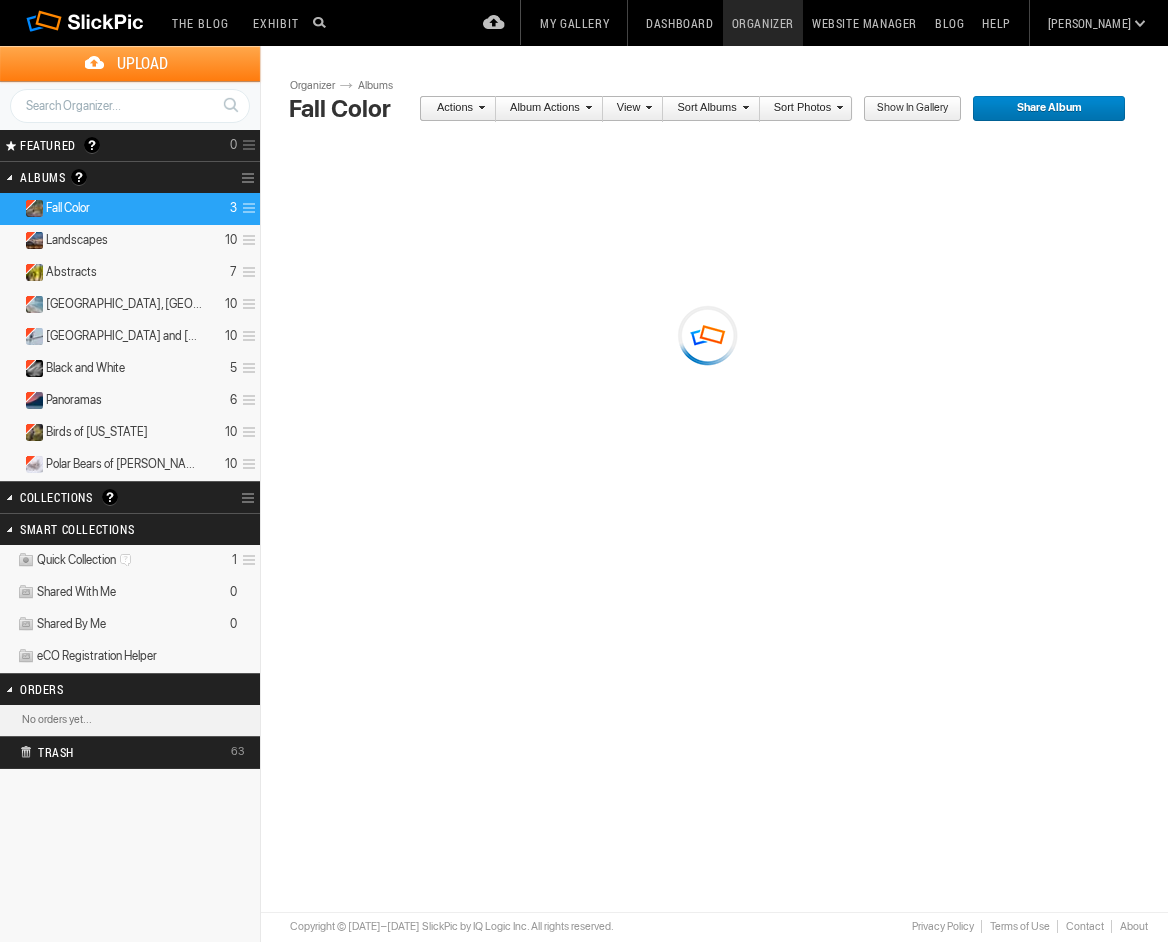 scroll, scrollTop: 0, scrollLeft: 0, axis: both 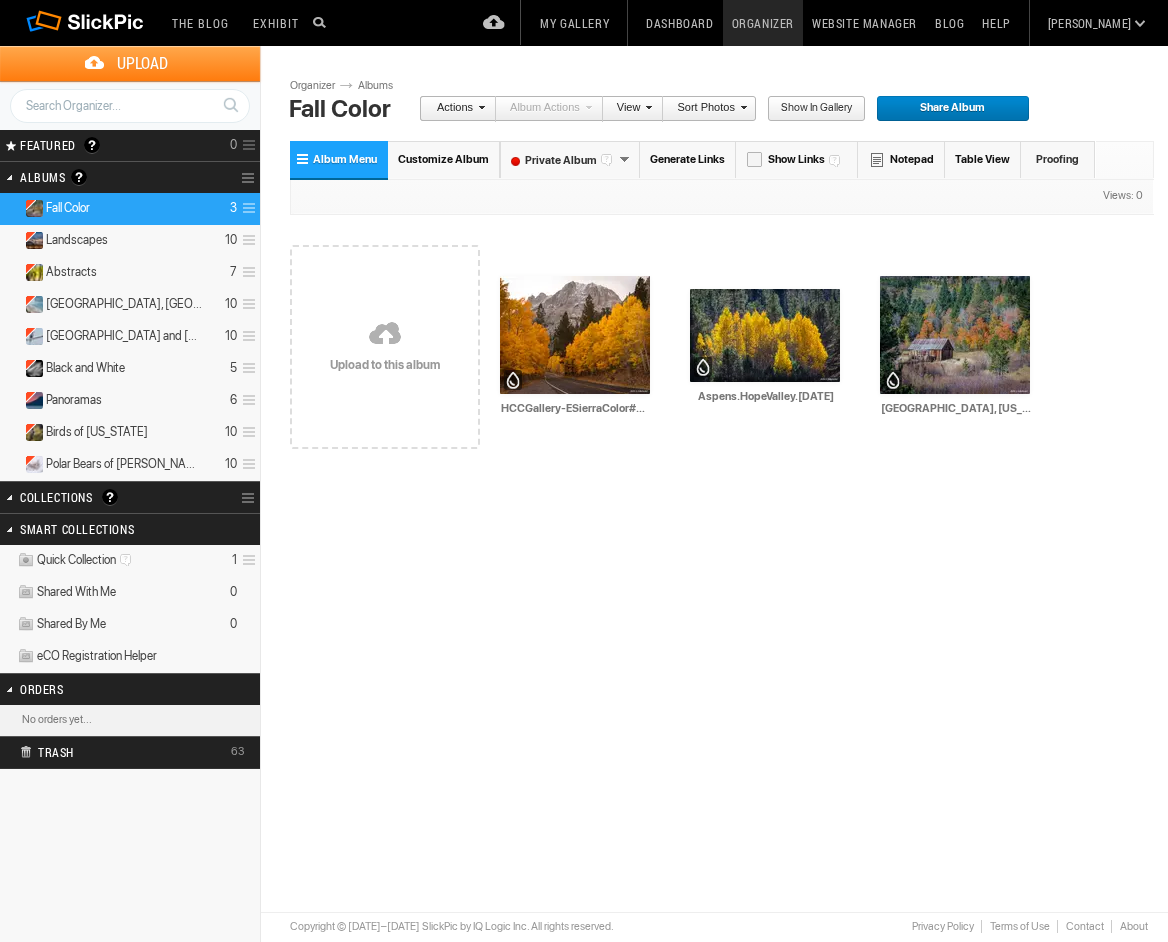 click on "Upload" at bounding box center [142, 63] 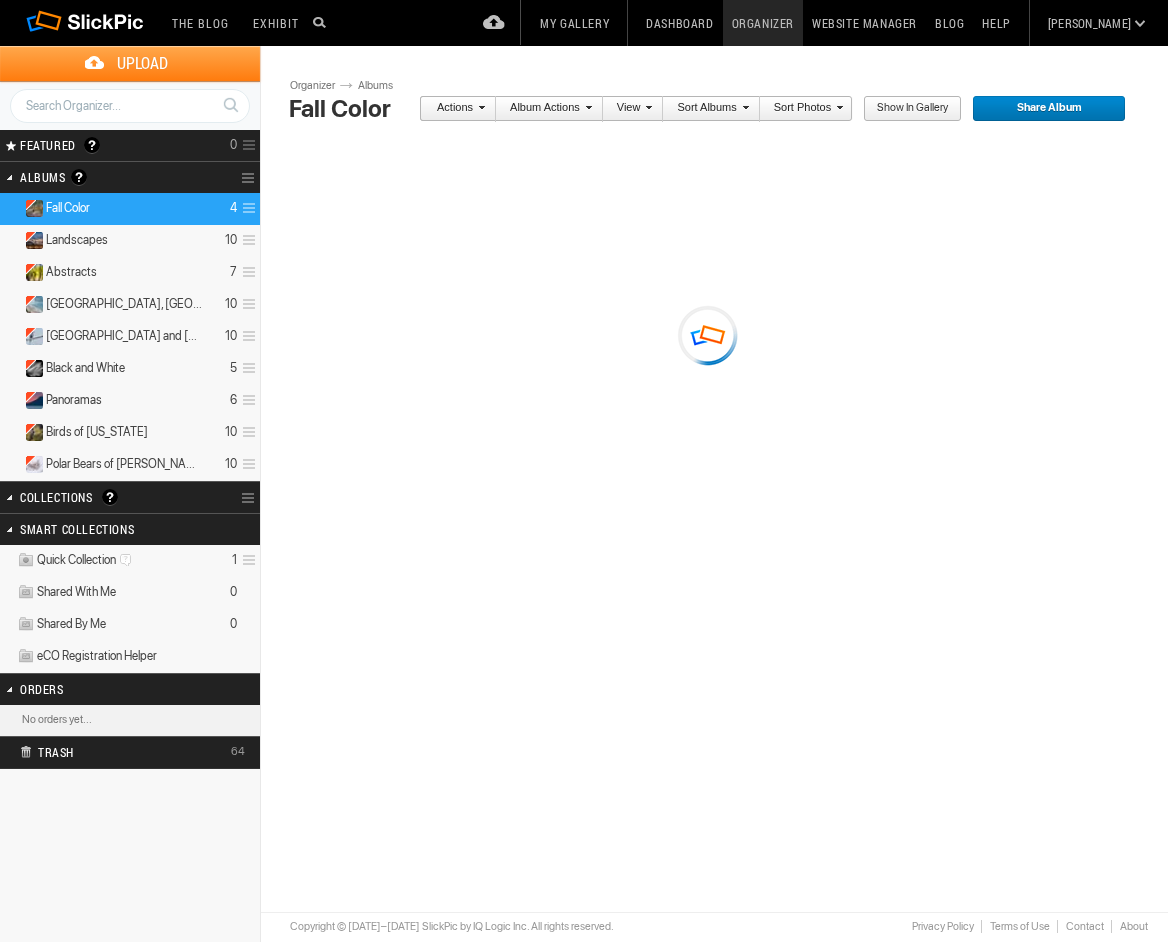 scroll, scrollTop: 0, scrollLeft: 0, axis: both 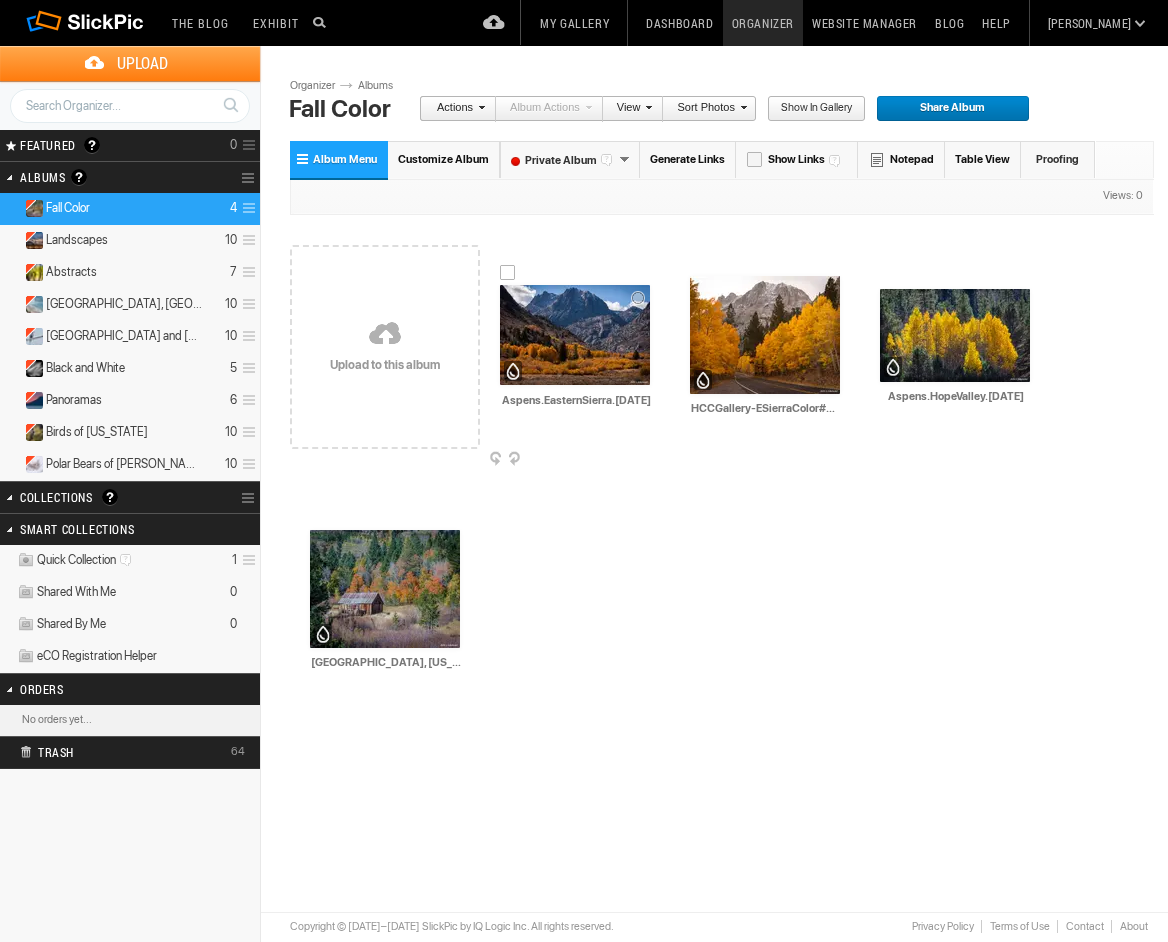 click at bounding box center [575, 335] 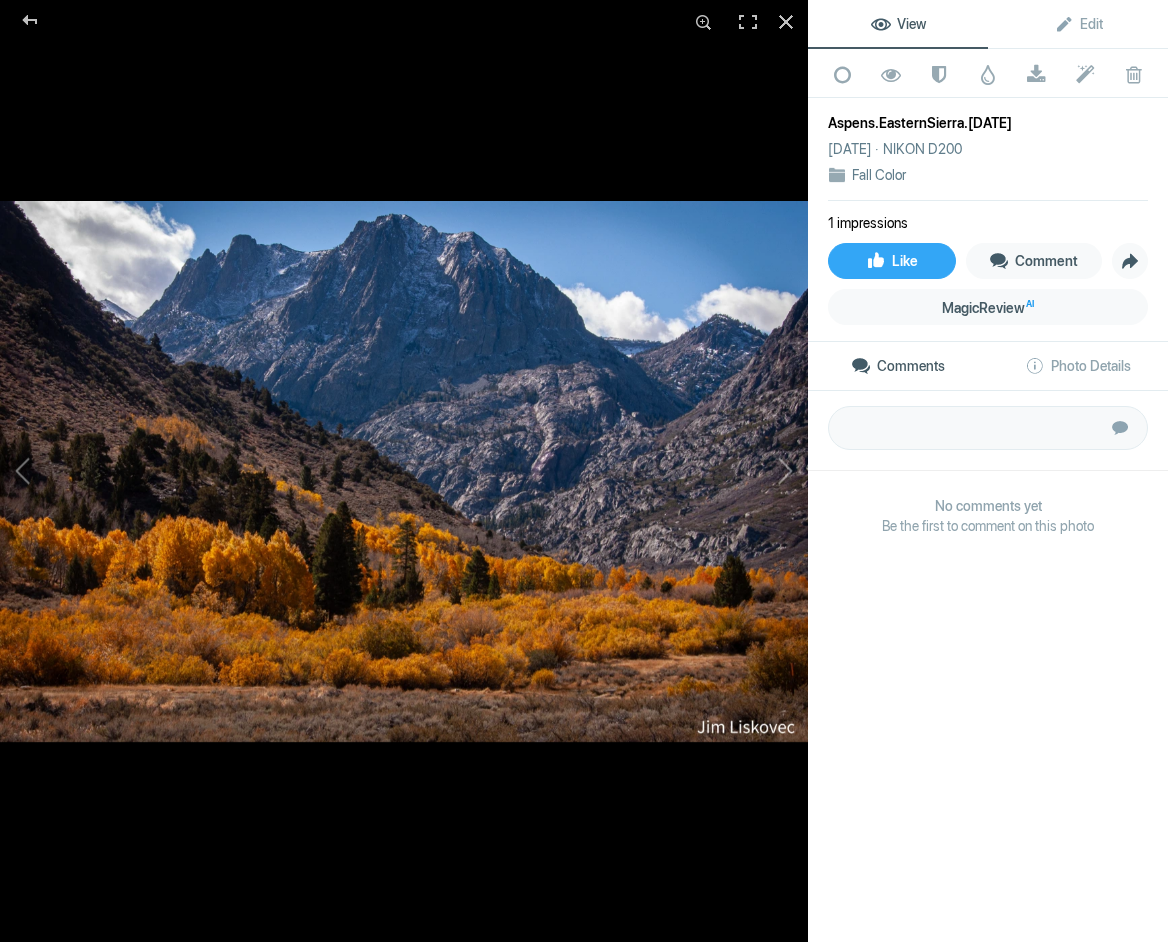click on "Aspens.EasternSierra.7.27.25" 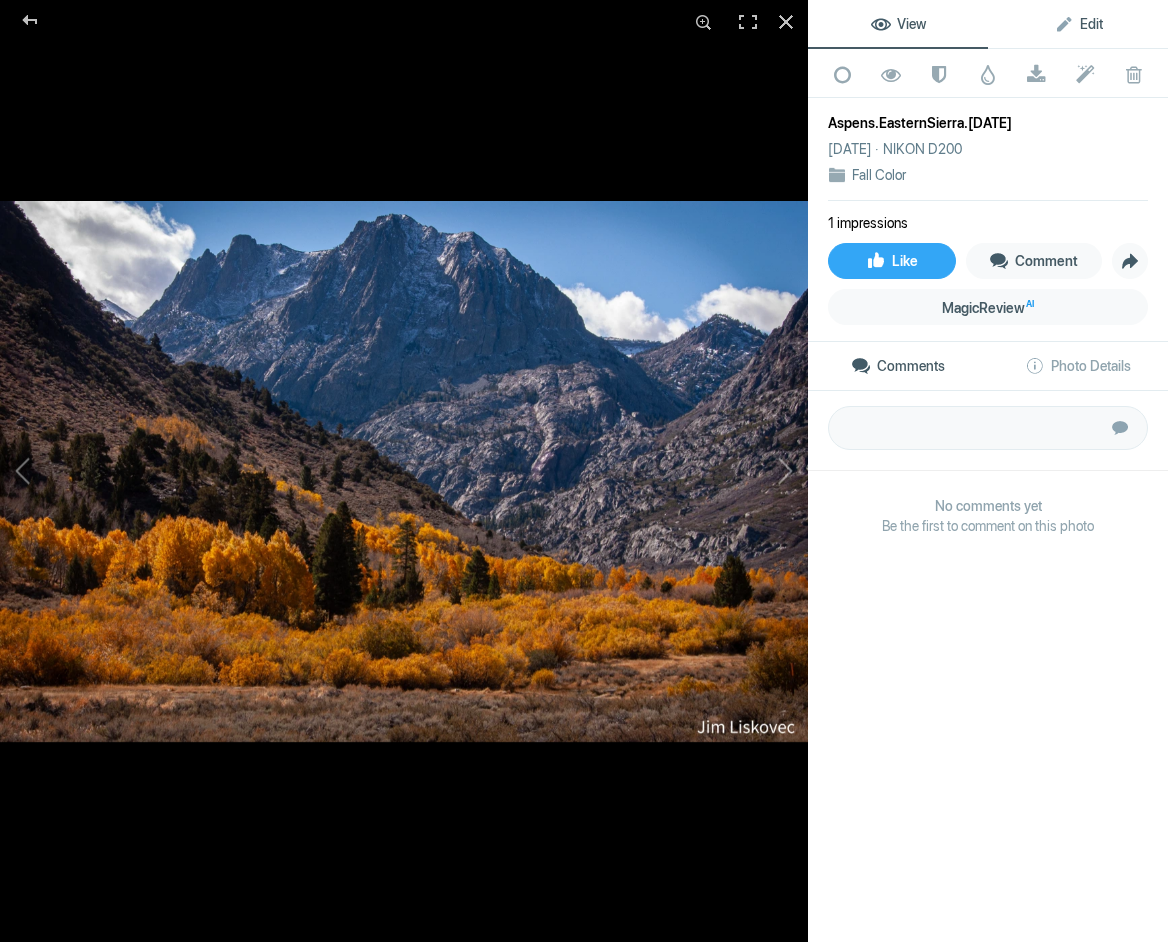click on "Edit" 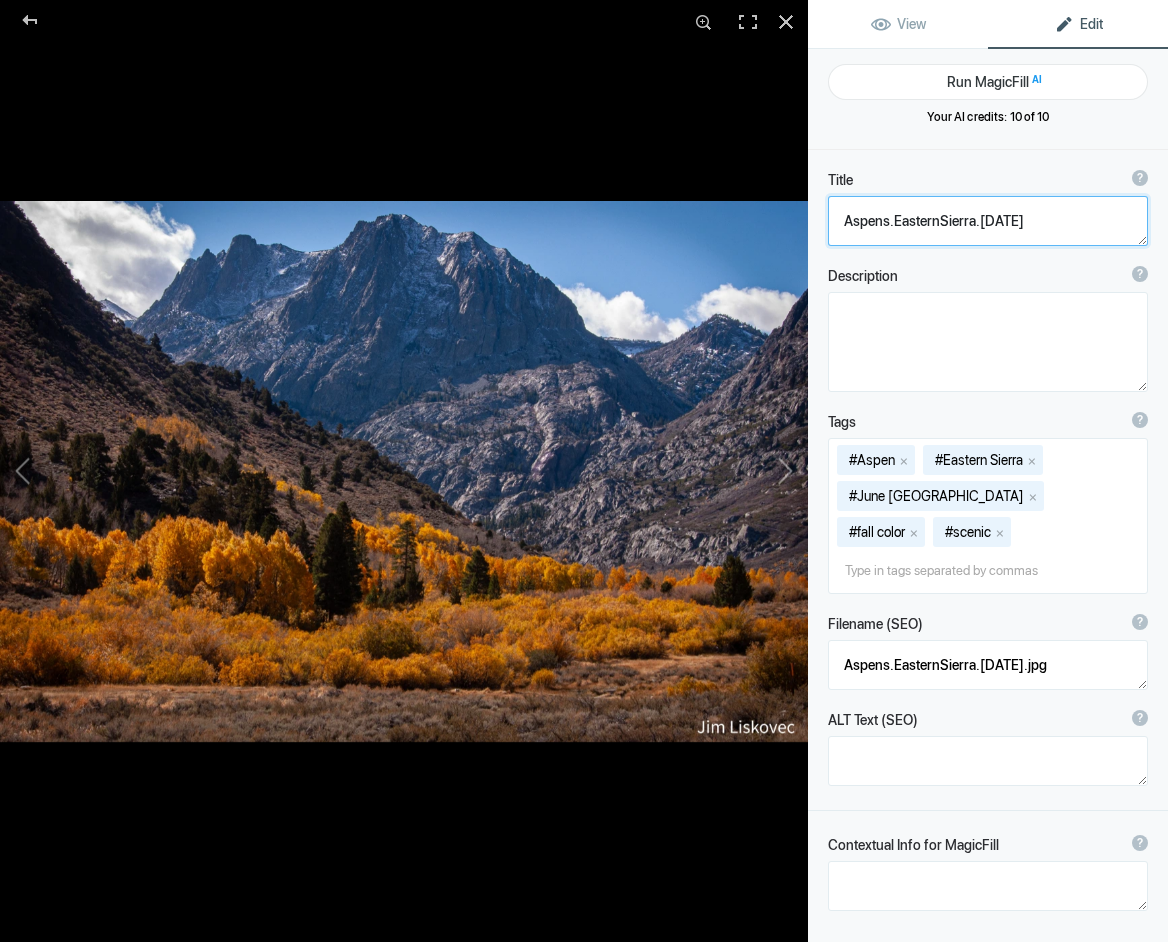 click 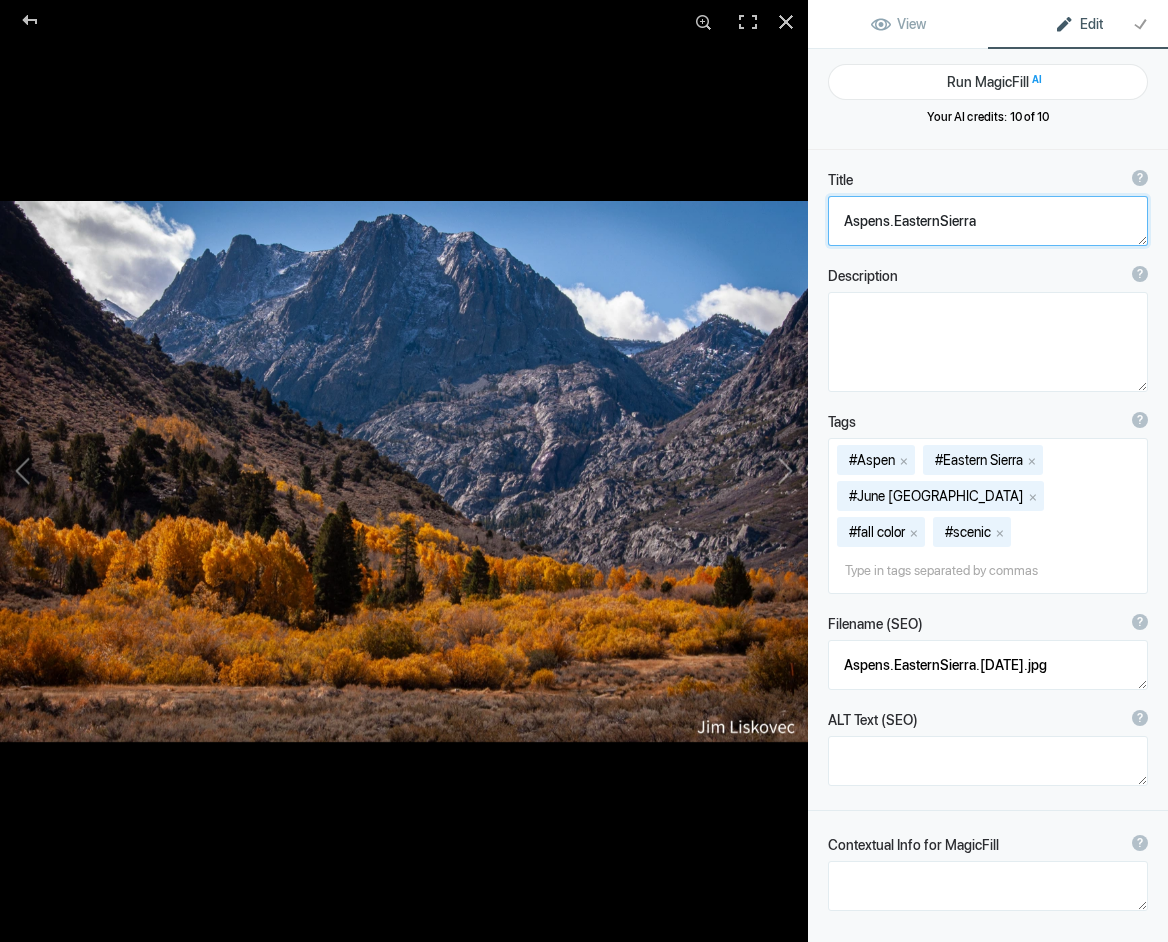 click 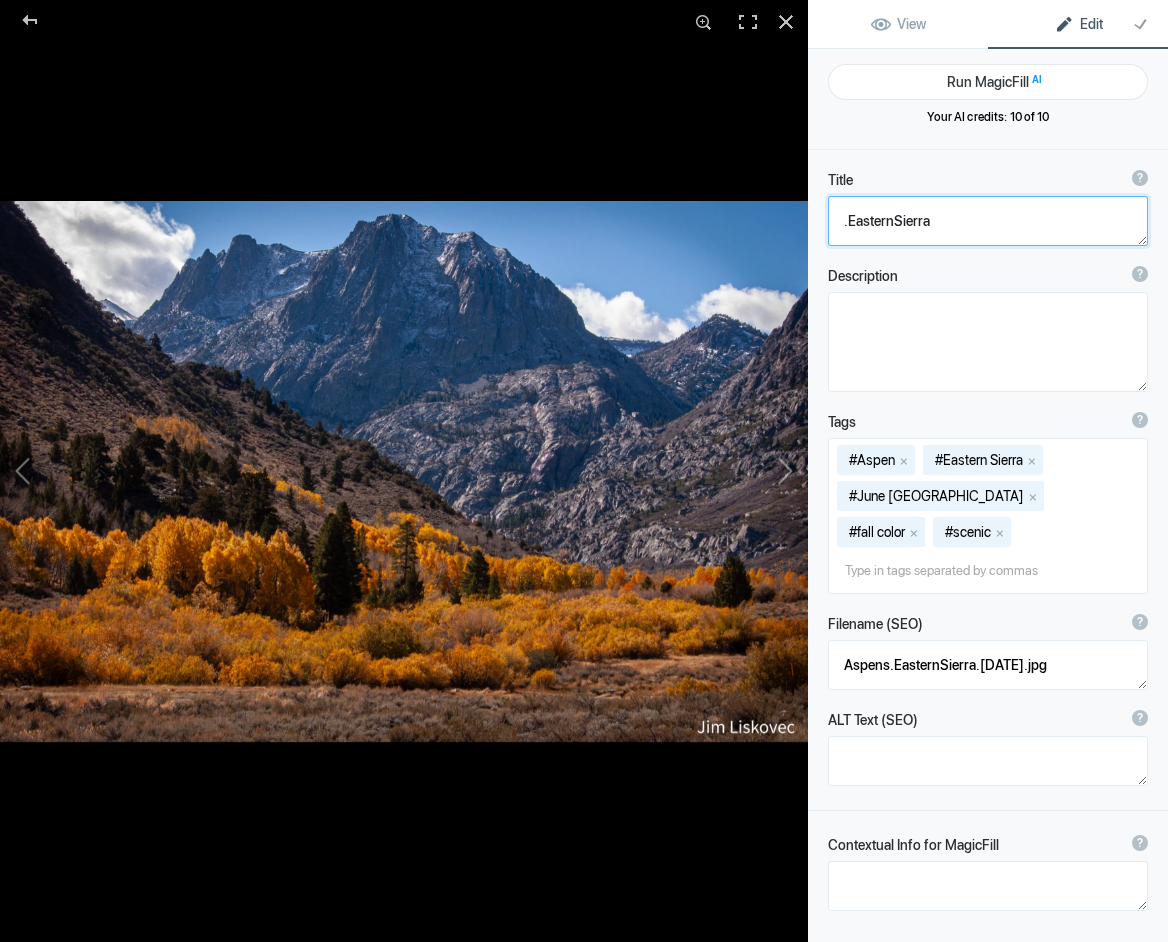 click 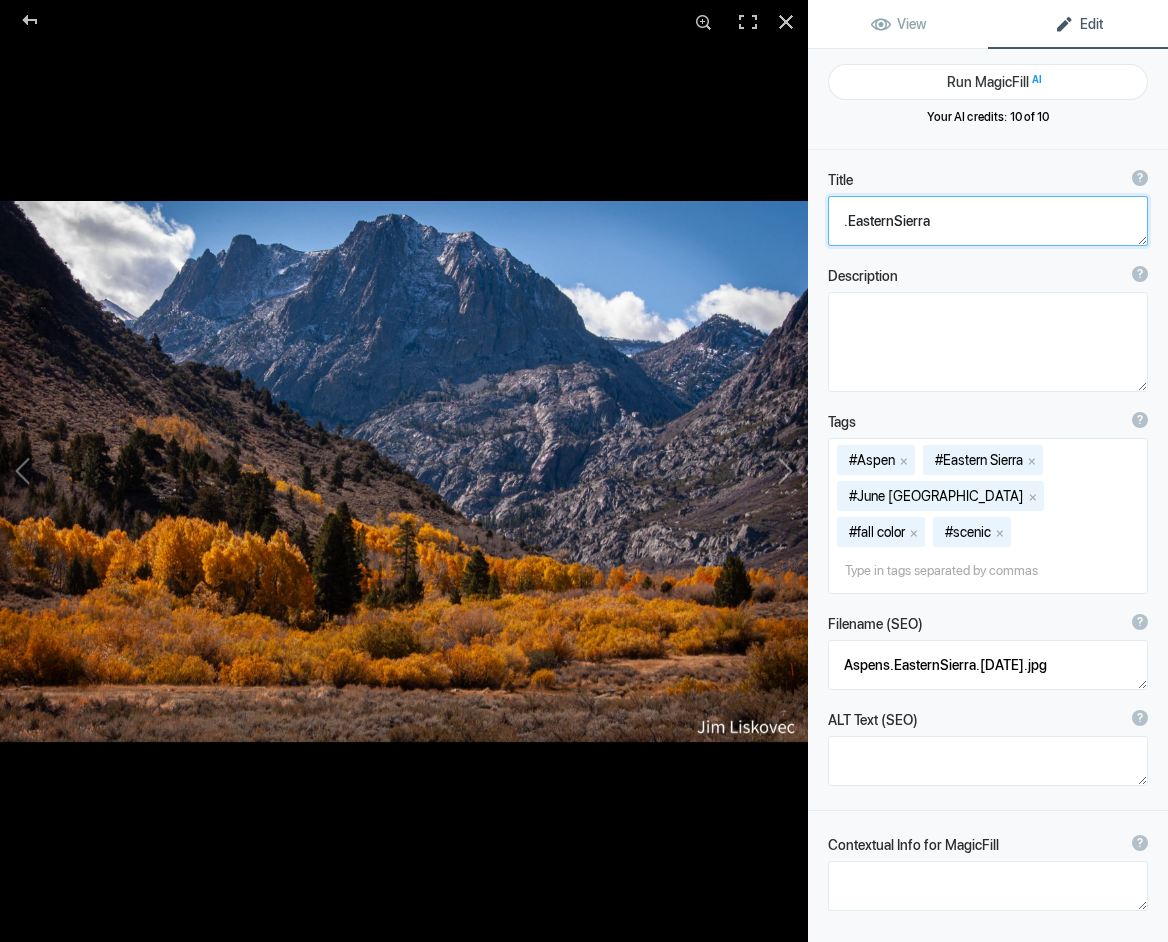 click 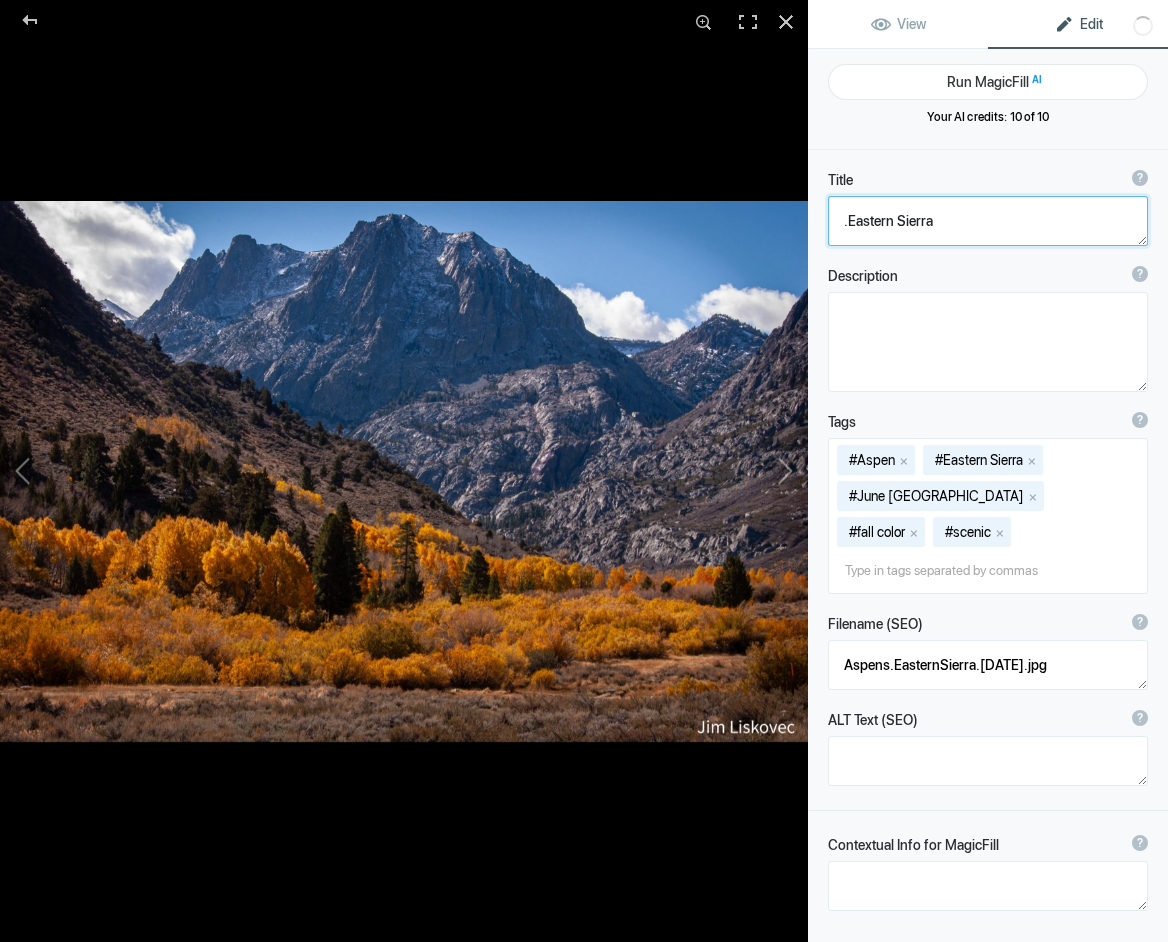 click 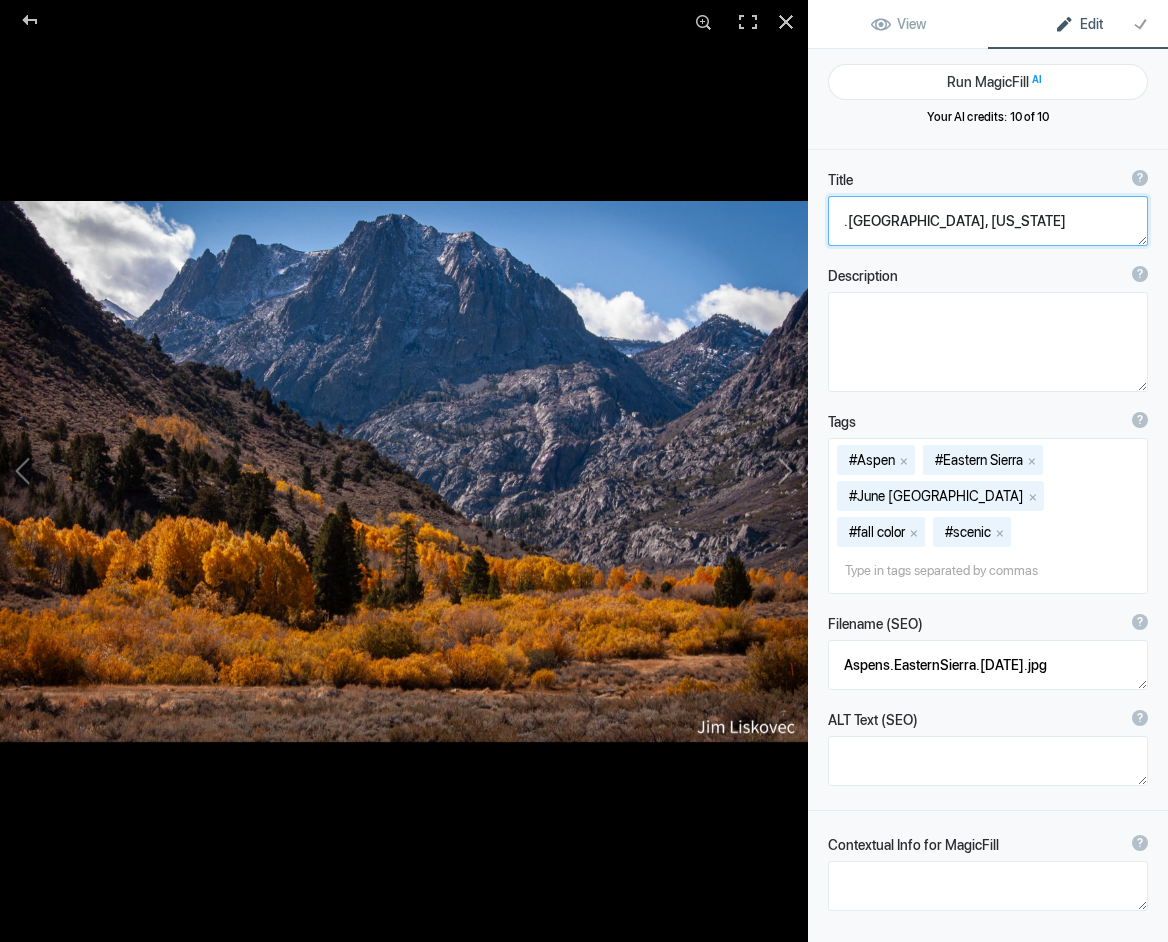 click 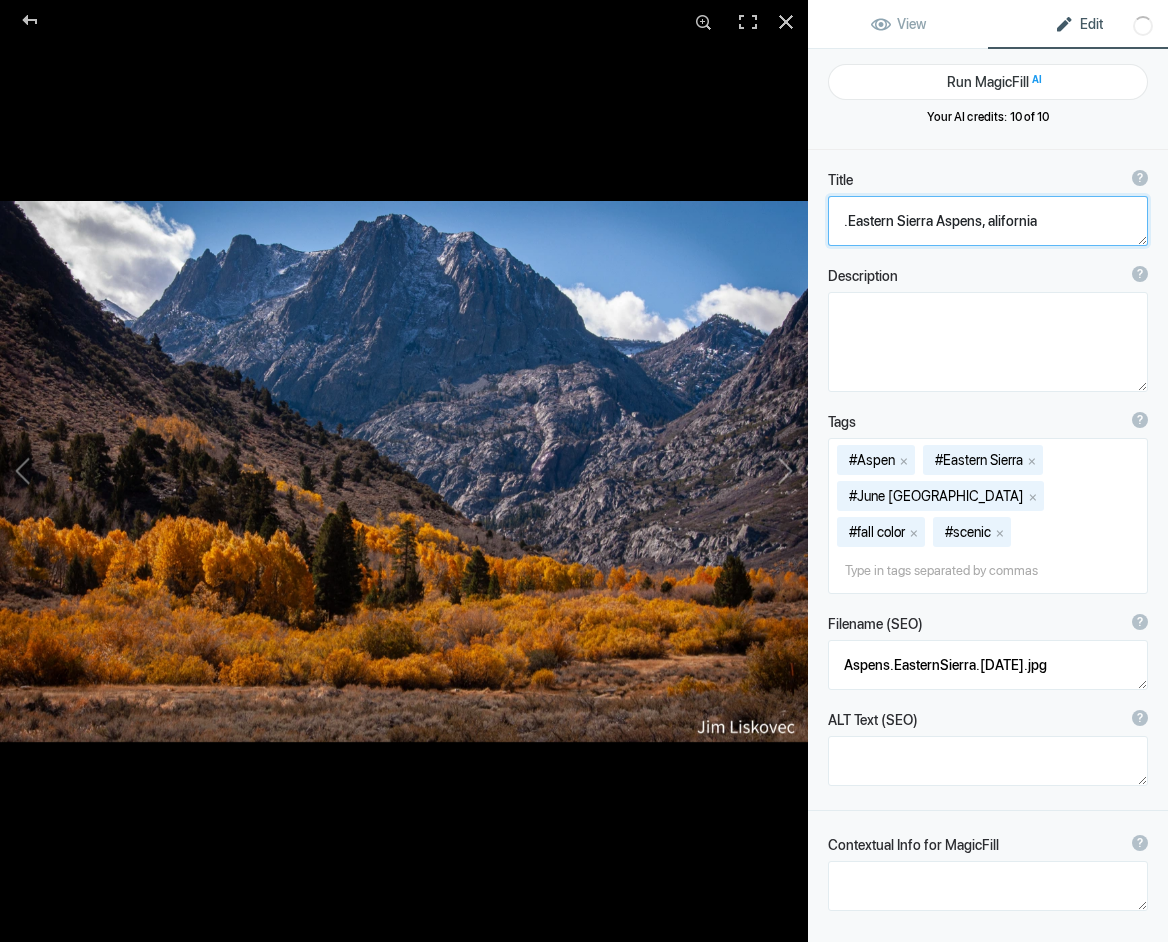 type on ".[GEOGRAPHIC_DATA], [US_STATE]" 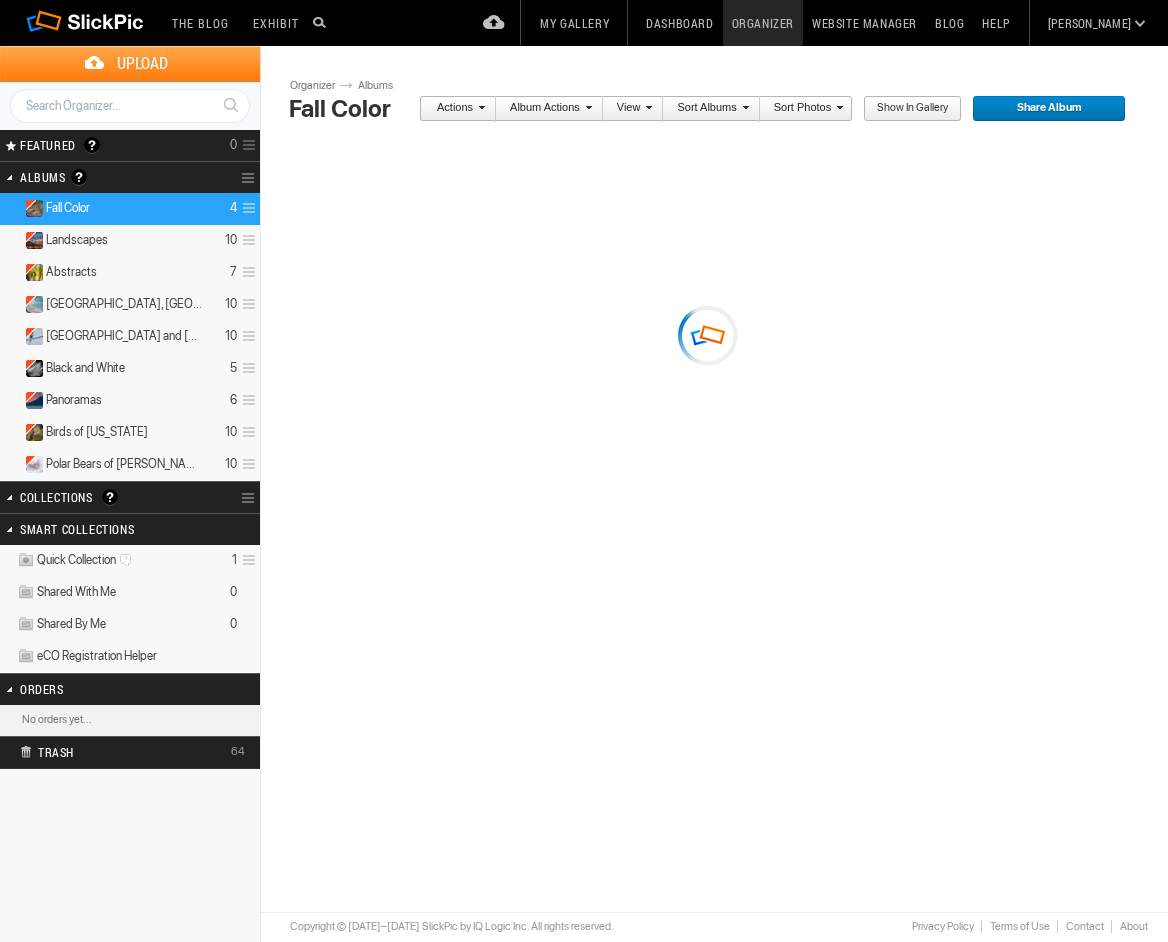 scroll, scrollTop: 0, scrollLeft: 0, axis: both 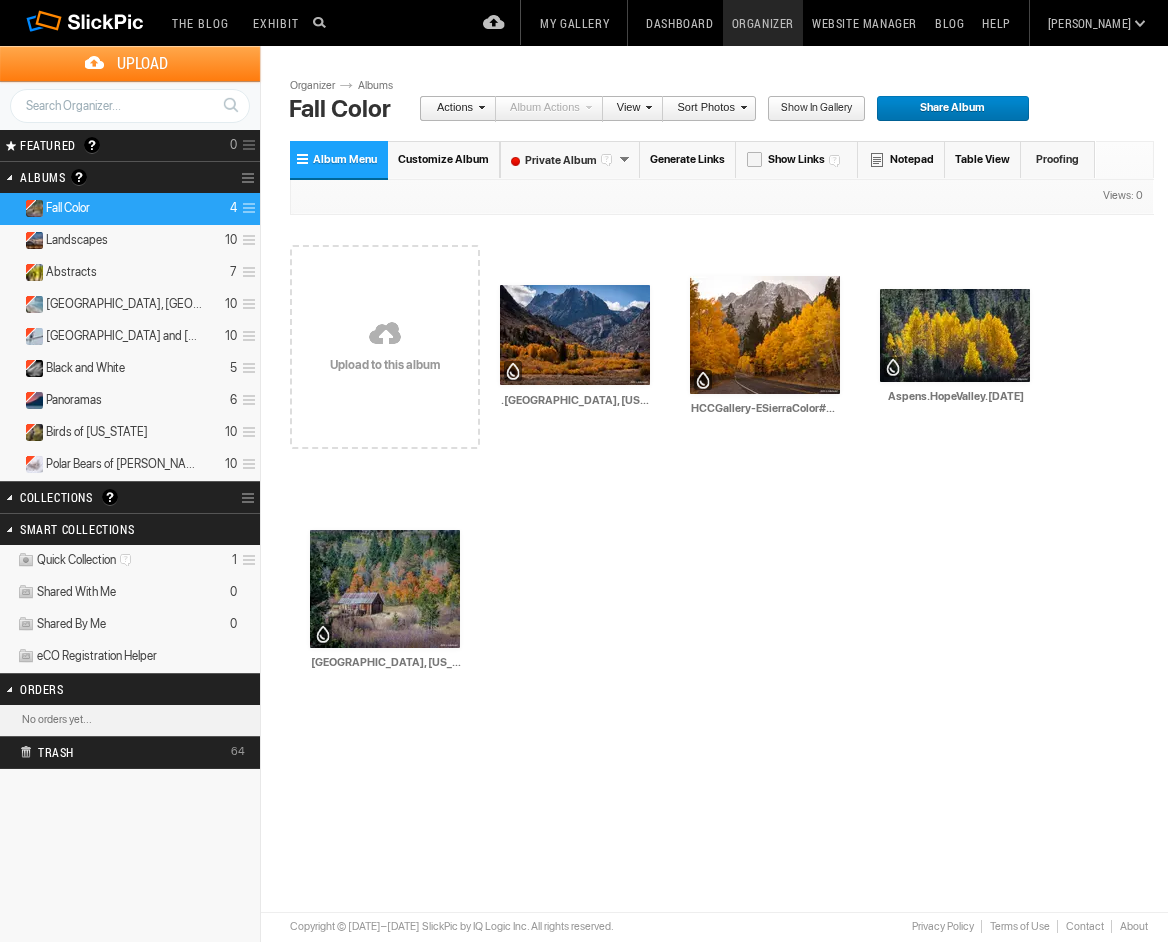 click on "Upload" at bounding box center [142, 63] 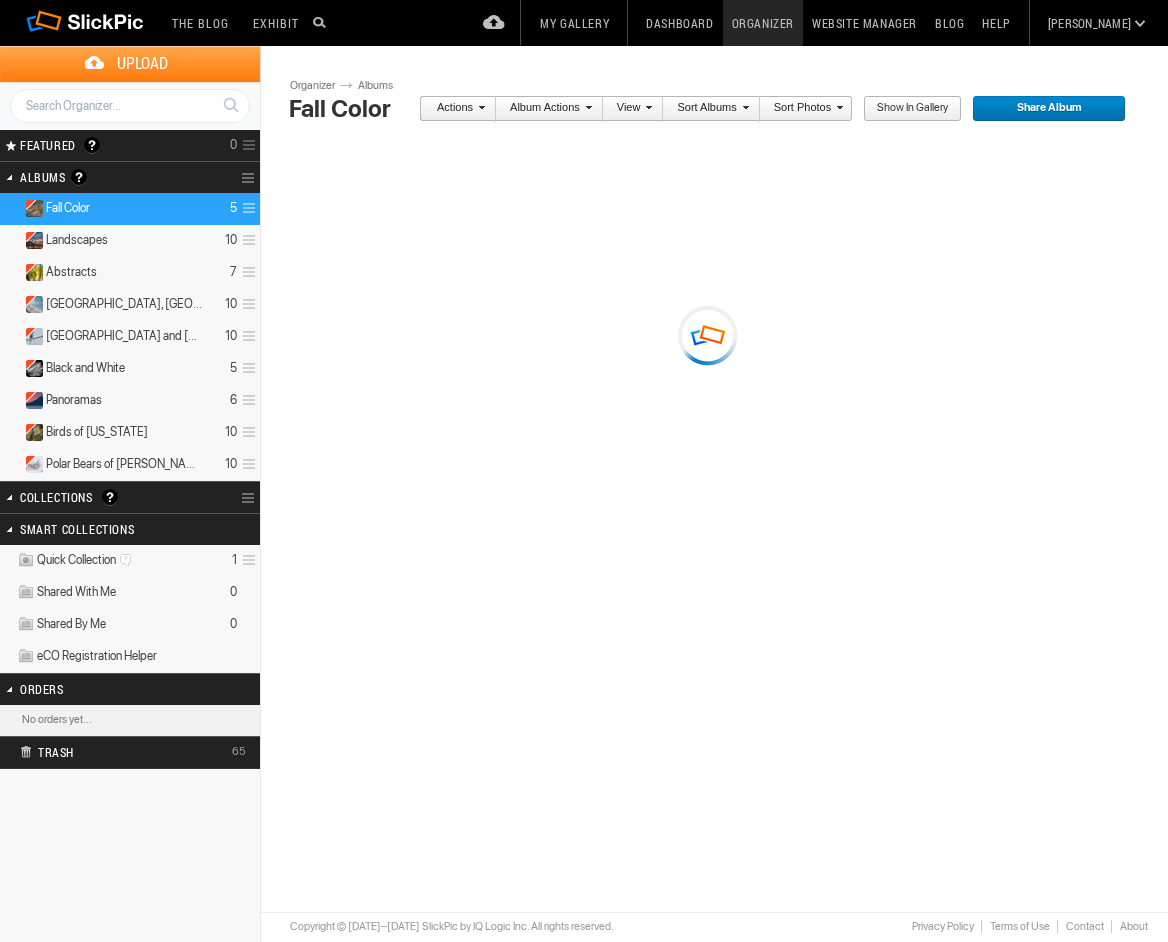 scroll, scrollTop: 0, scrollLeft: 0, axis: both 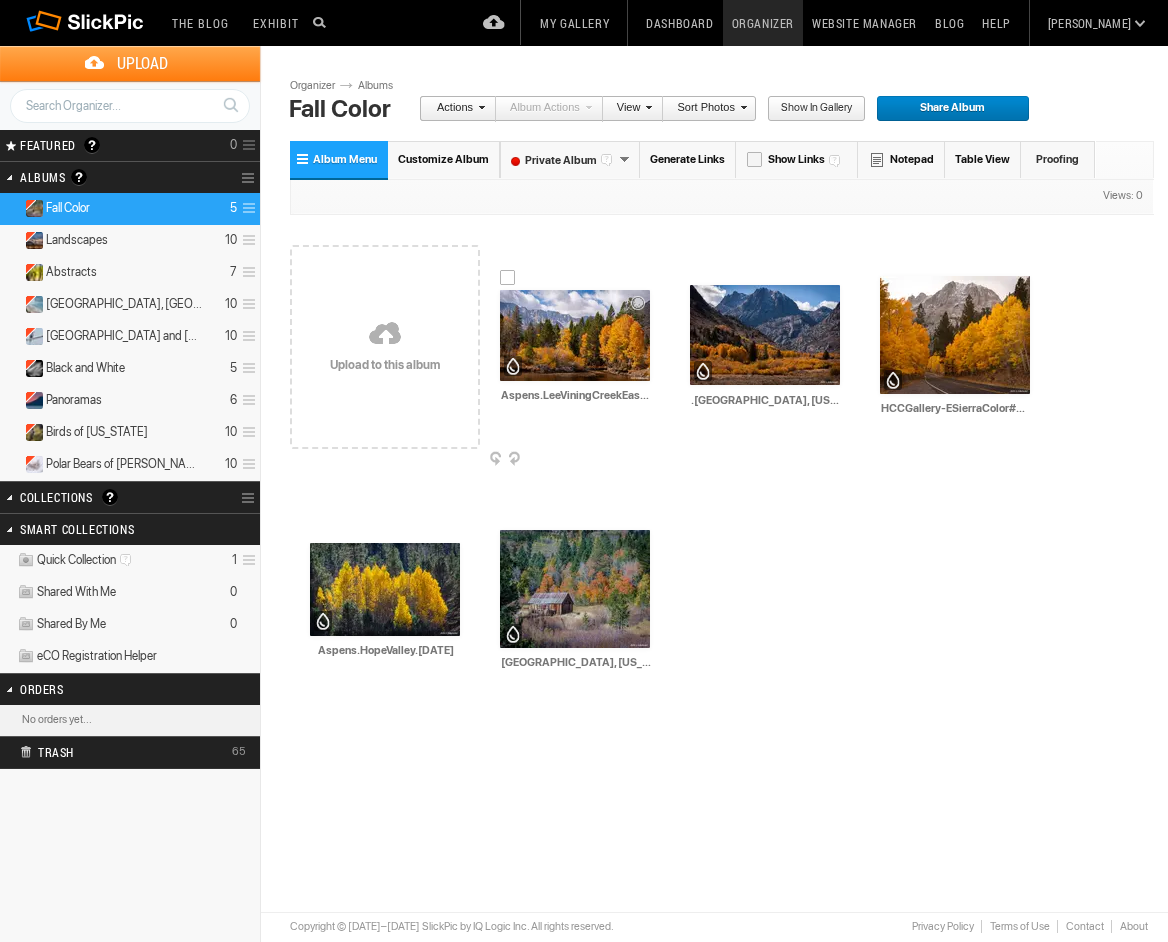 click at bounding box center (575, 335) 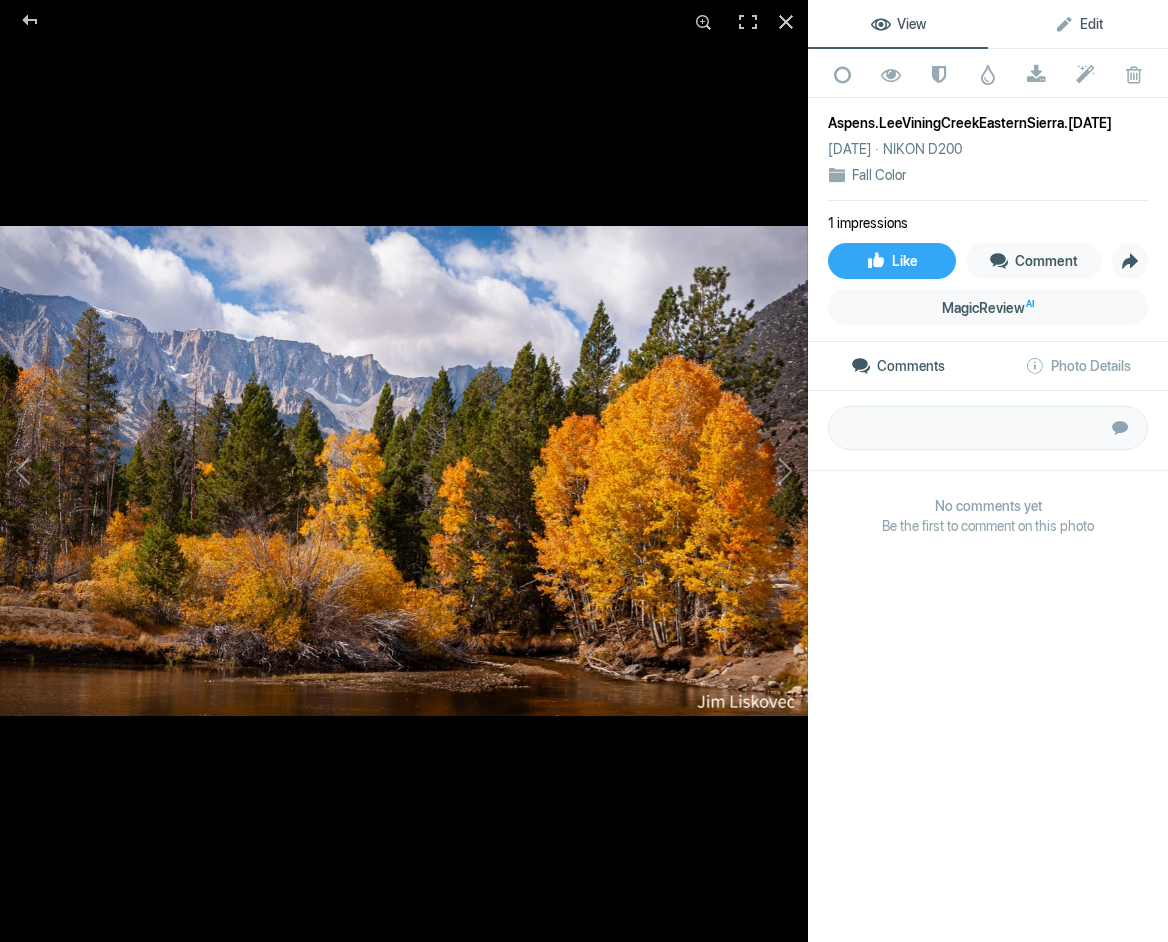 click on "Edit" 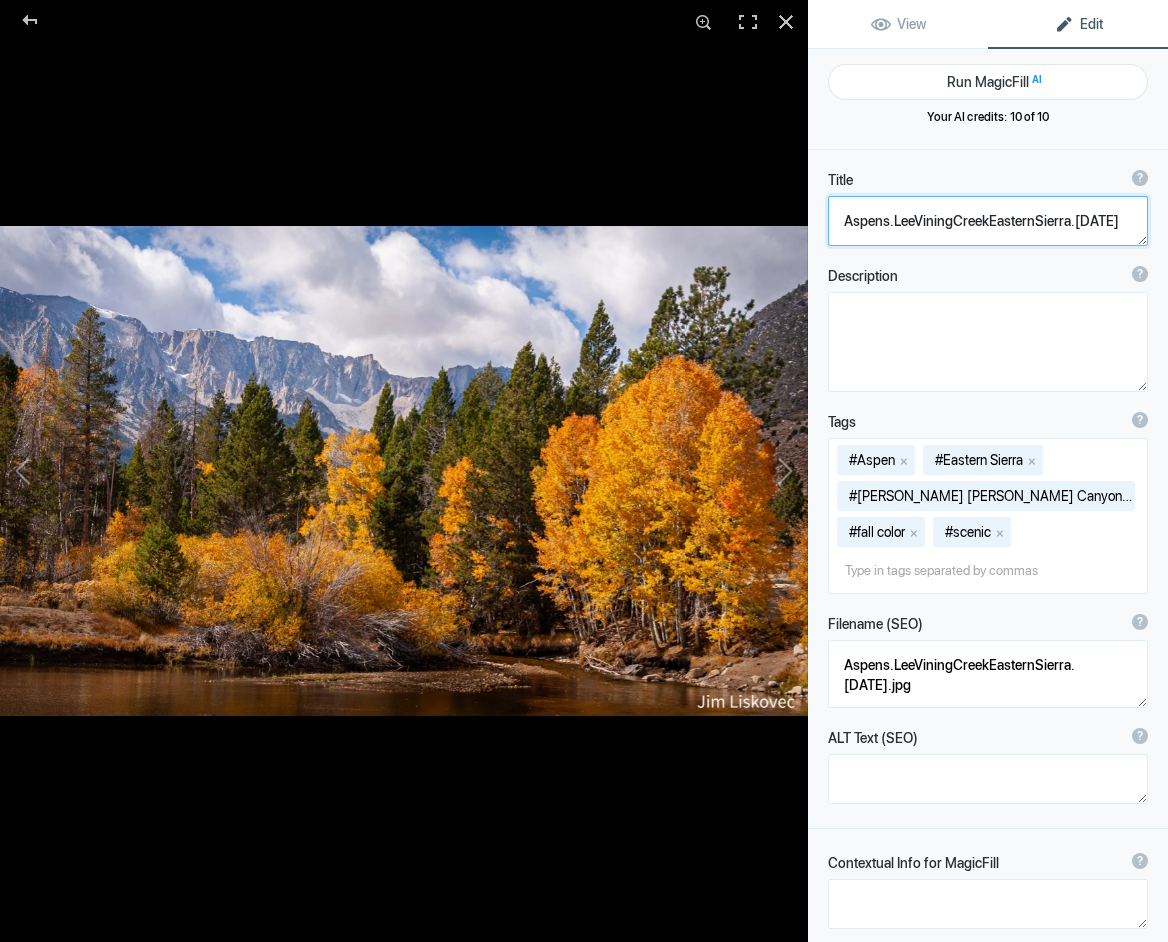 click 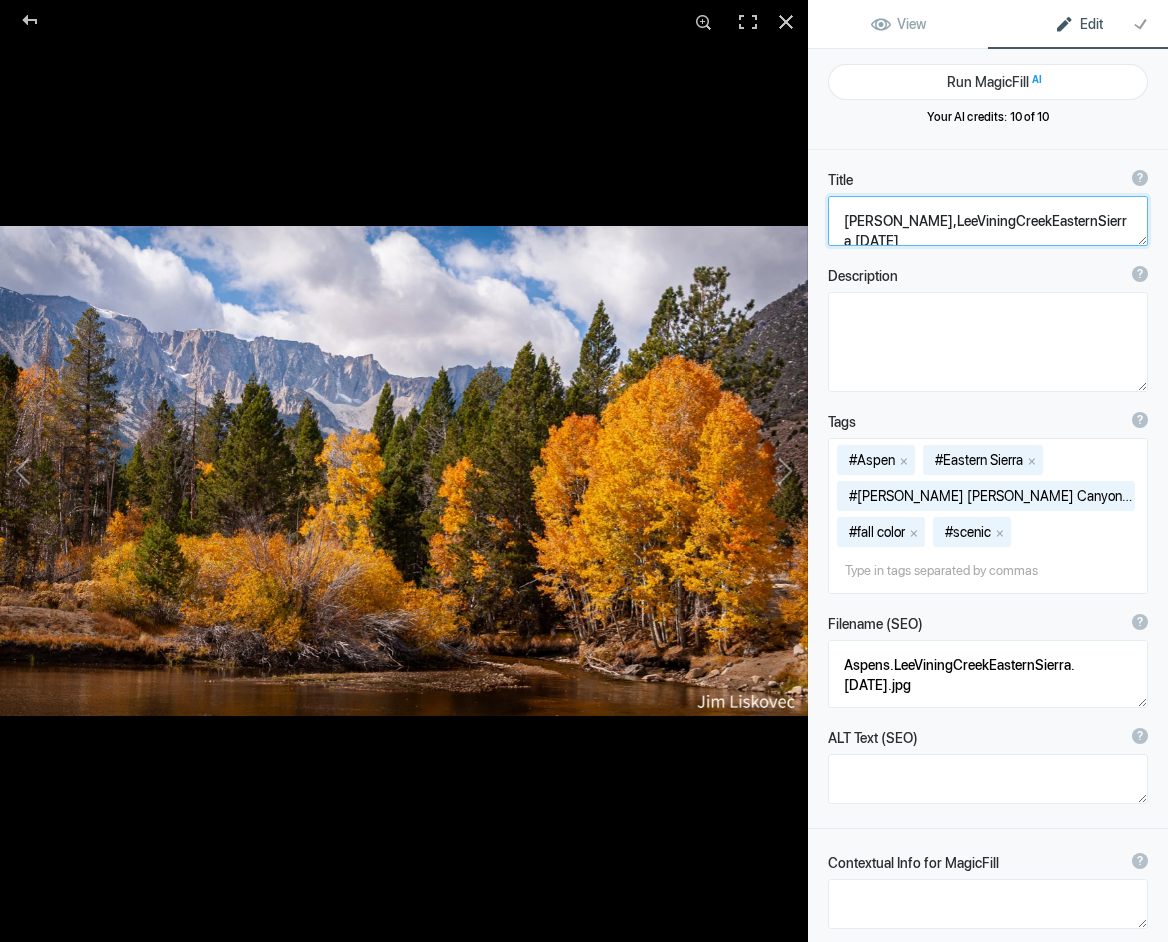 click 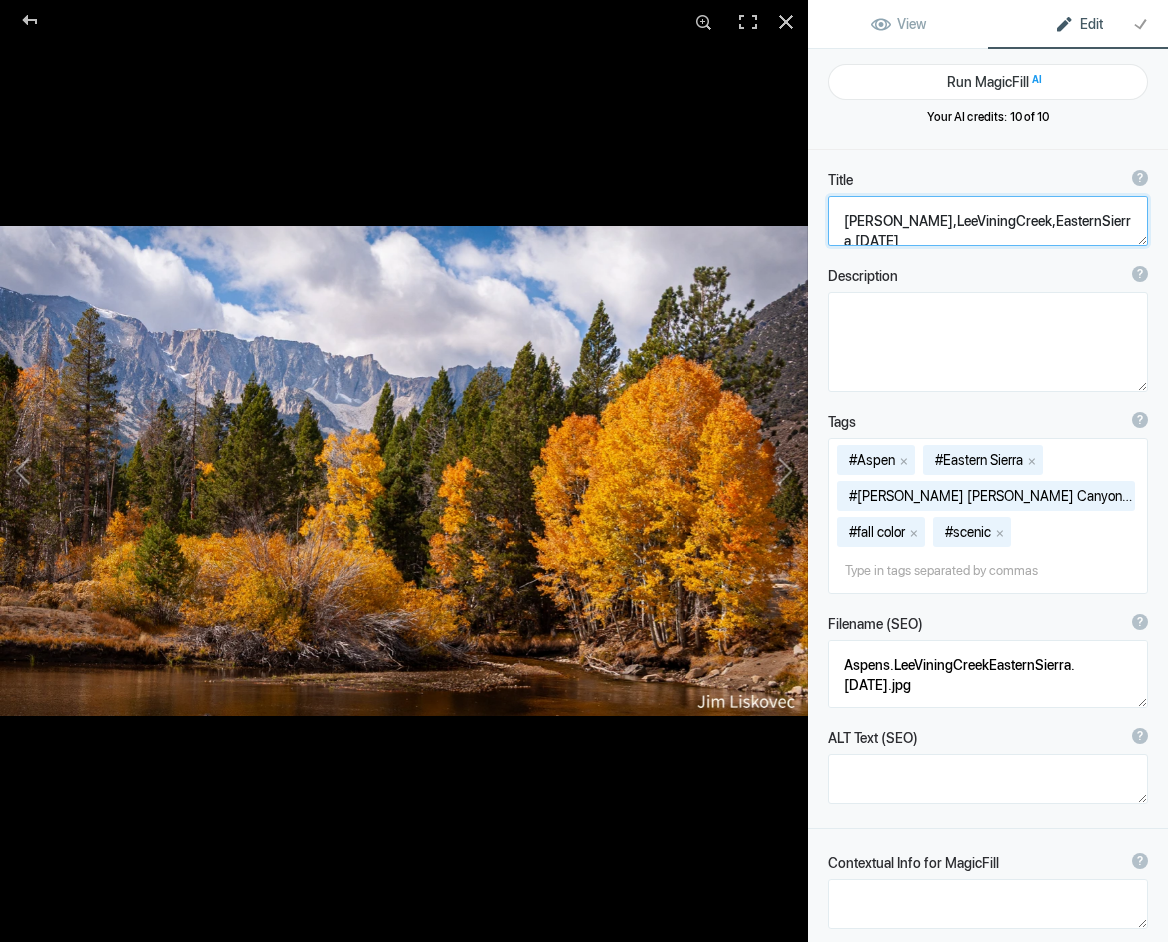 click 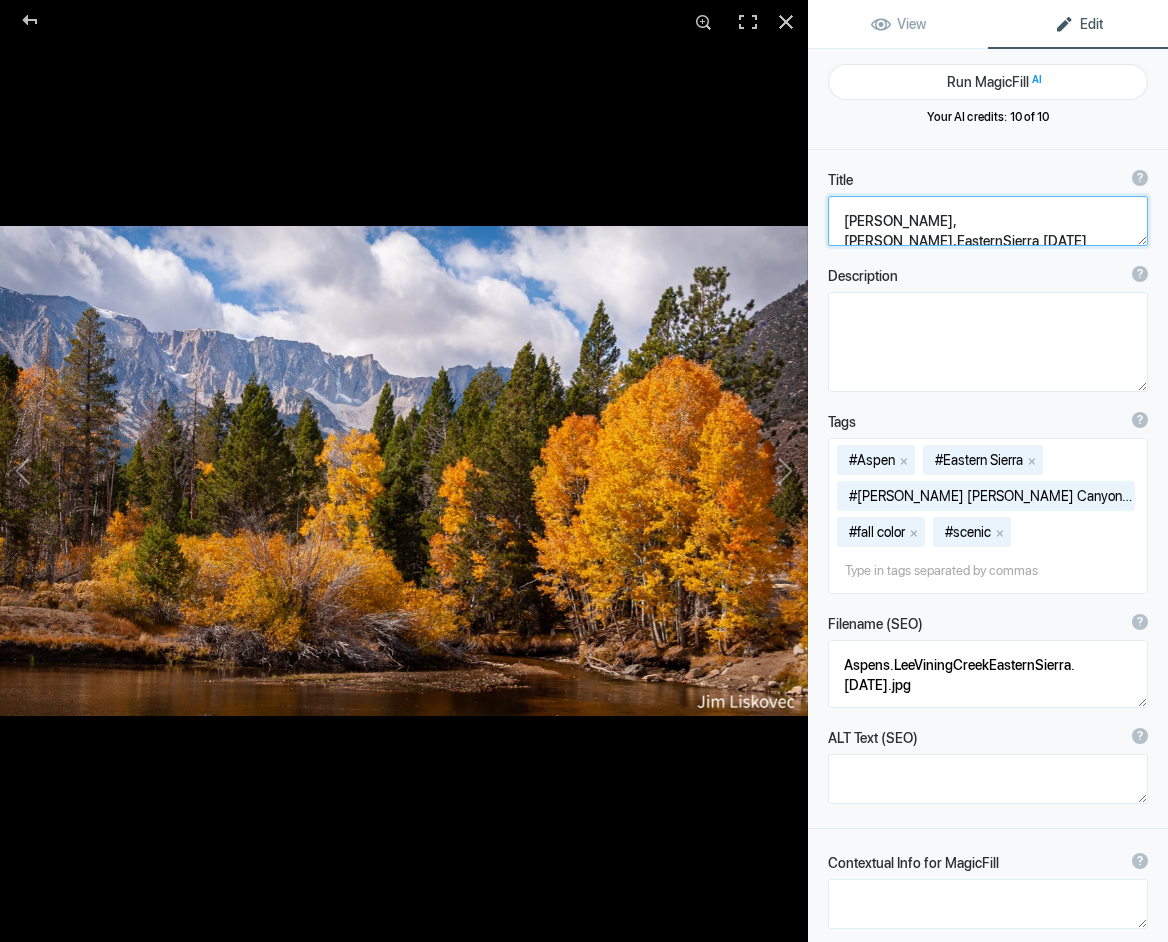 click 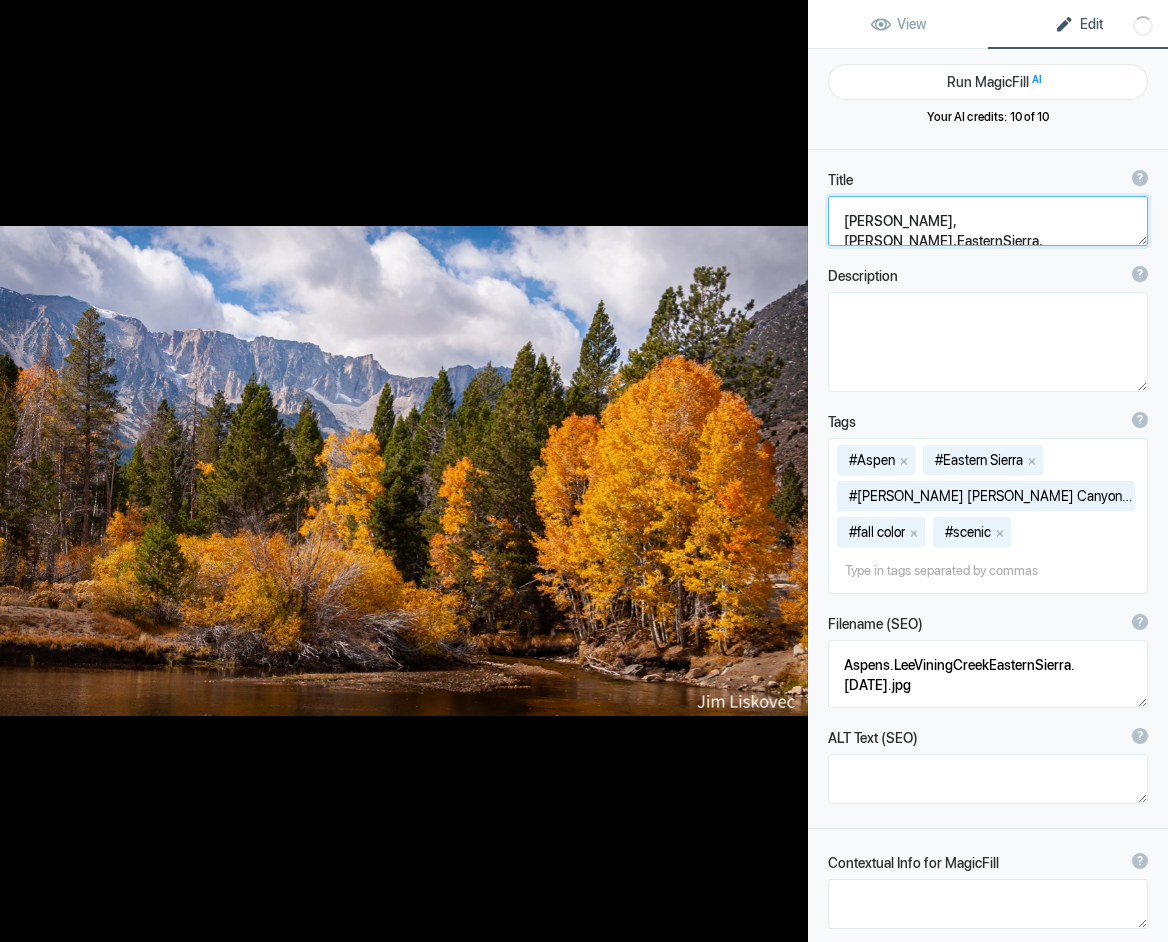 scroll, scrollTop: 2, scrollLeft: 0, axis: vertical 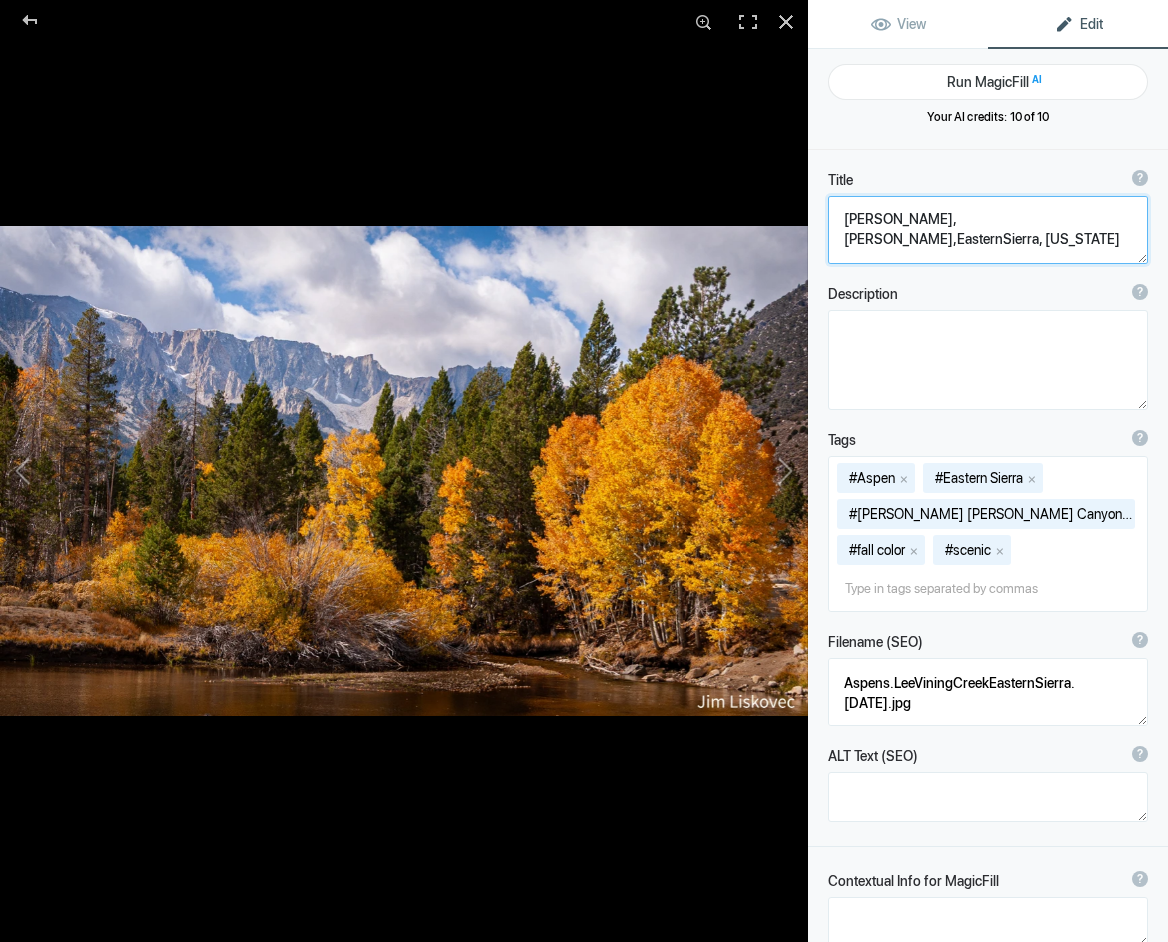 drag, startPoint x: 1167, startPoint y: 169, endPoint x: 986, endPoint y: 236, distance: 193.0026 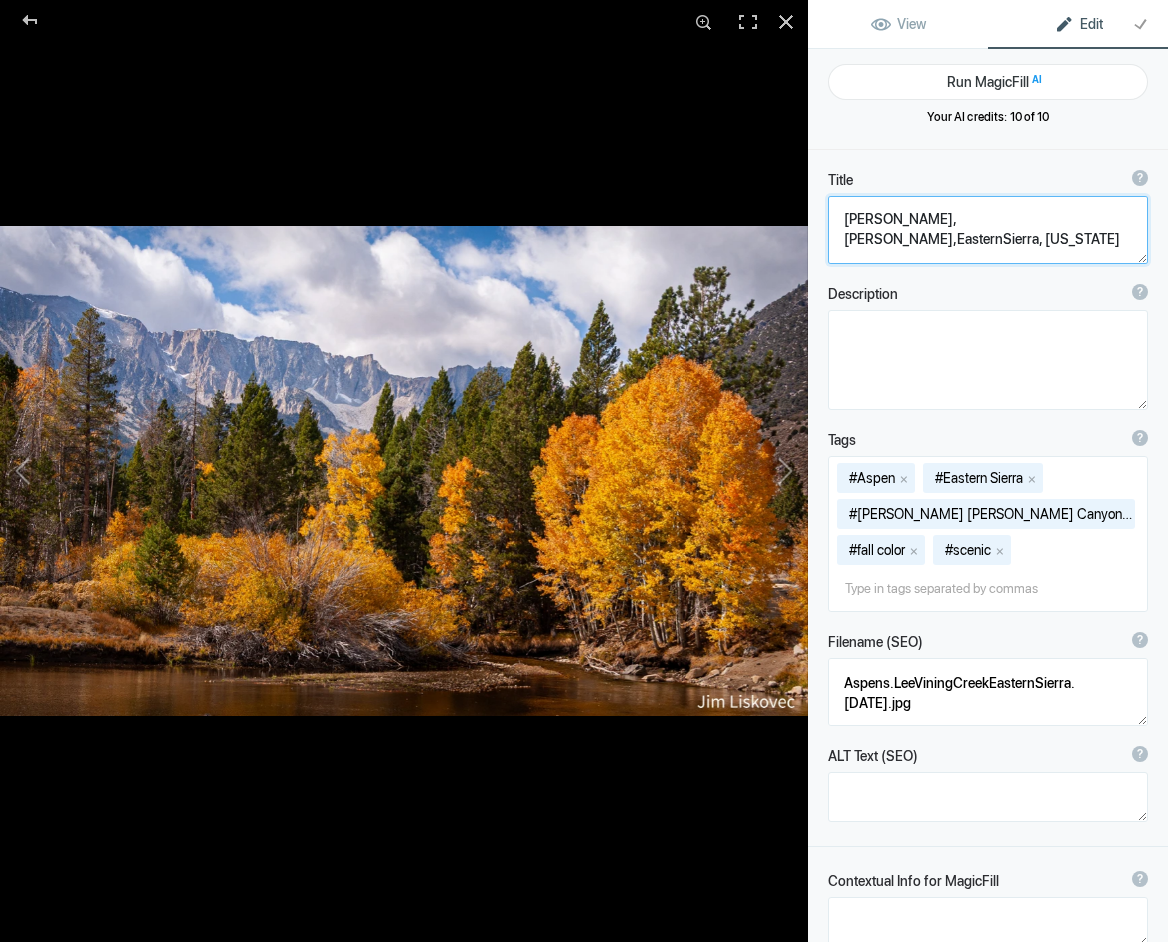 click 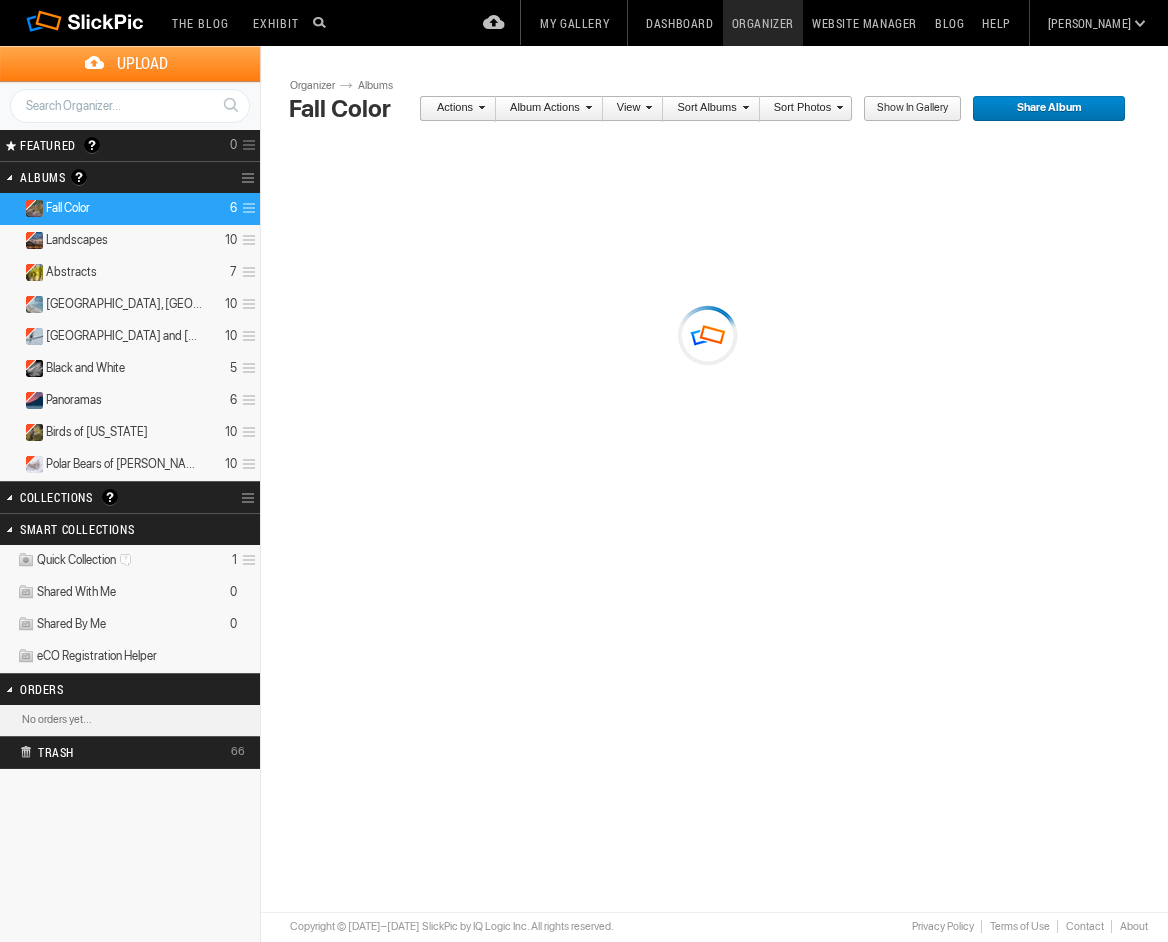 scroll, scrollTop: 0, scrollLeft: 0, axis: both 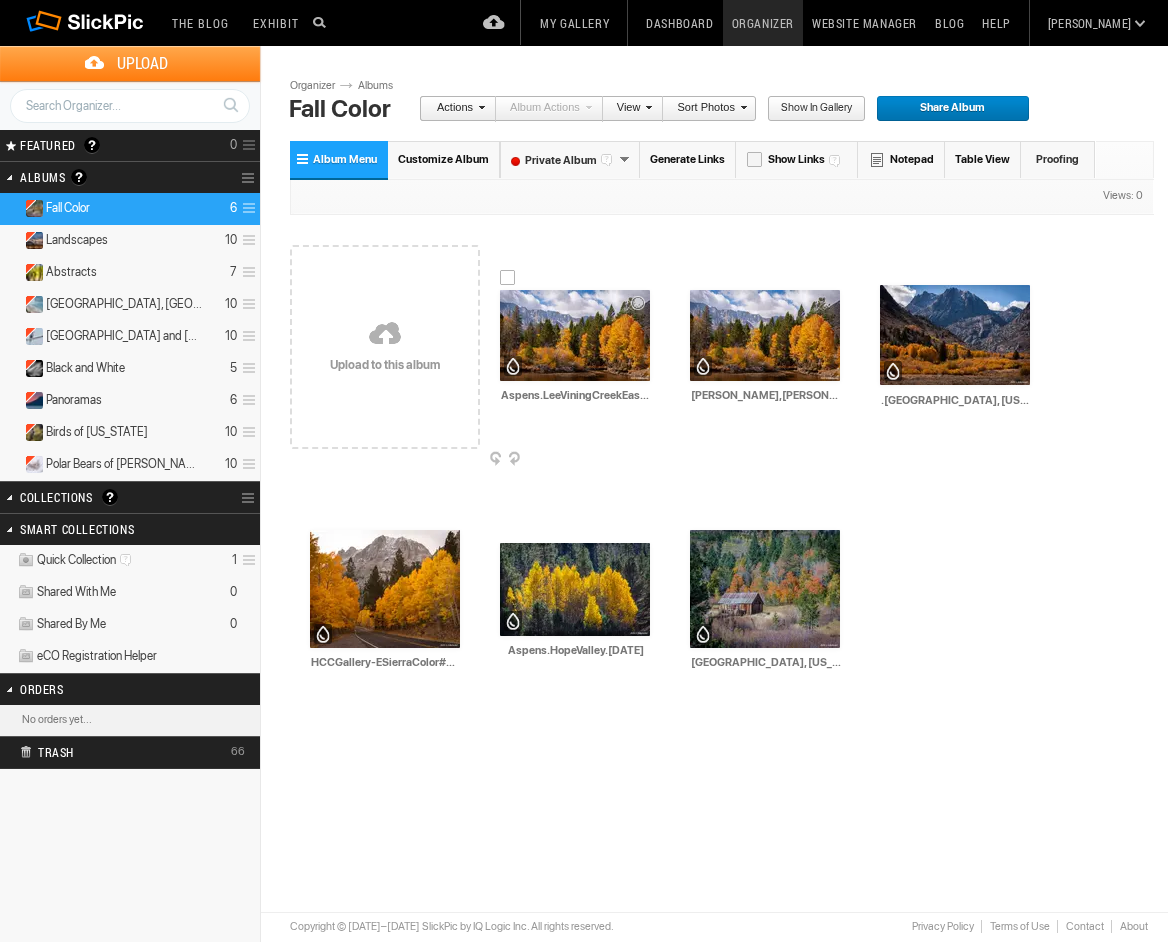 click at bounding box center (575, 335) 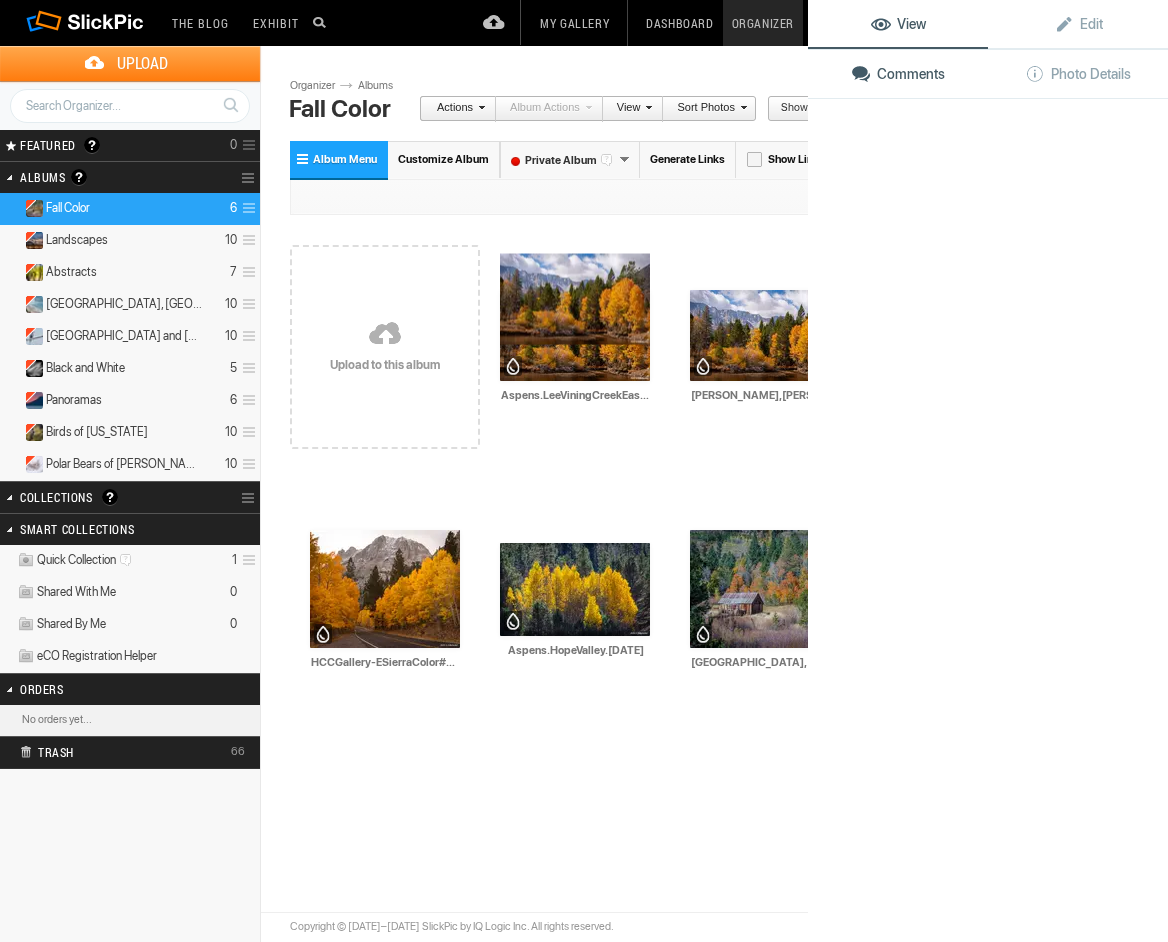 click 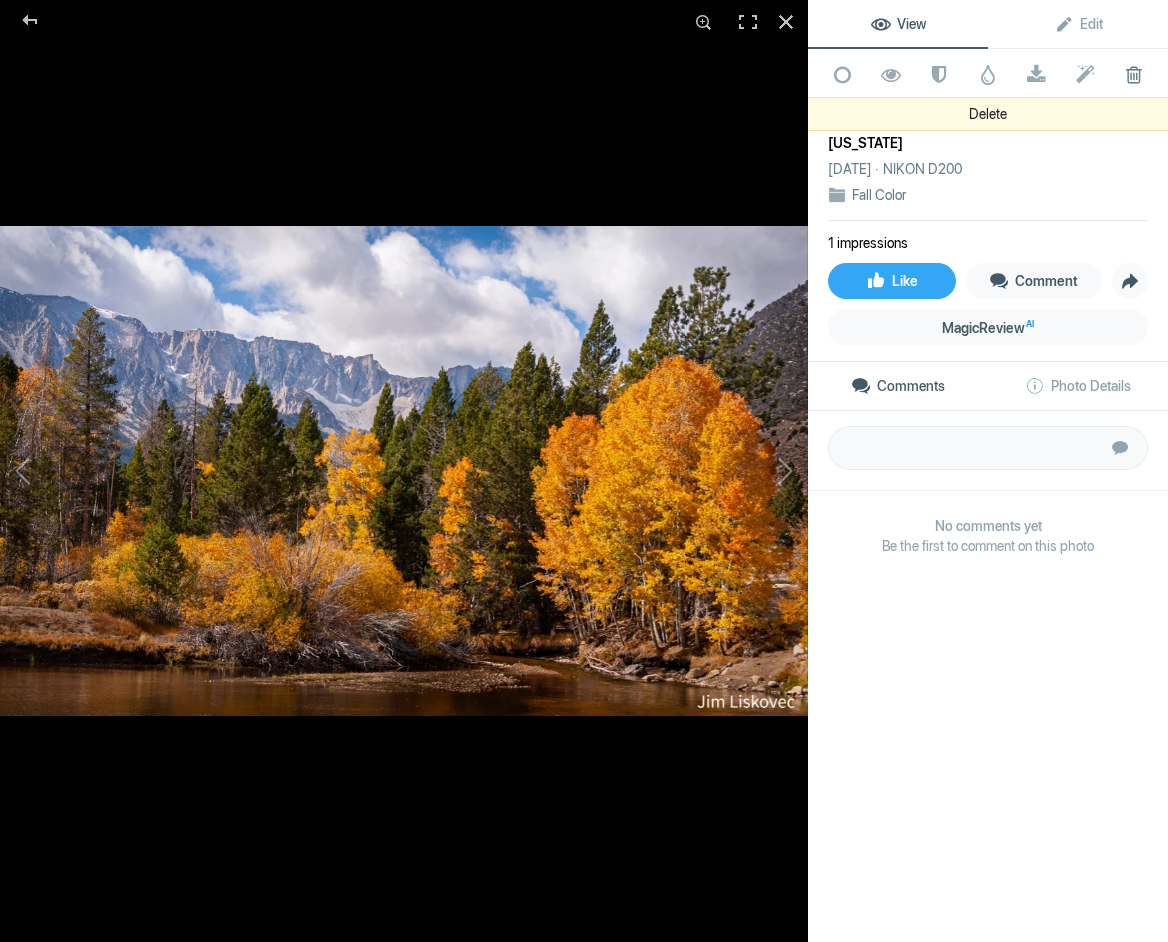 click 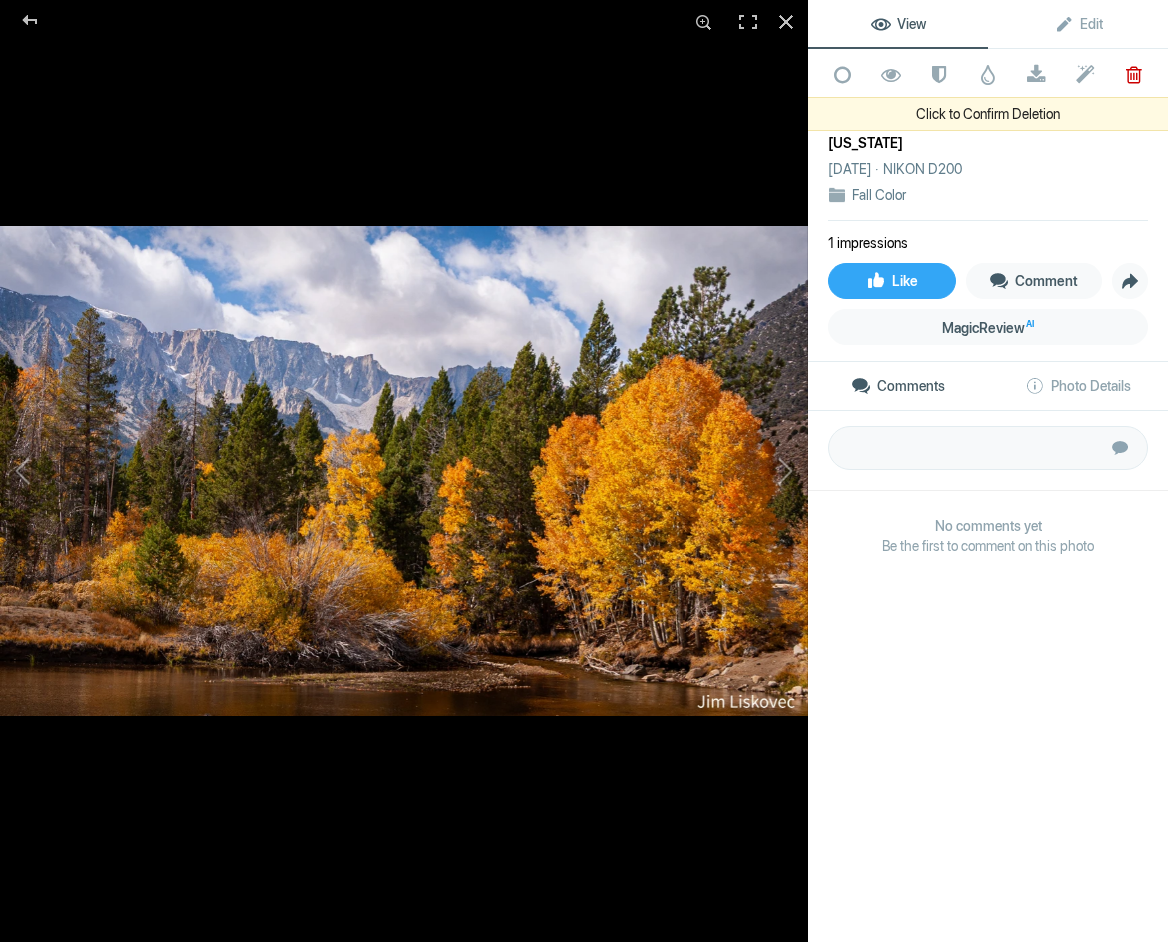 click 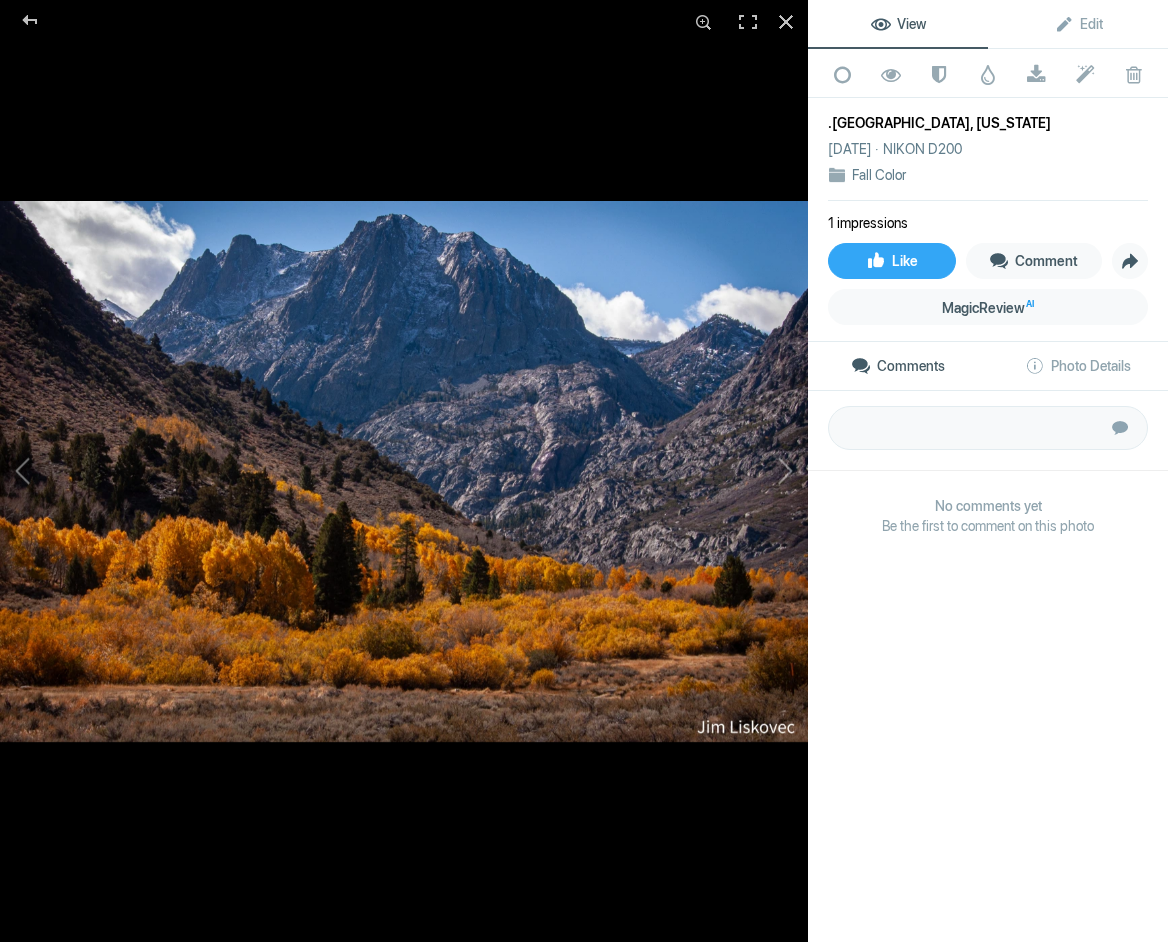 click on ".[GEOGRAPHIC_DATA], [US_STATE]" 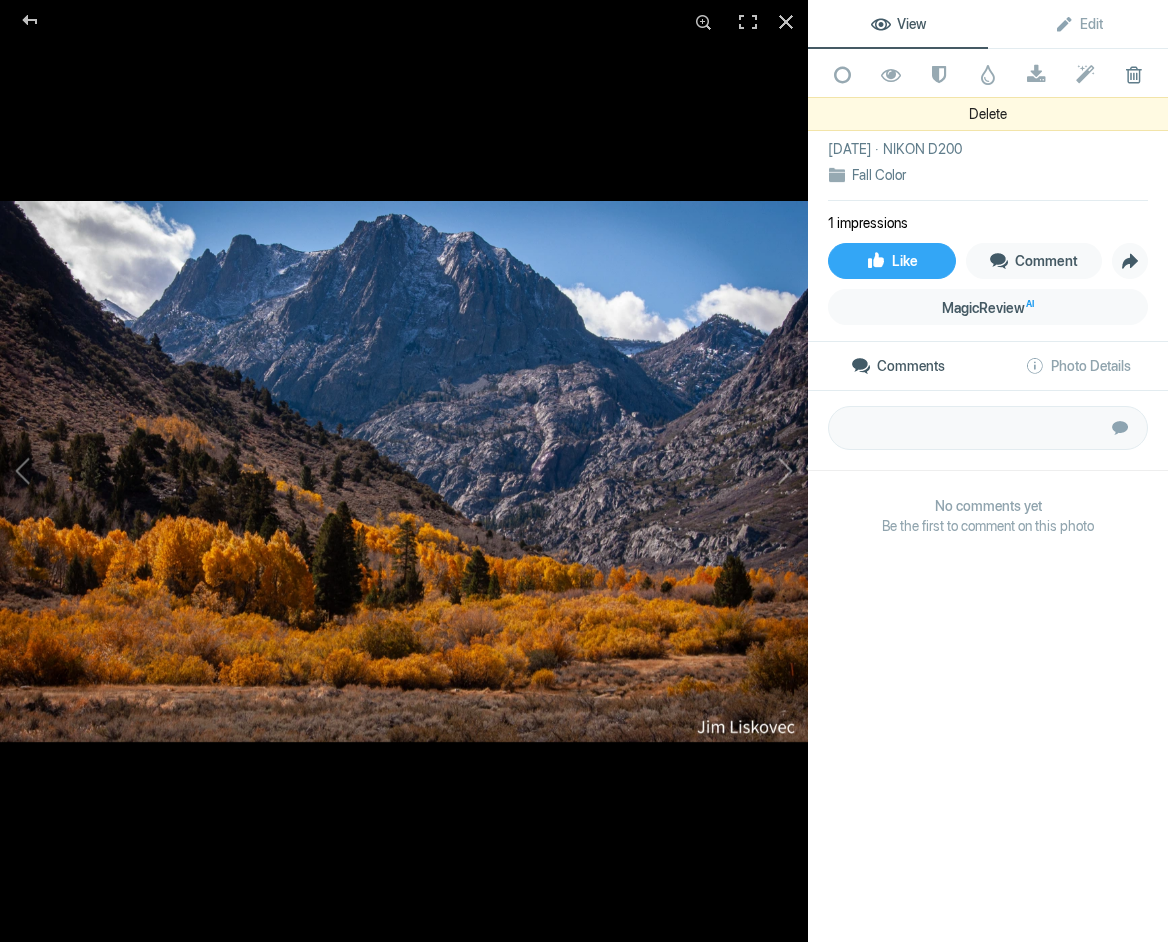 click 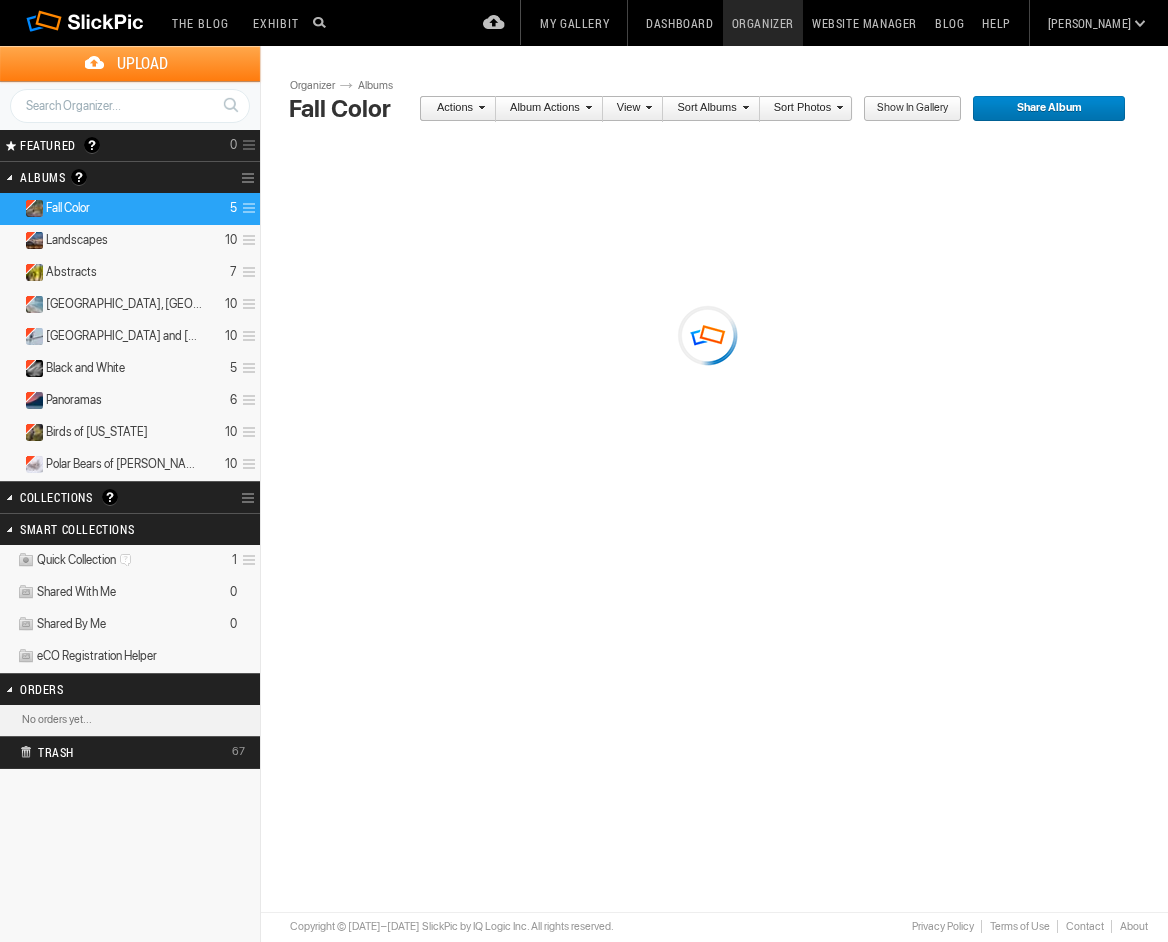 scroll, scrollTop: 0, scrollLeft: 0, axis: both 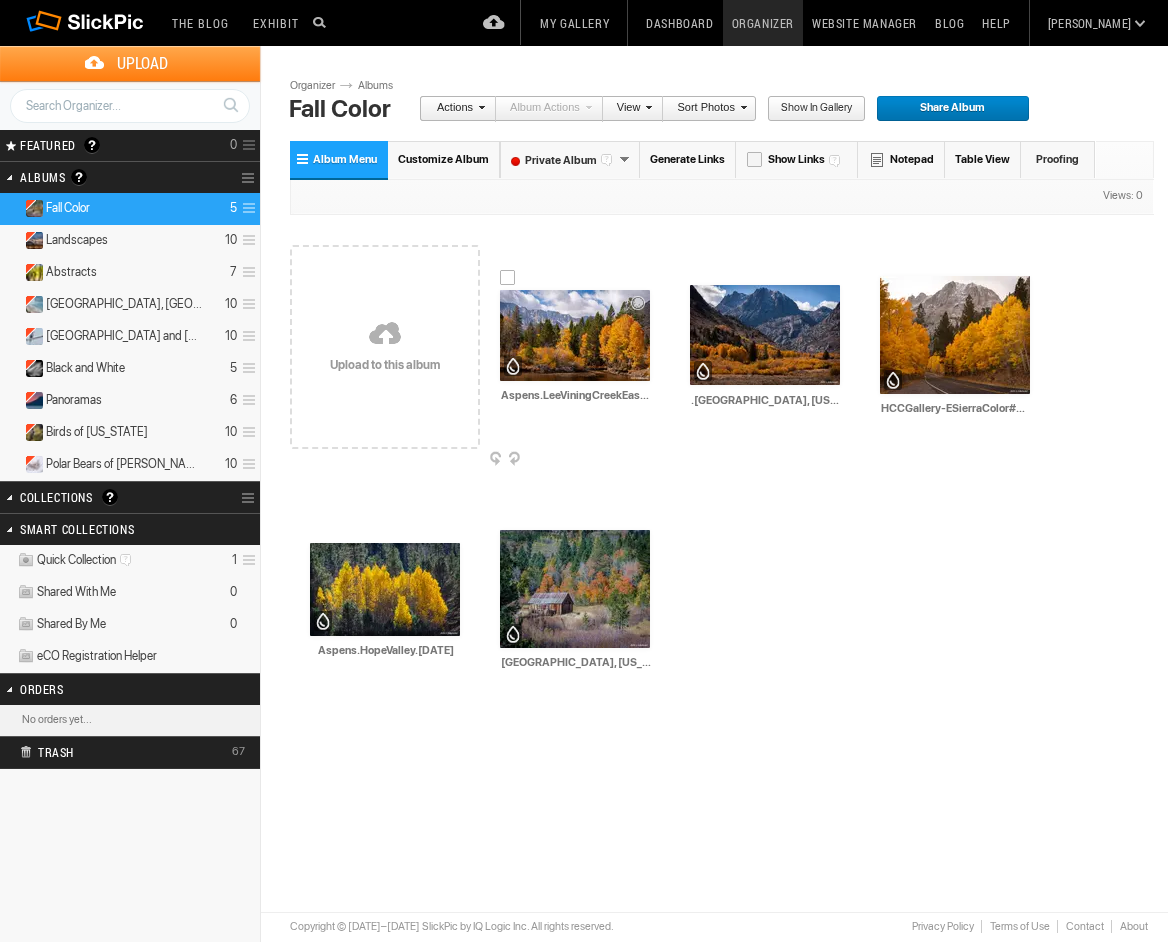 click at bounding box center (575, 335) 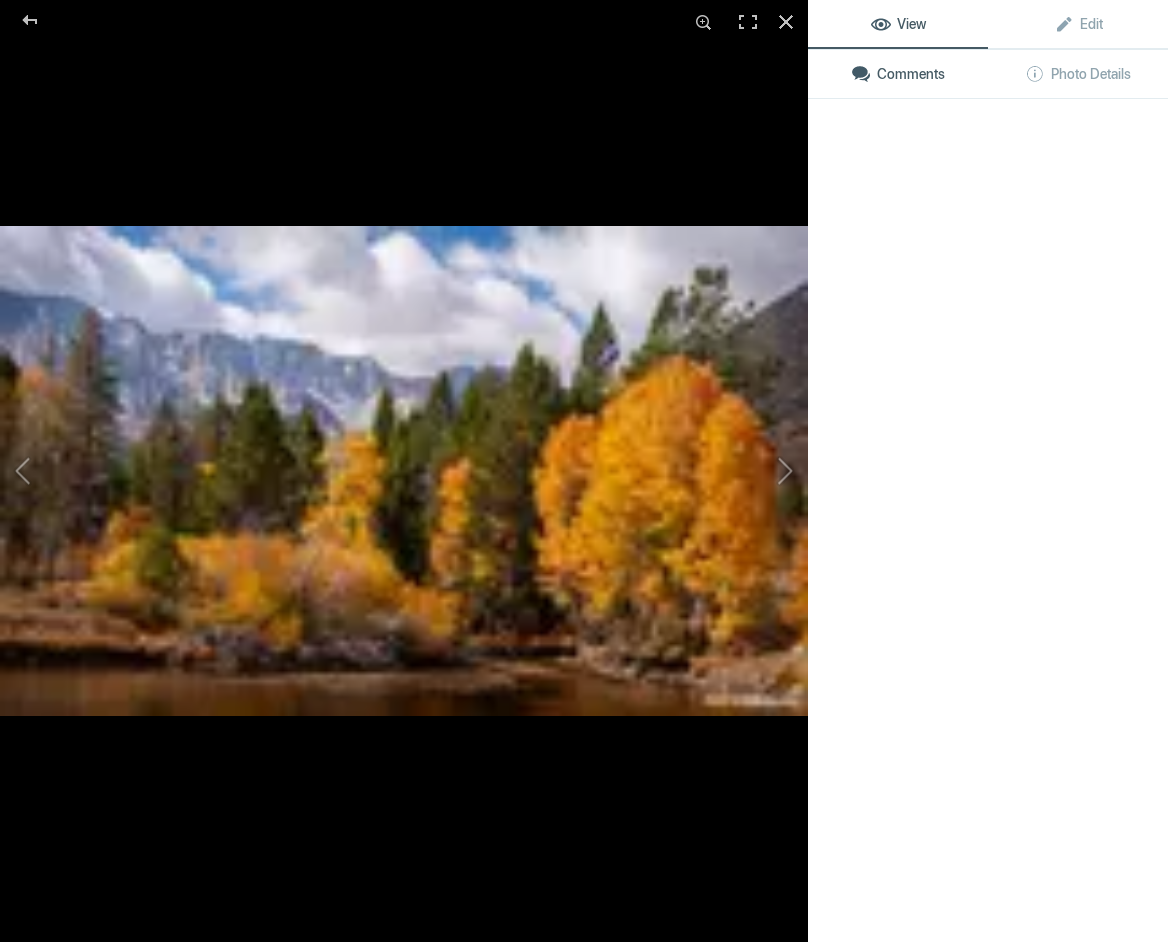 click 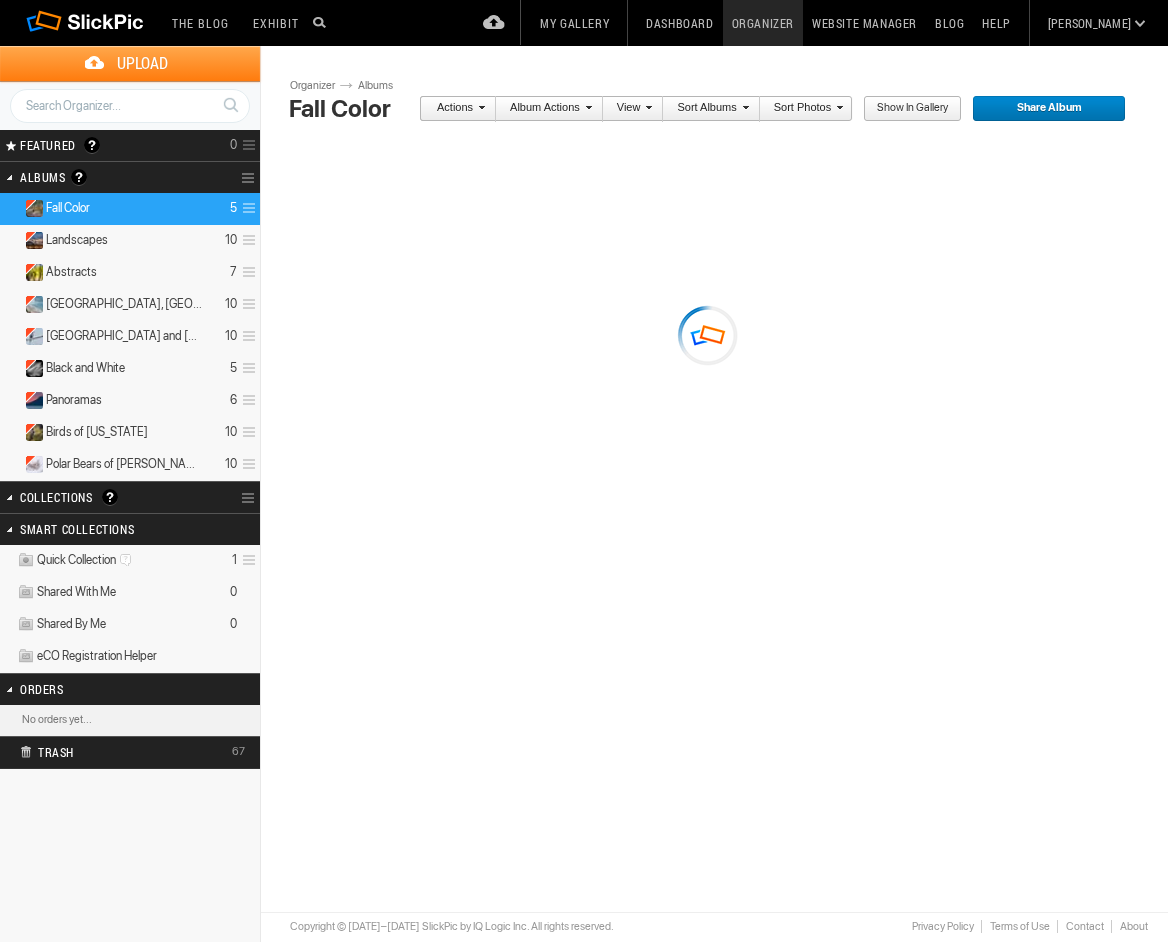 scroll, scrollTop: 0, scrollLeft: 0, axis: both 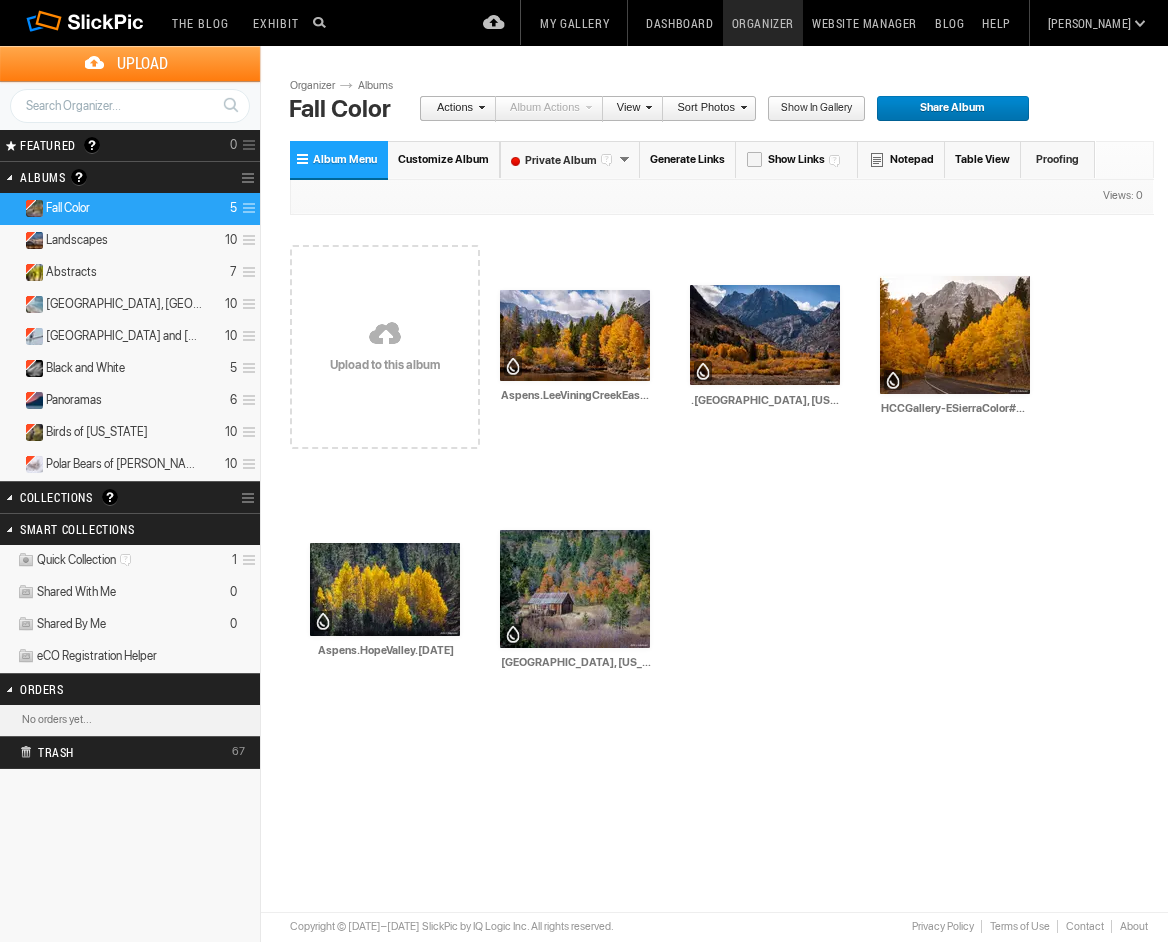 click on "Upload" at bounding box center [142, 63] 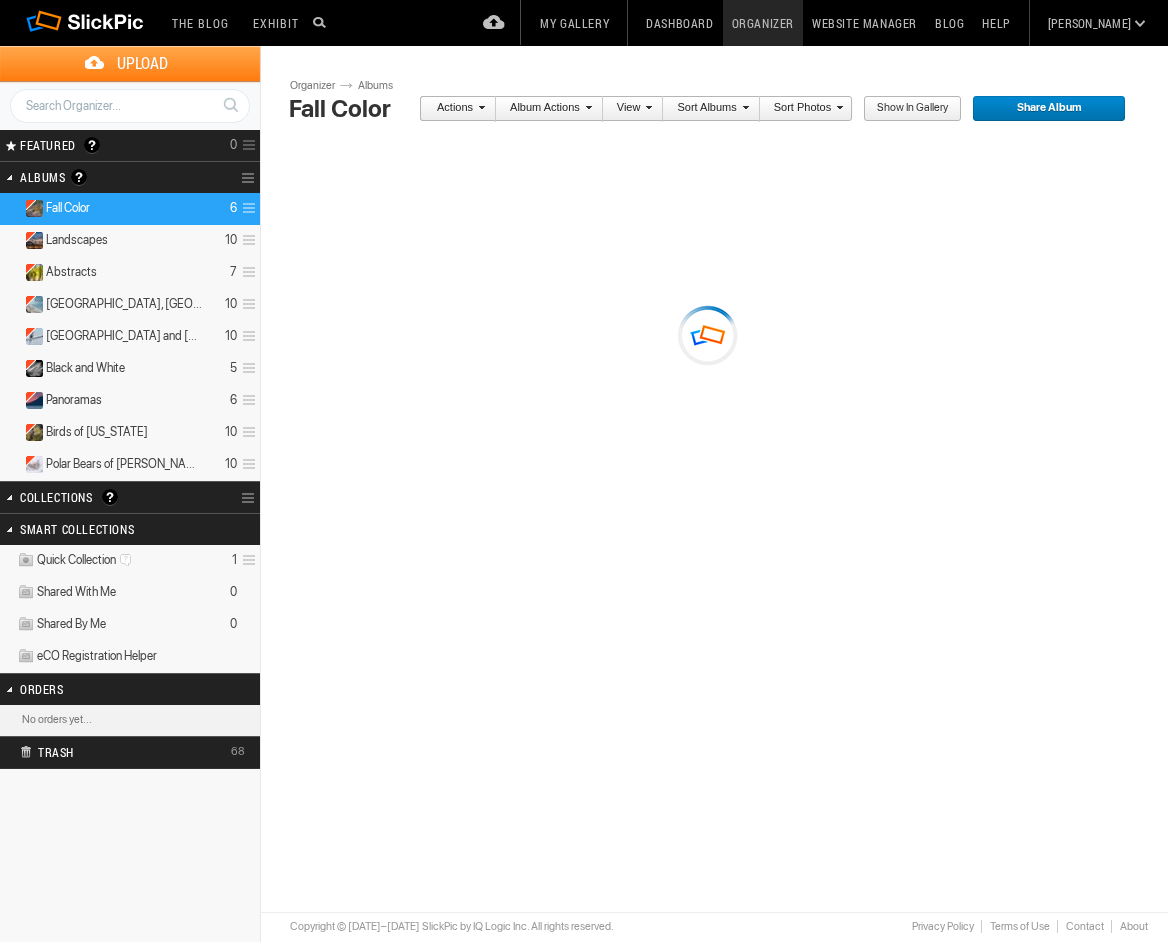 scroll, scrollTop: 0, scrollLeft: 0, axis: both 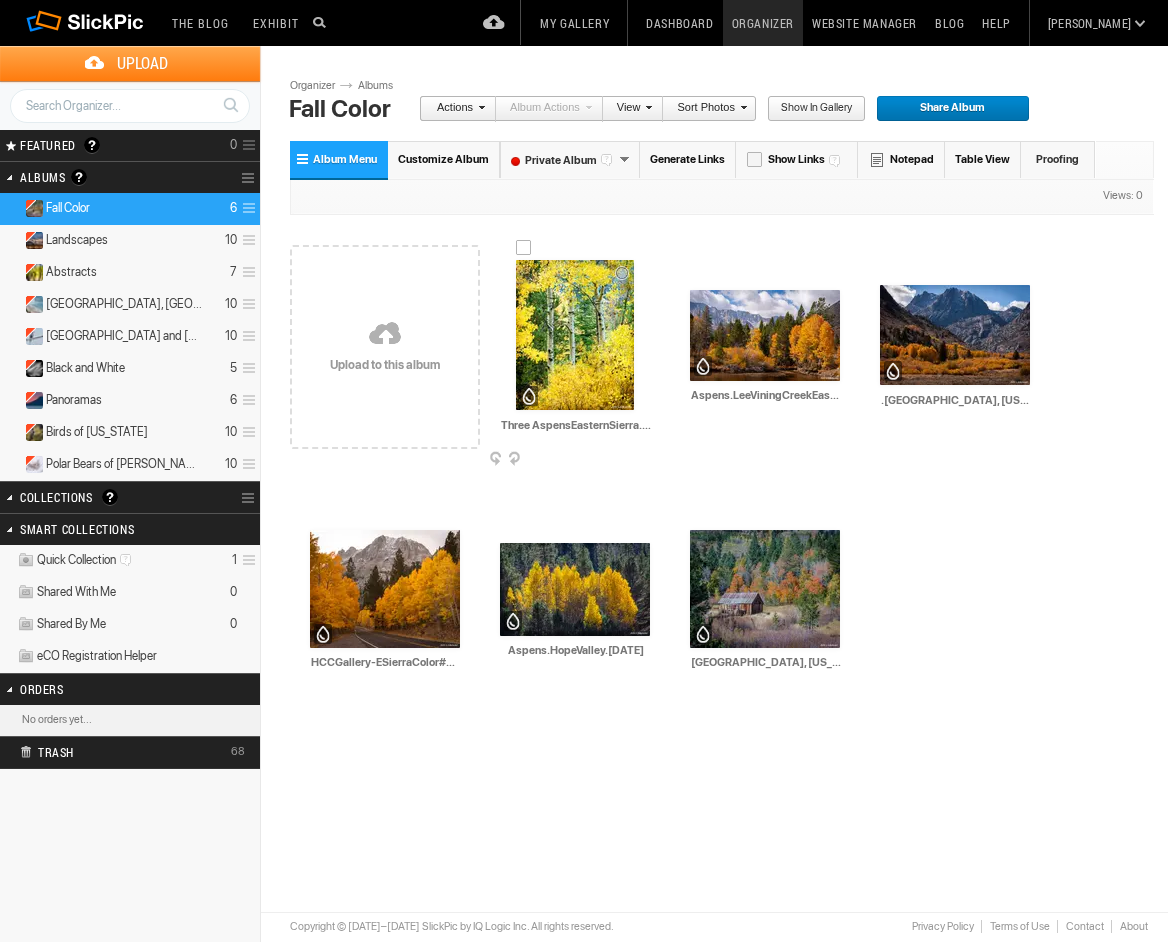 click at bounding box center [575, 335] 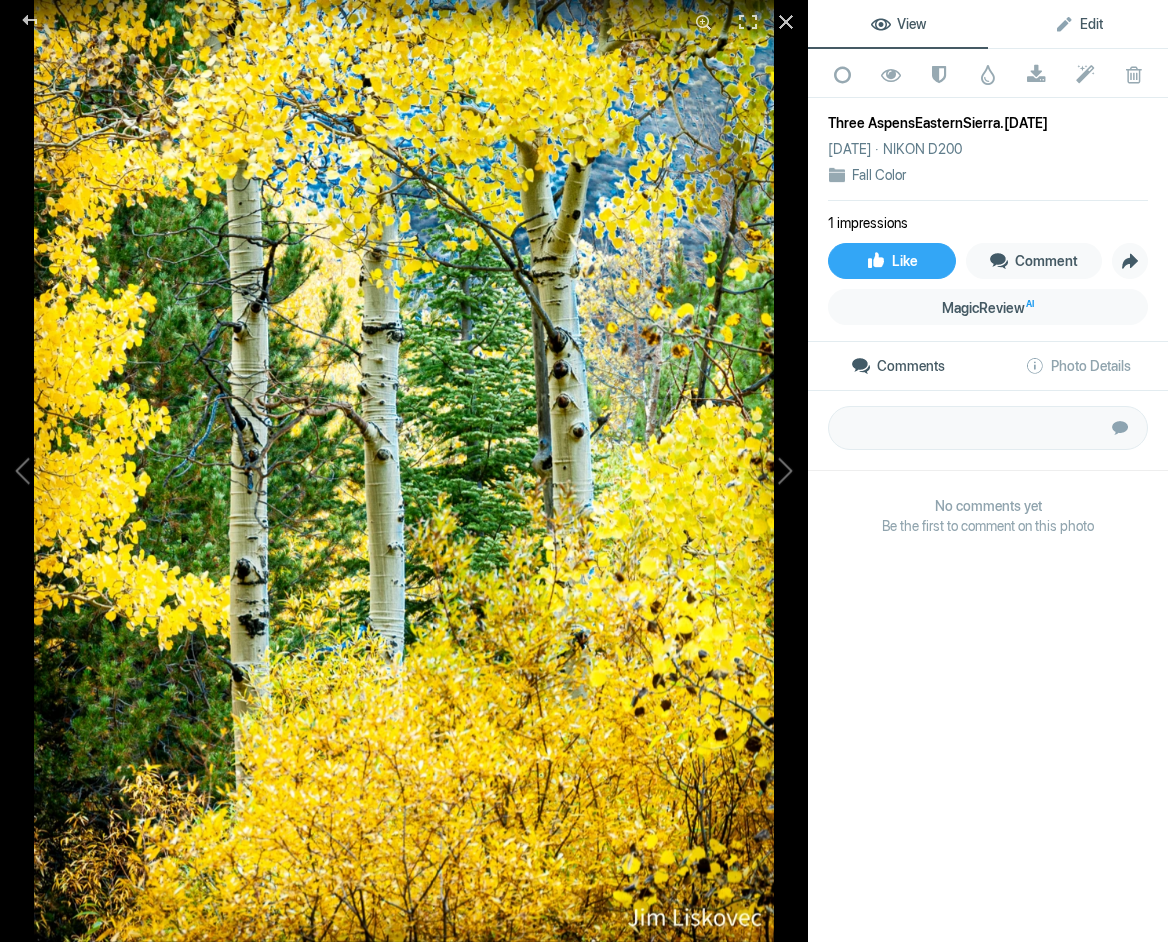 click on "Edit" 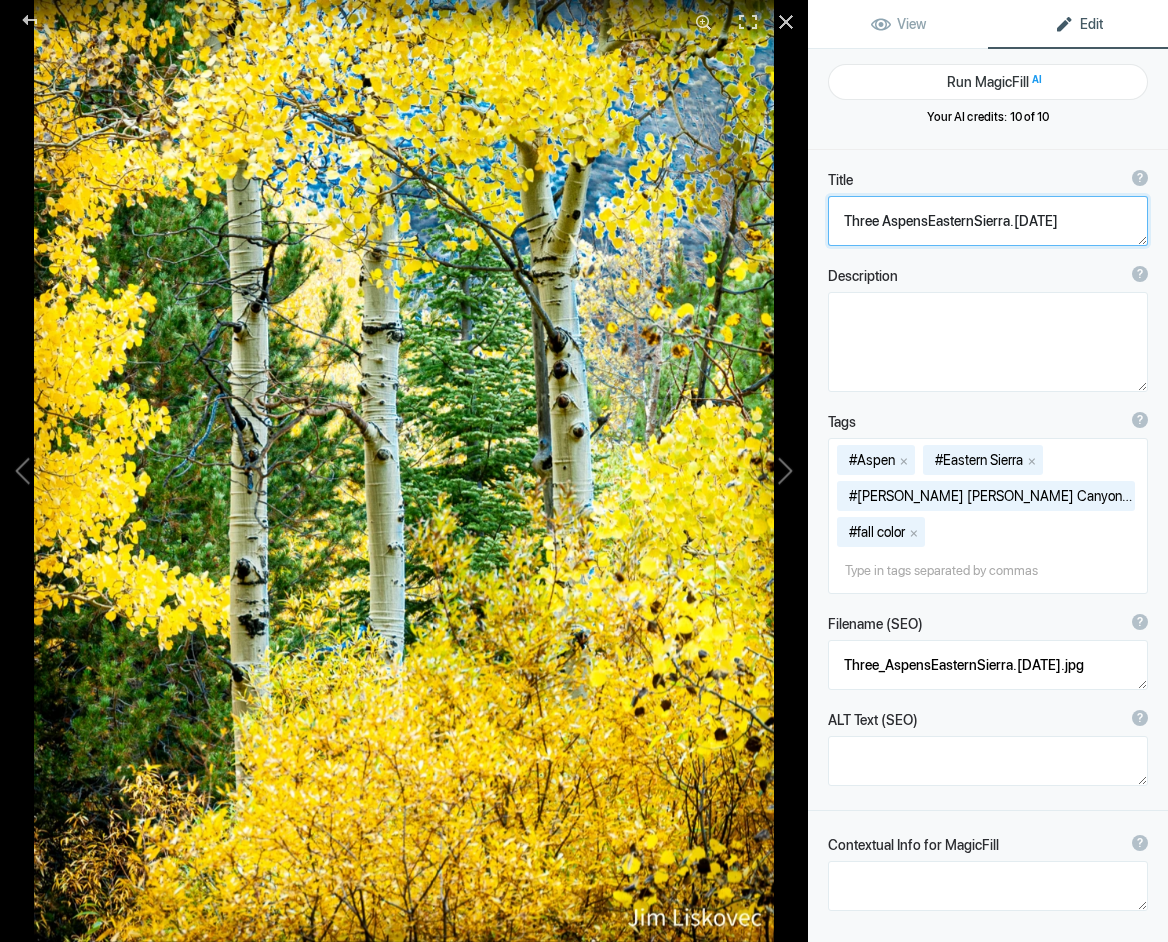 click 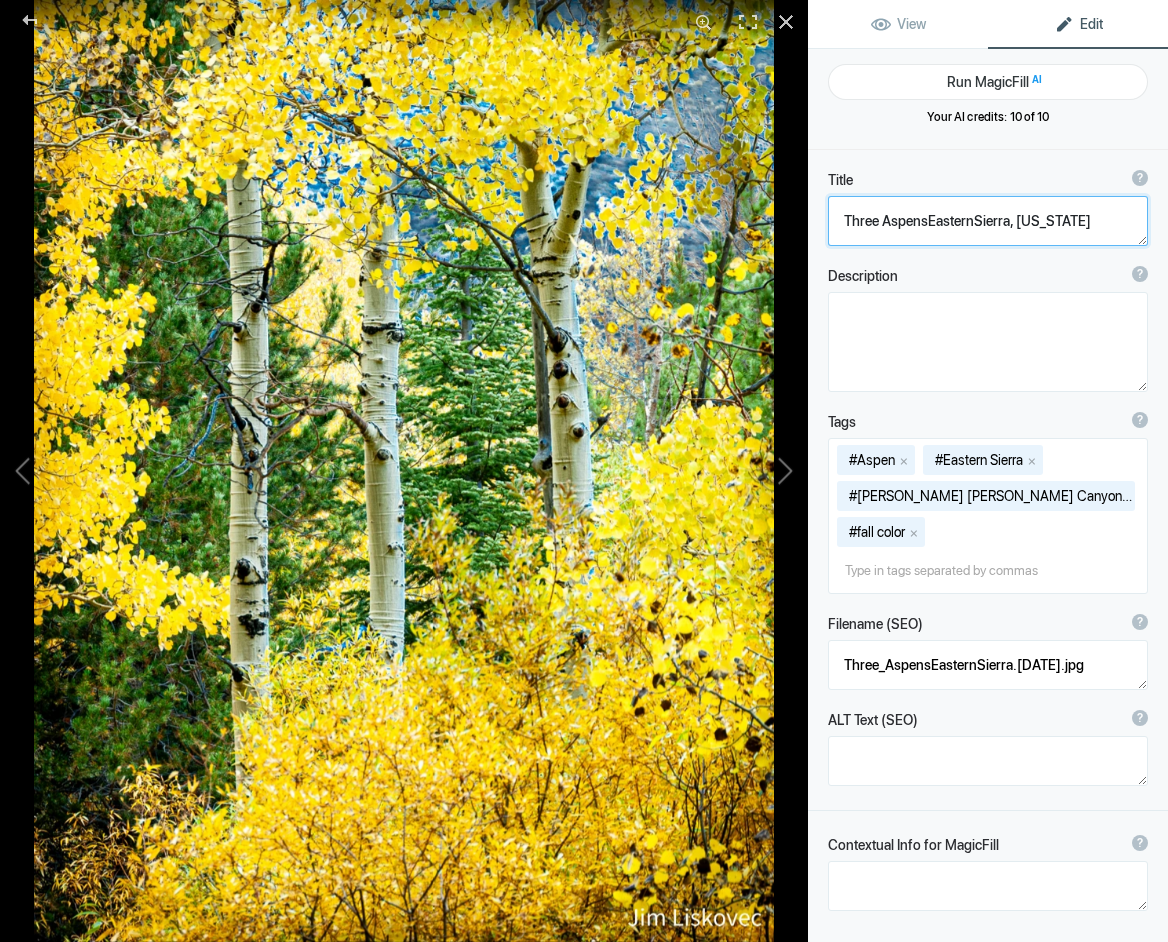 drag, startPoint x: 1086, startPoint y: 228, endPoint x: 982, endPoint y: 225, distance: 104.04326 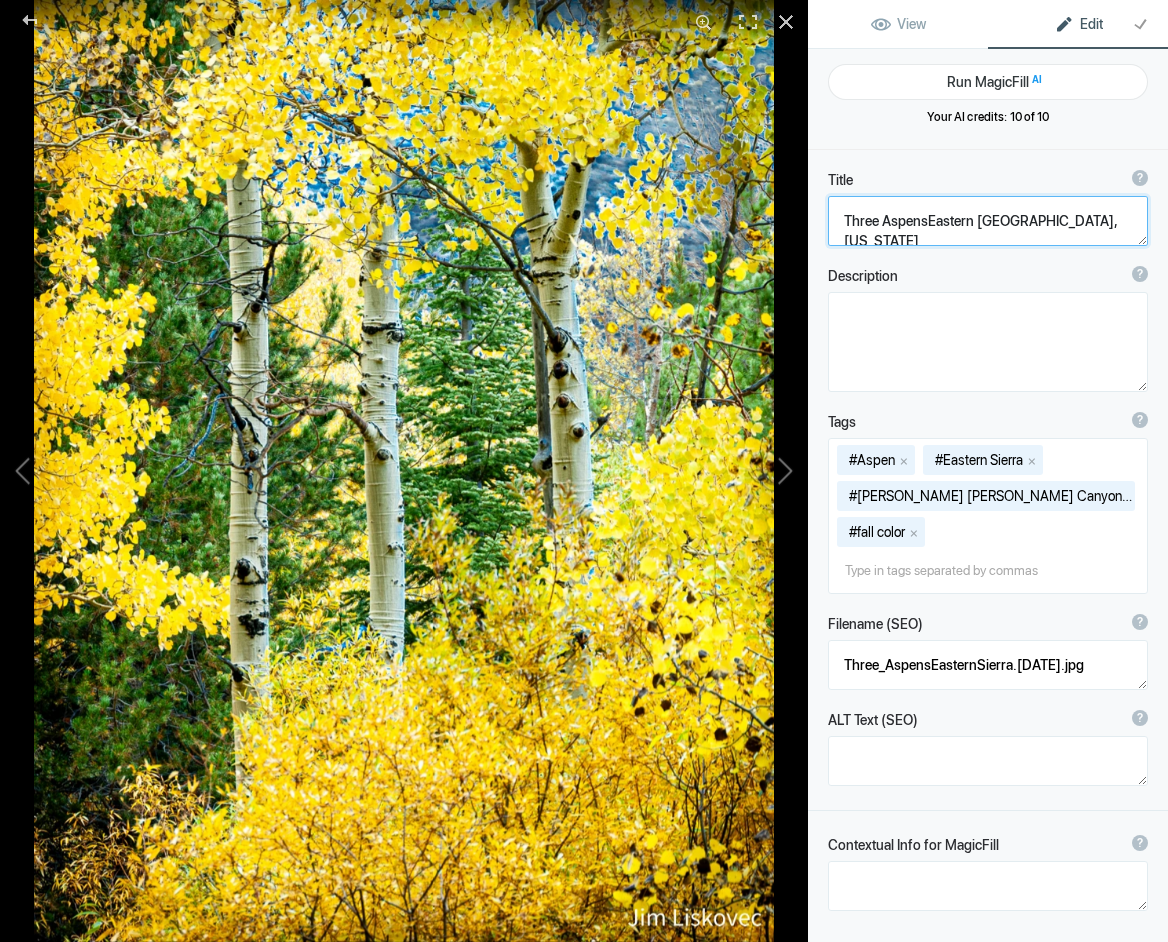 click 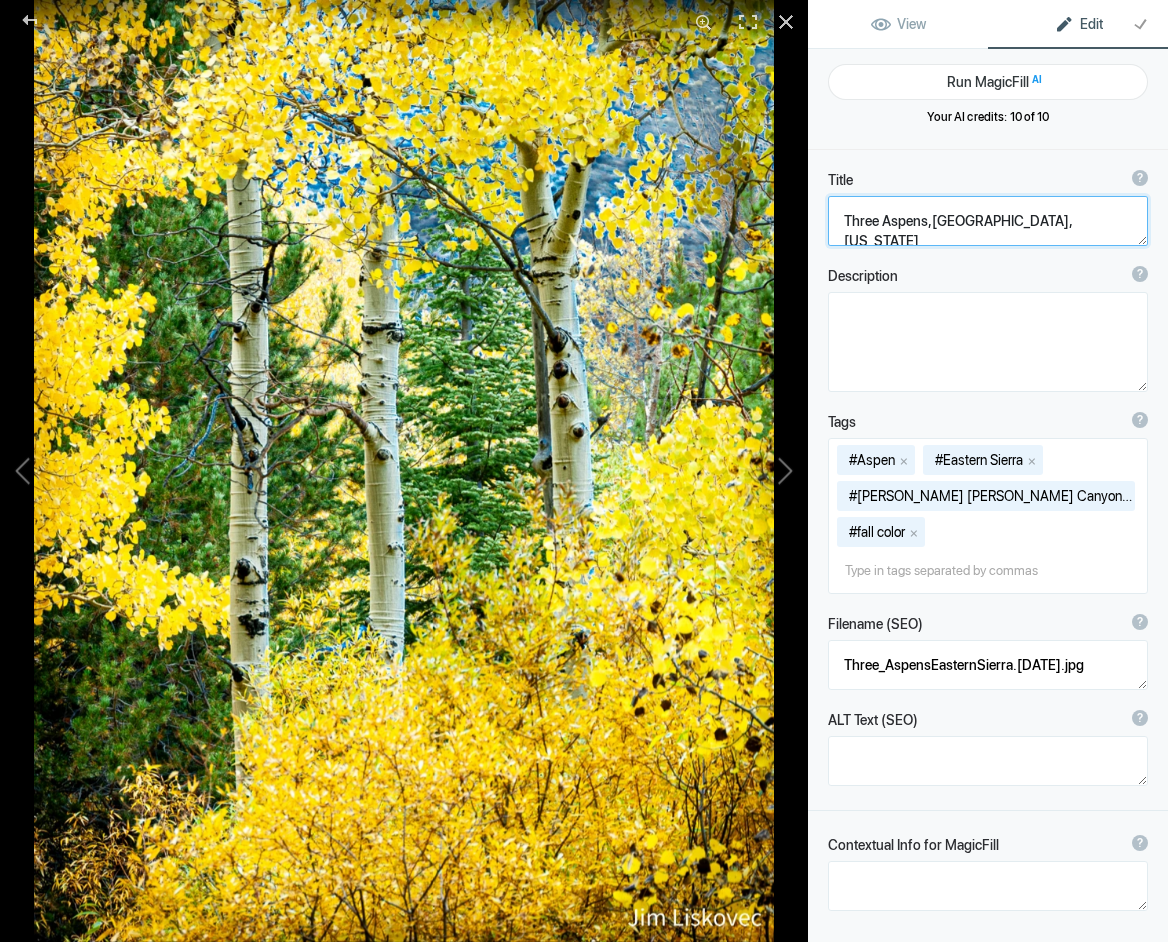 type on "Three Aspens, Eastern Sierra, California" 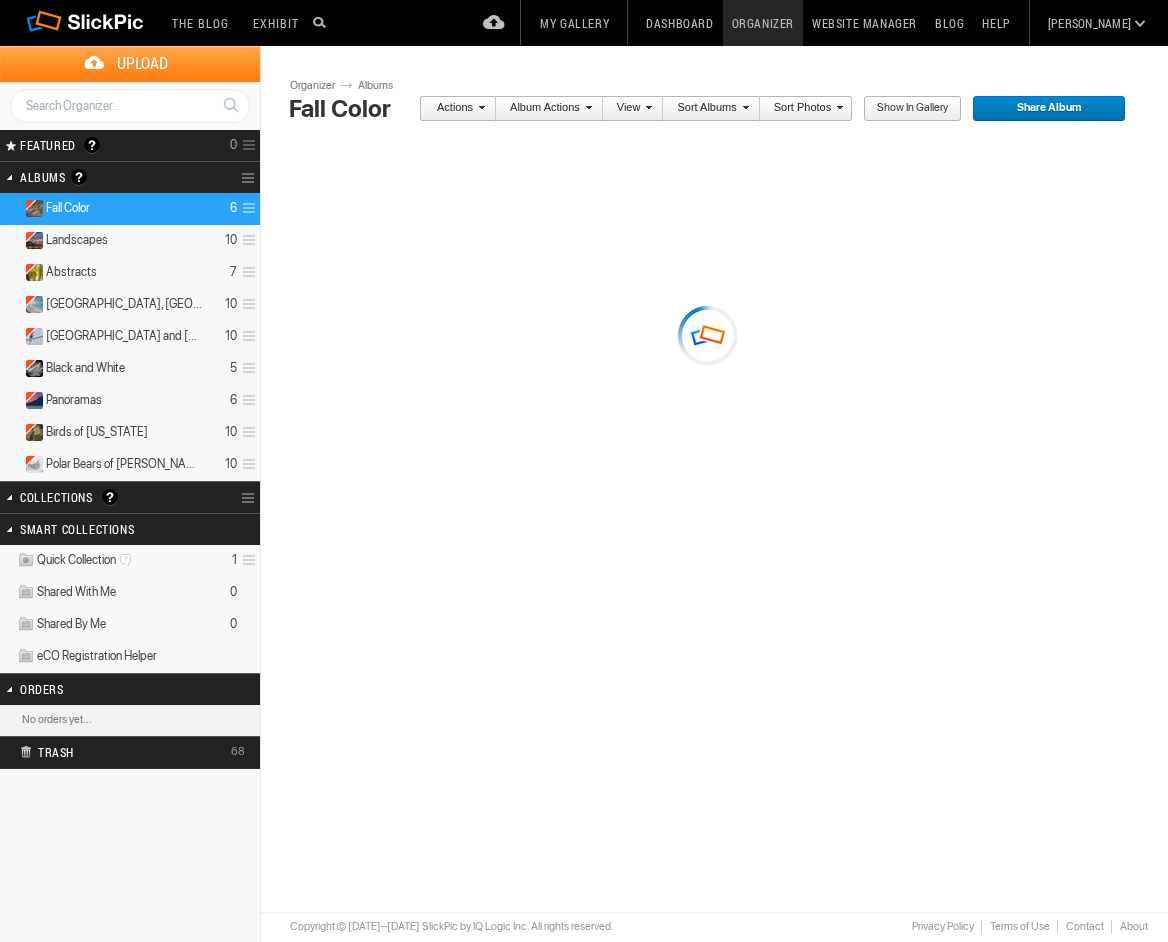 scroll, scrollTop: 0, scrollLeft: 0, axis: both 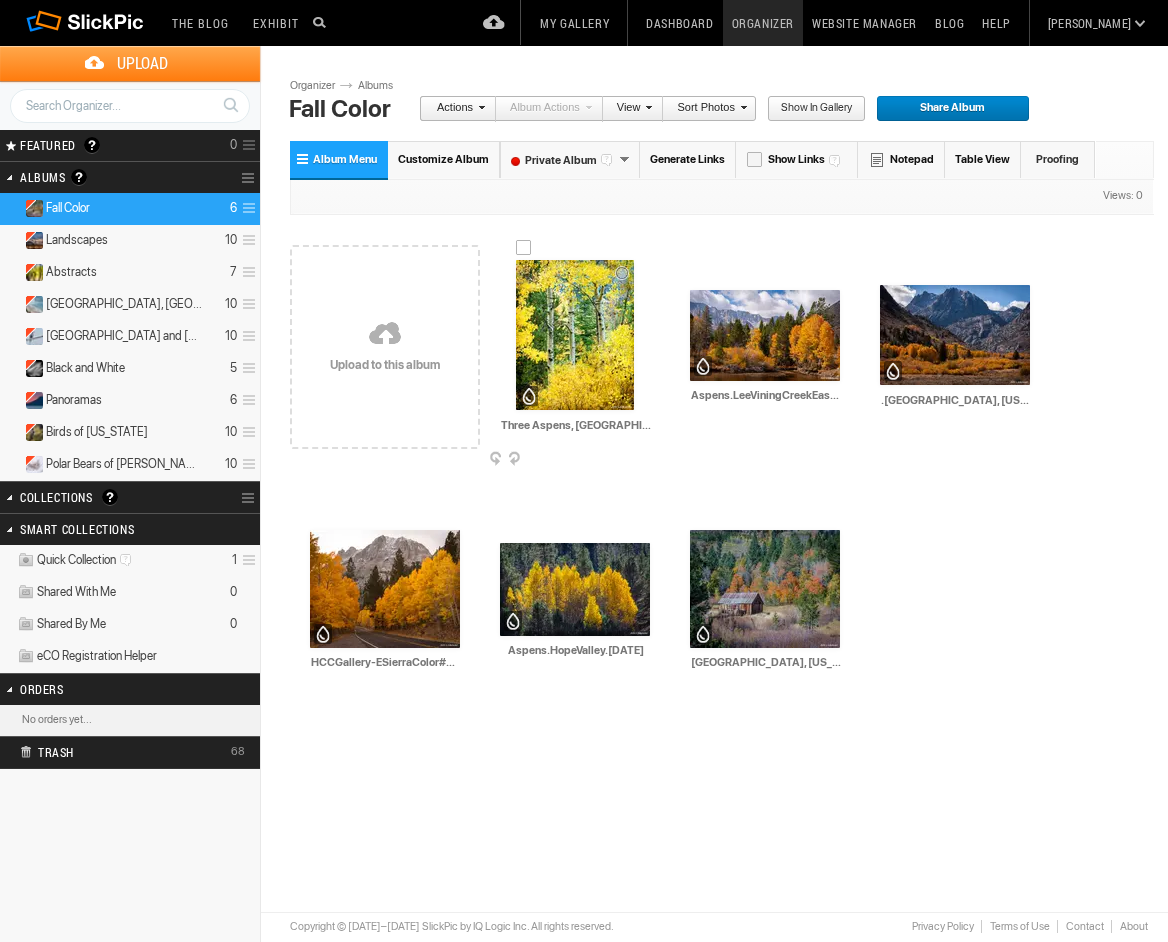 click at bounding box center [575, 335] 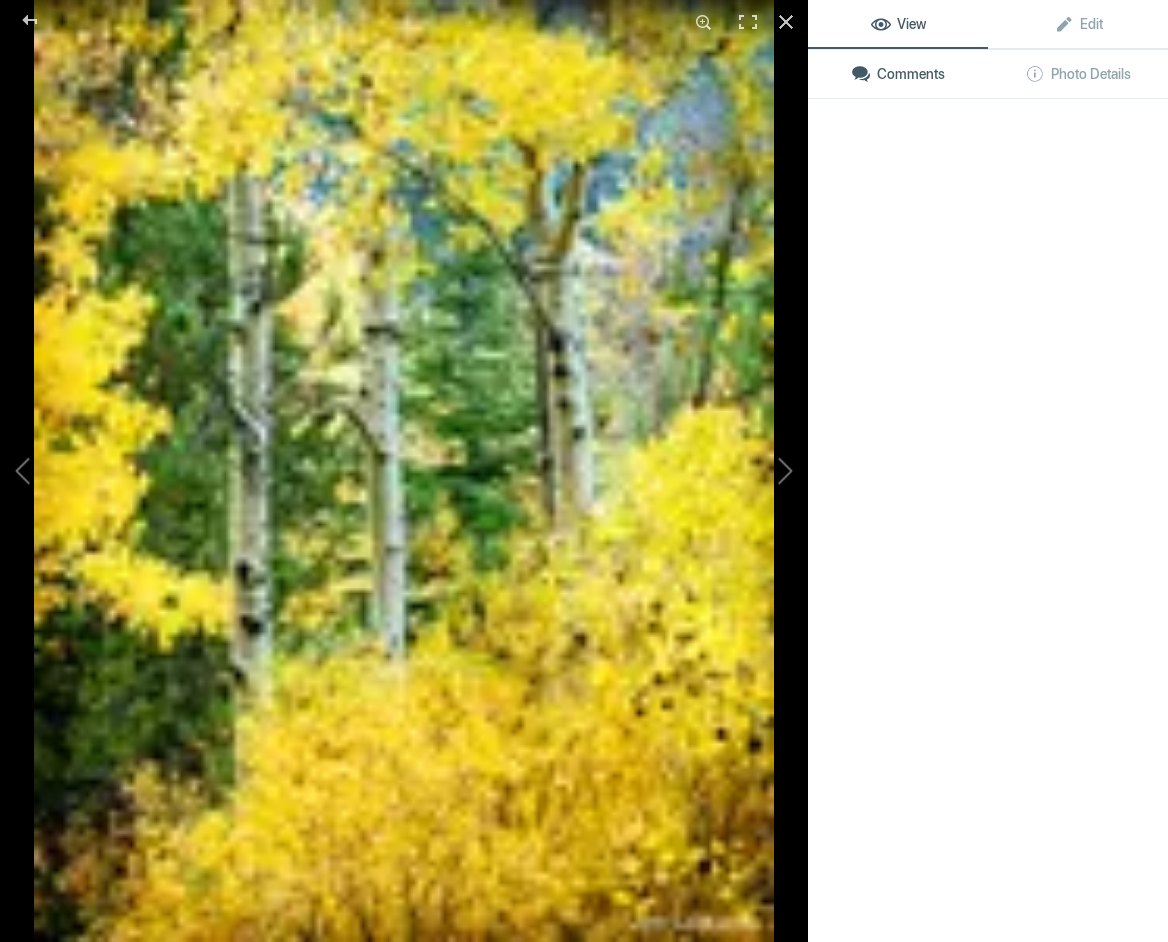 click 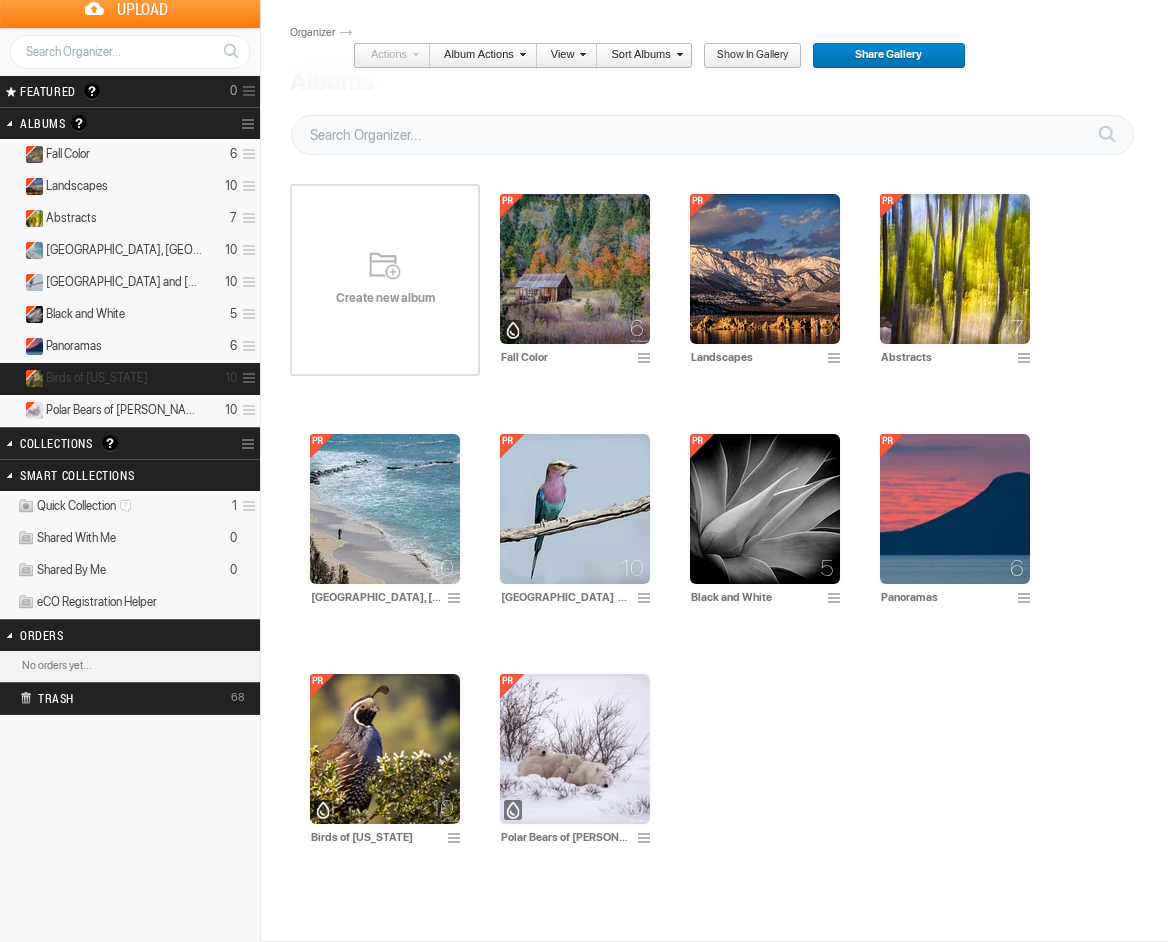 scroll, scrollTop: 53, scrollLeft: 0, axis: vertical 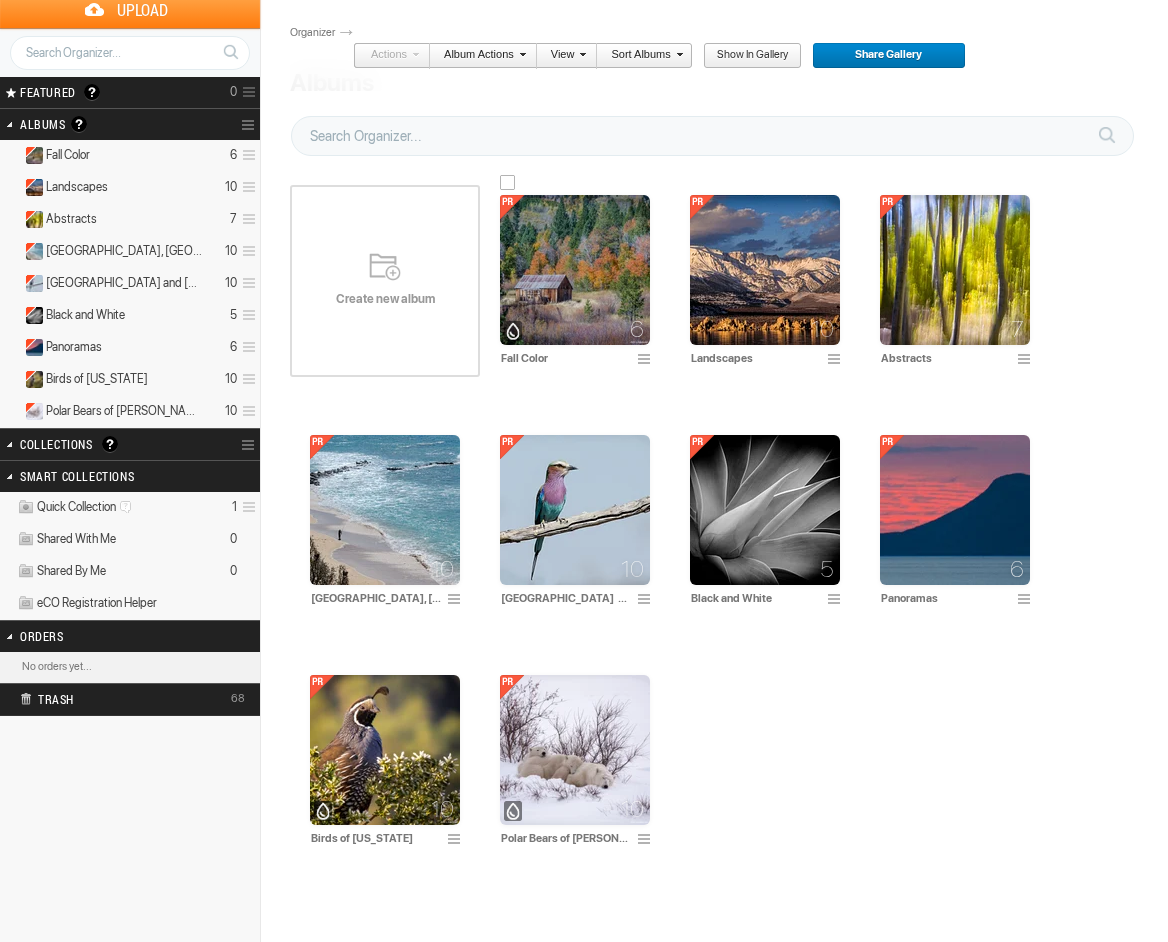 click at bounding box center (575, 270) 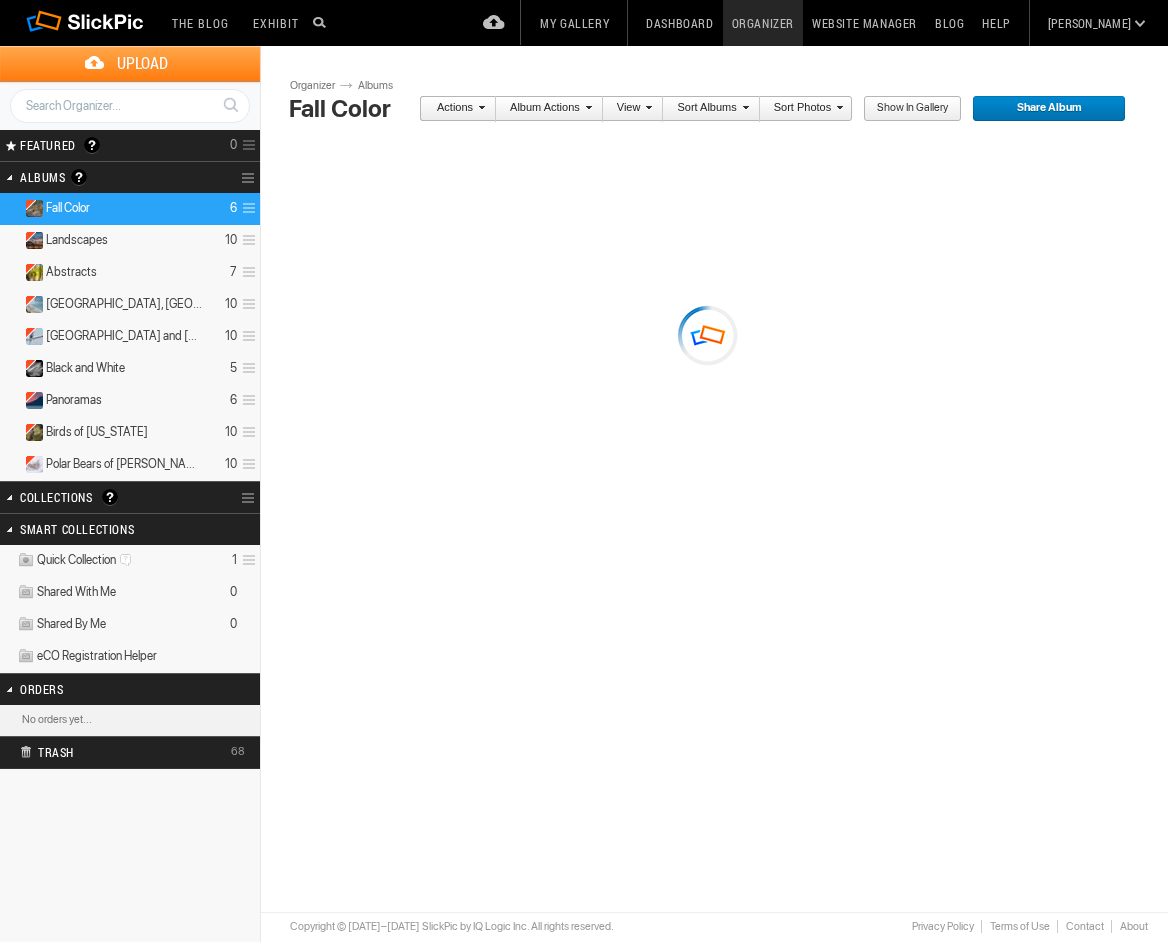 scroll, scrollTop: 0, scrollLeft: 0, axis: both 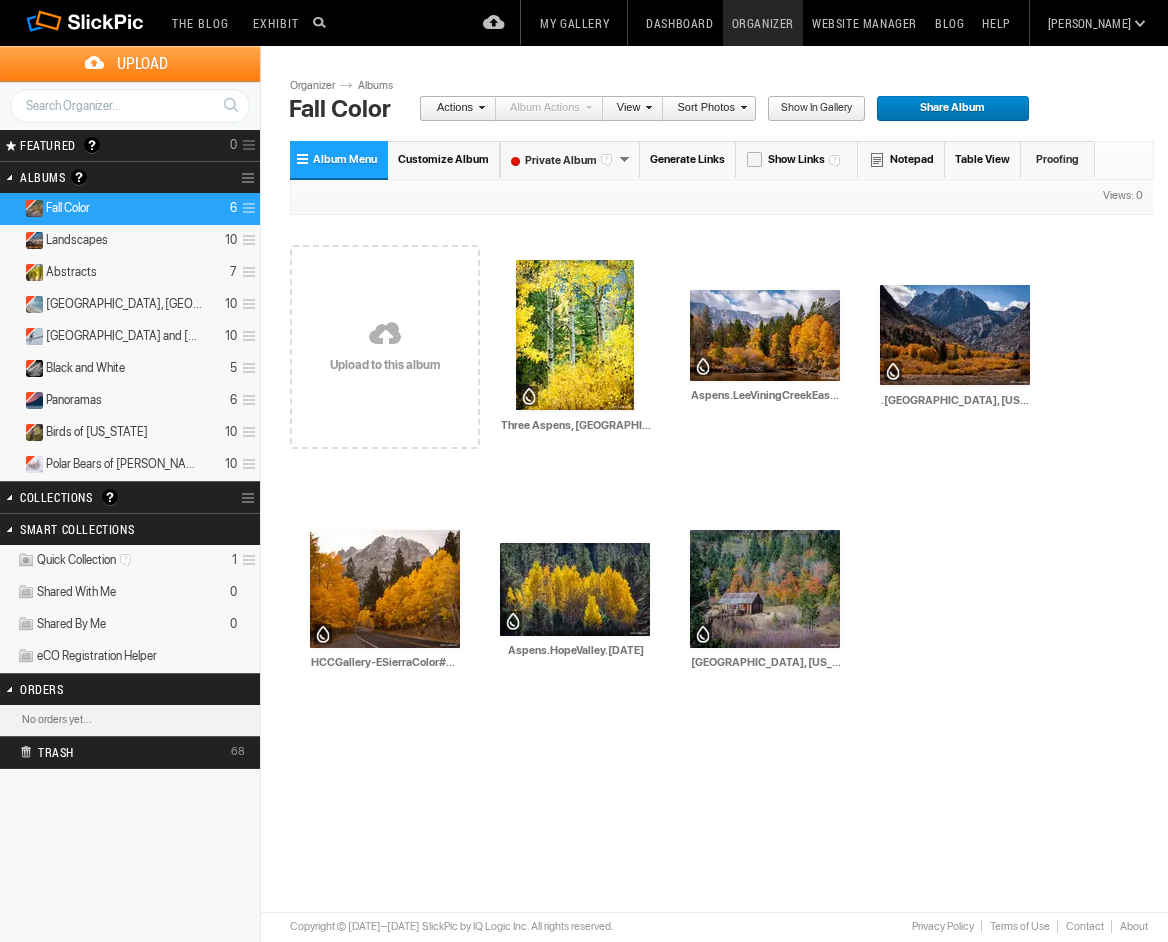 click on "Upload" at bounding box center [142, 63] 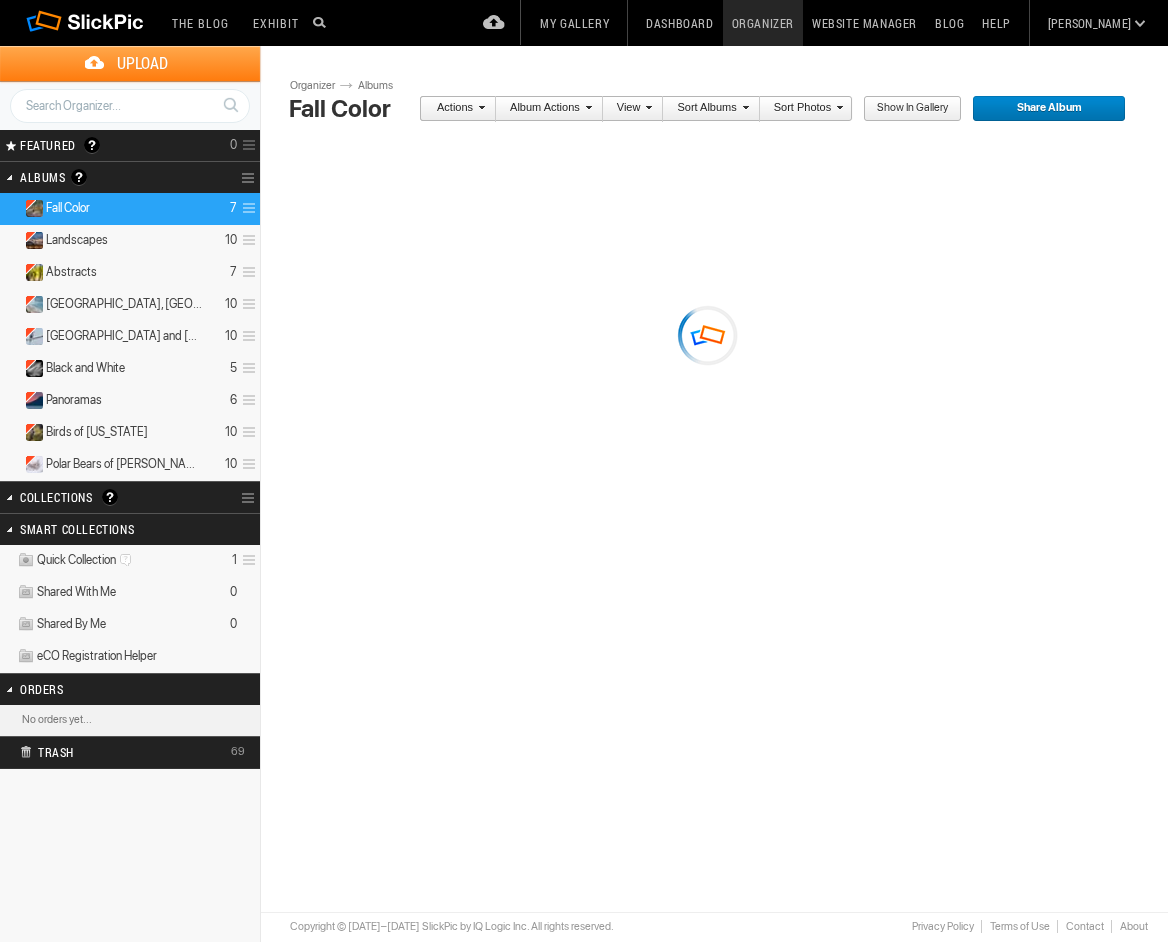 scroll, scrollTop: 0, scrollLeft: 0, axis: both 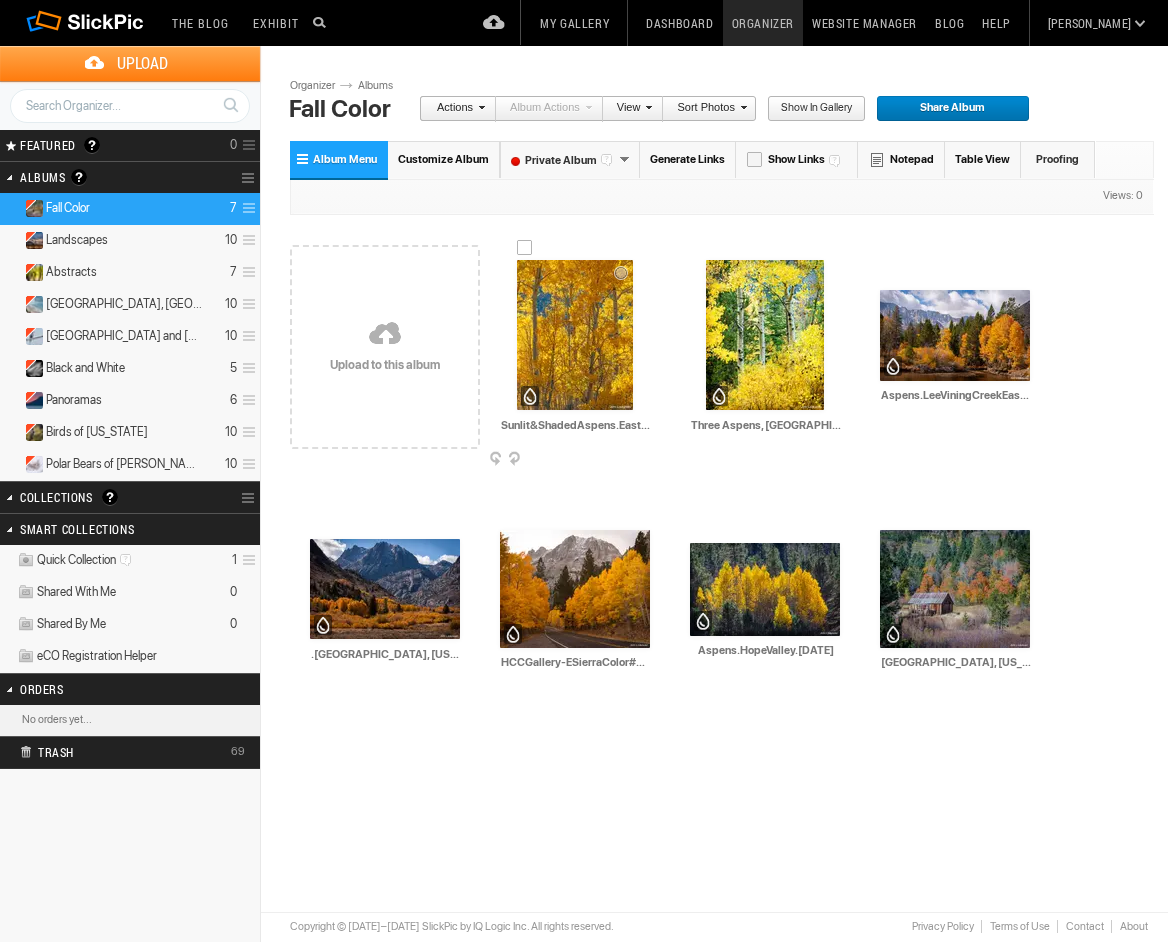 click at bounding box center (575, 335) 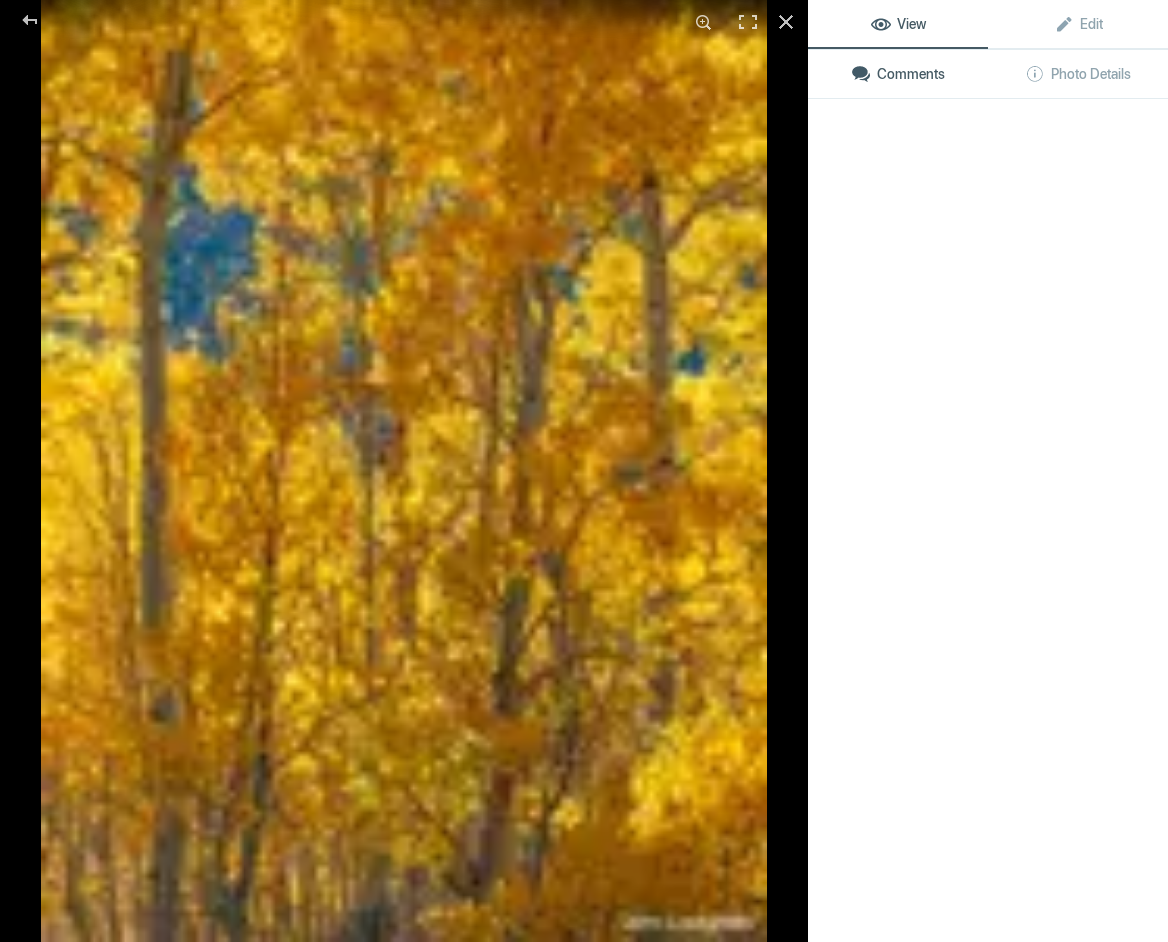 click 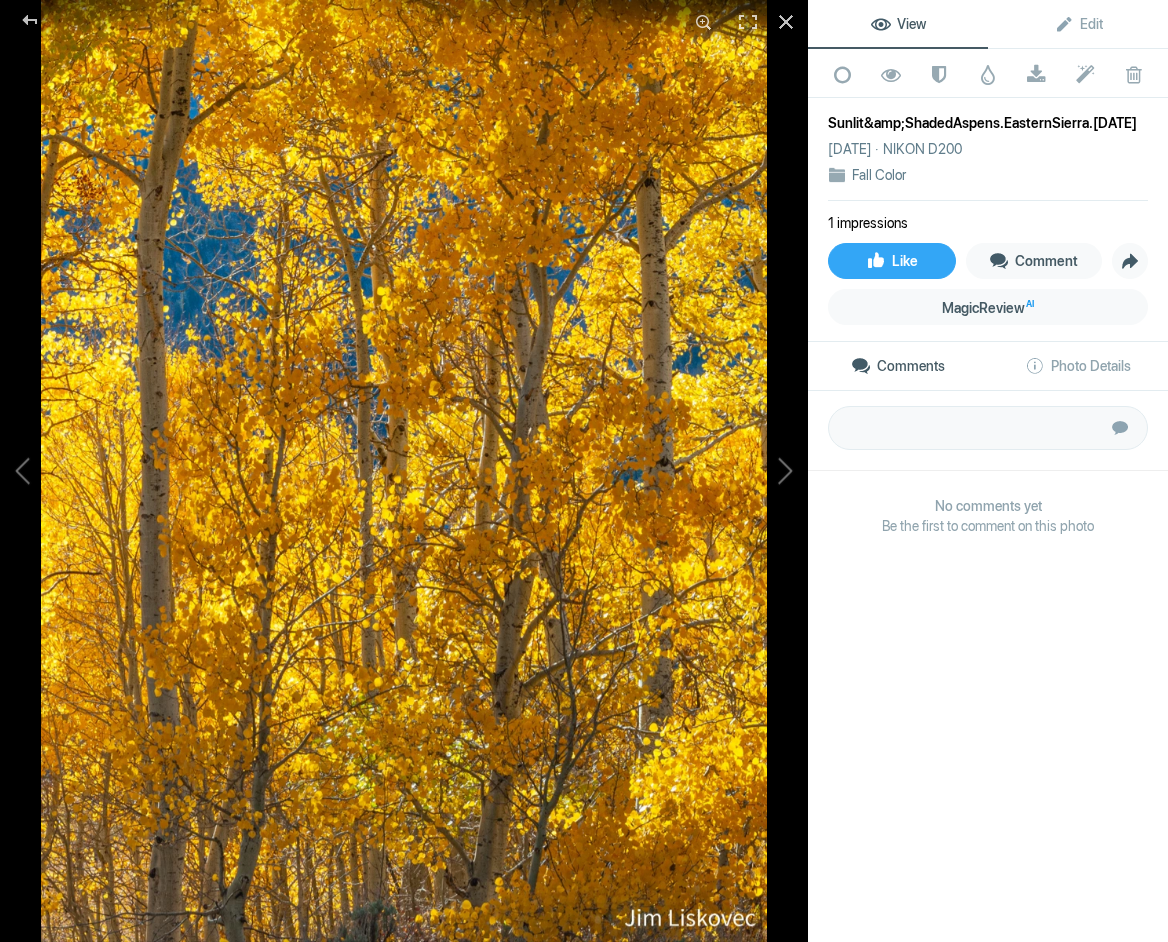 click on "Sunlit&amp;ShadedAspens.EasternSierra.7.27.25" 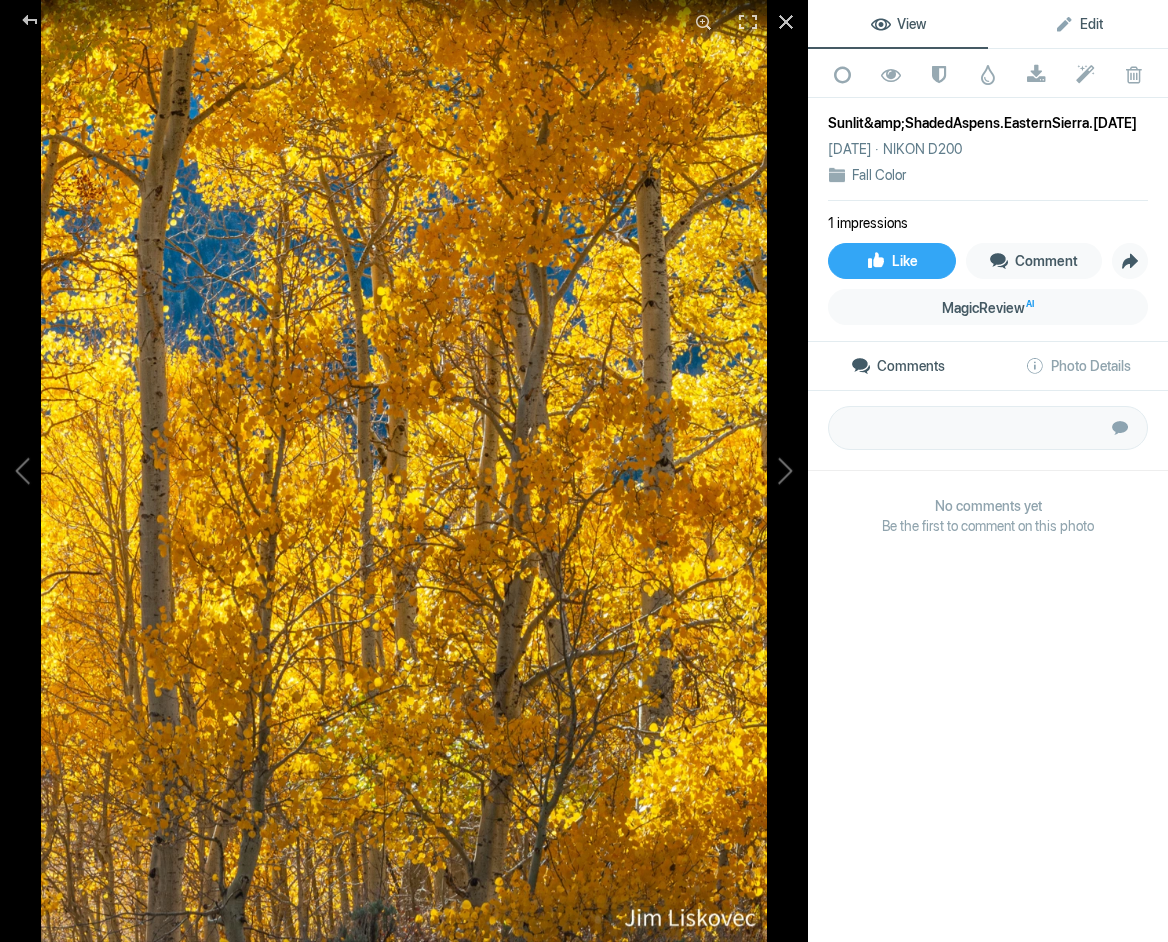 click on "Edit" 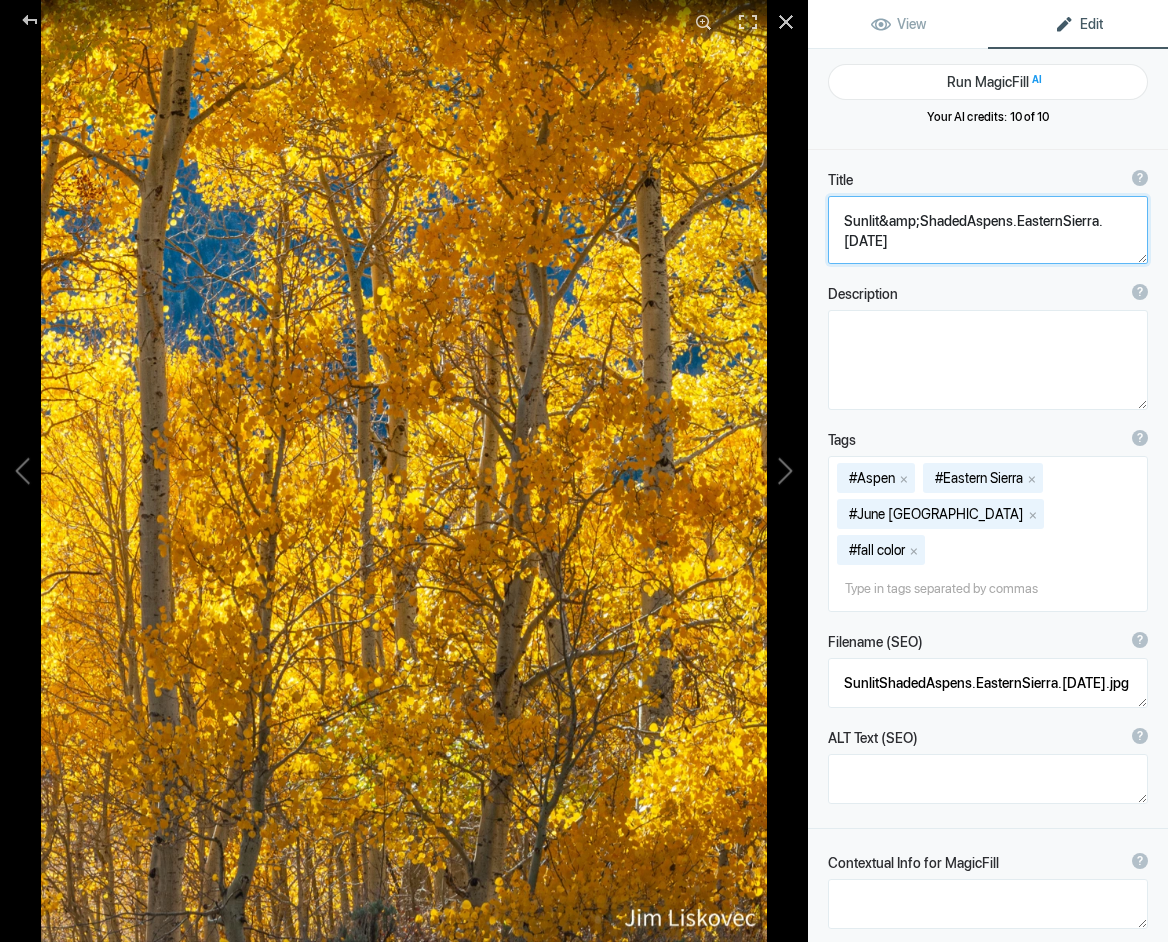 click 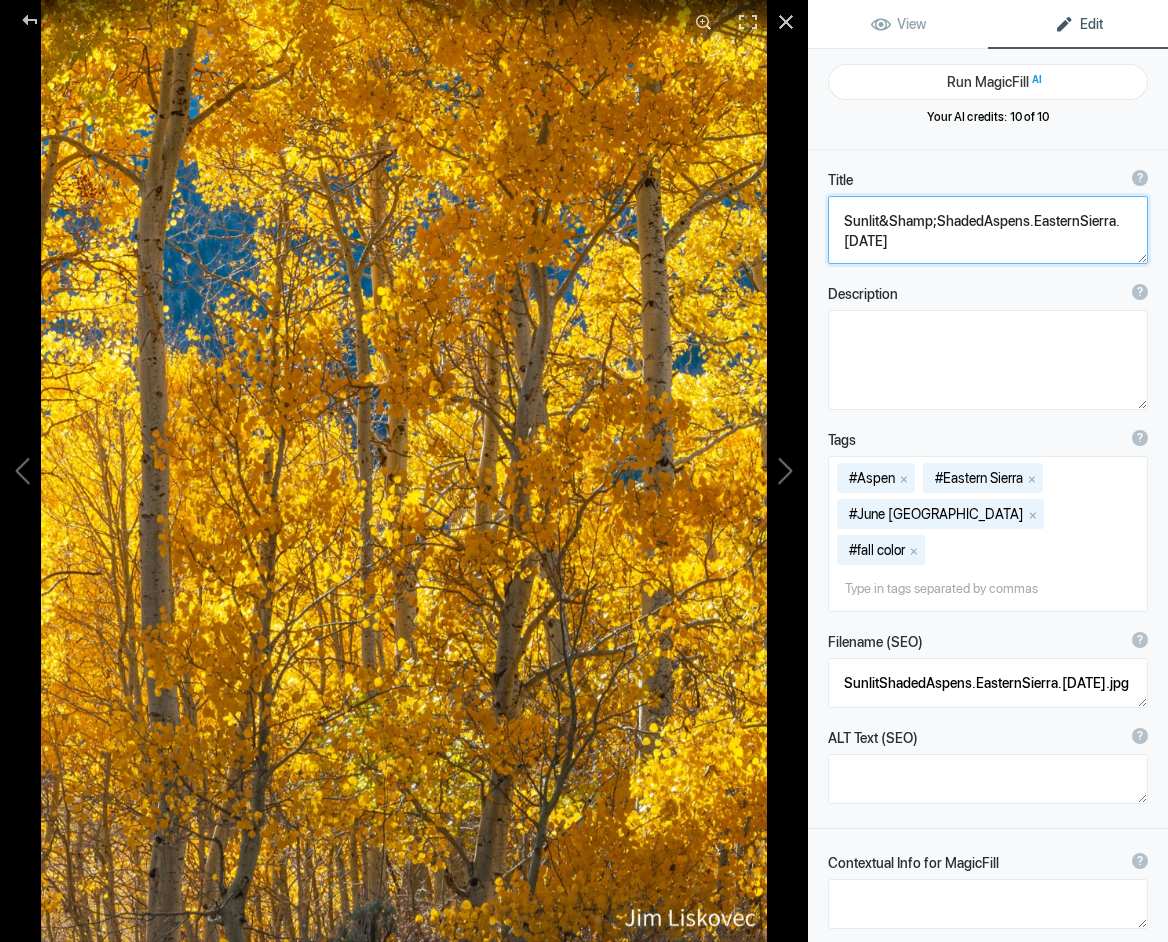 drag, startPoint x: 937, startPoint y: 223, endPoint x: 959, endPoint y: 230, distance: 23.086792 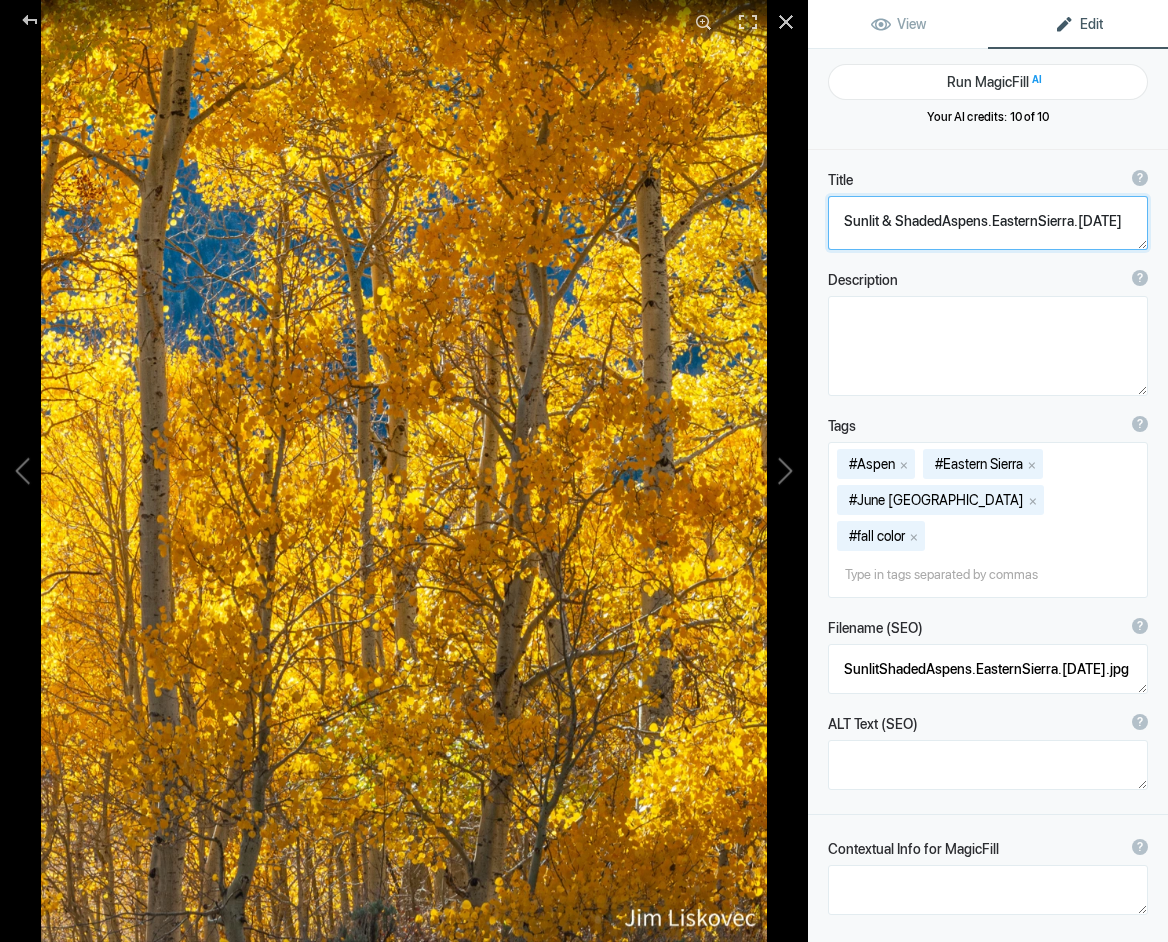 click 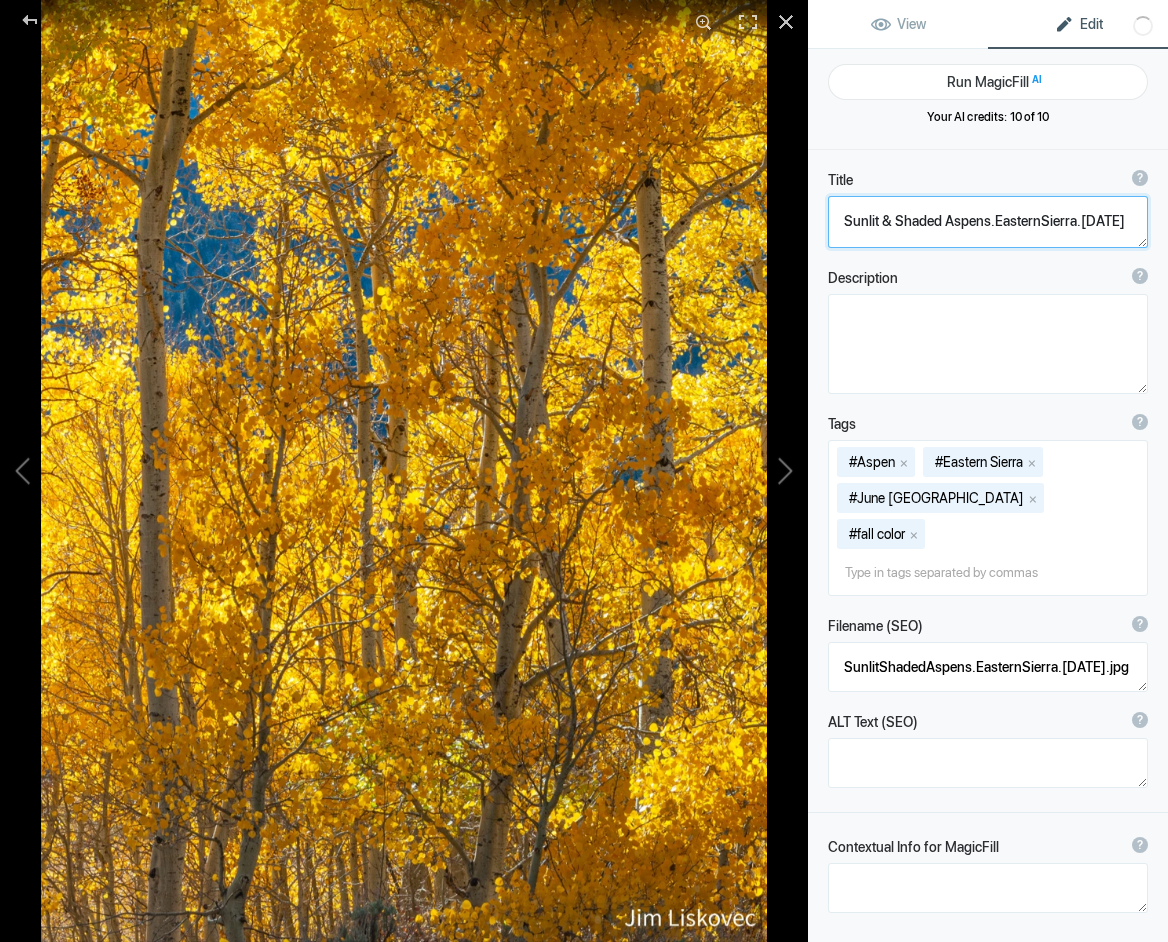click 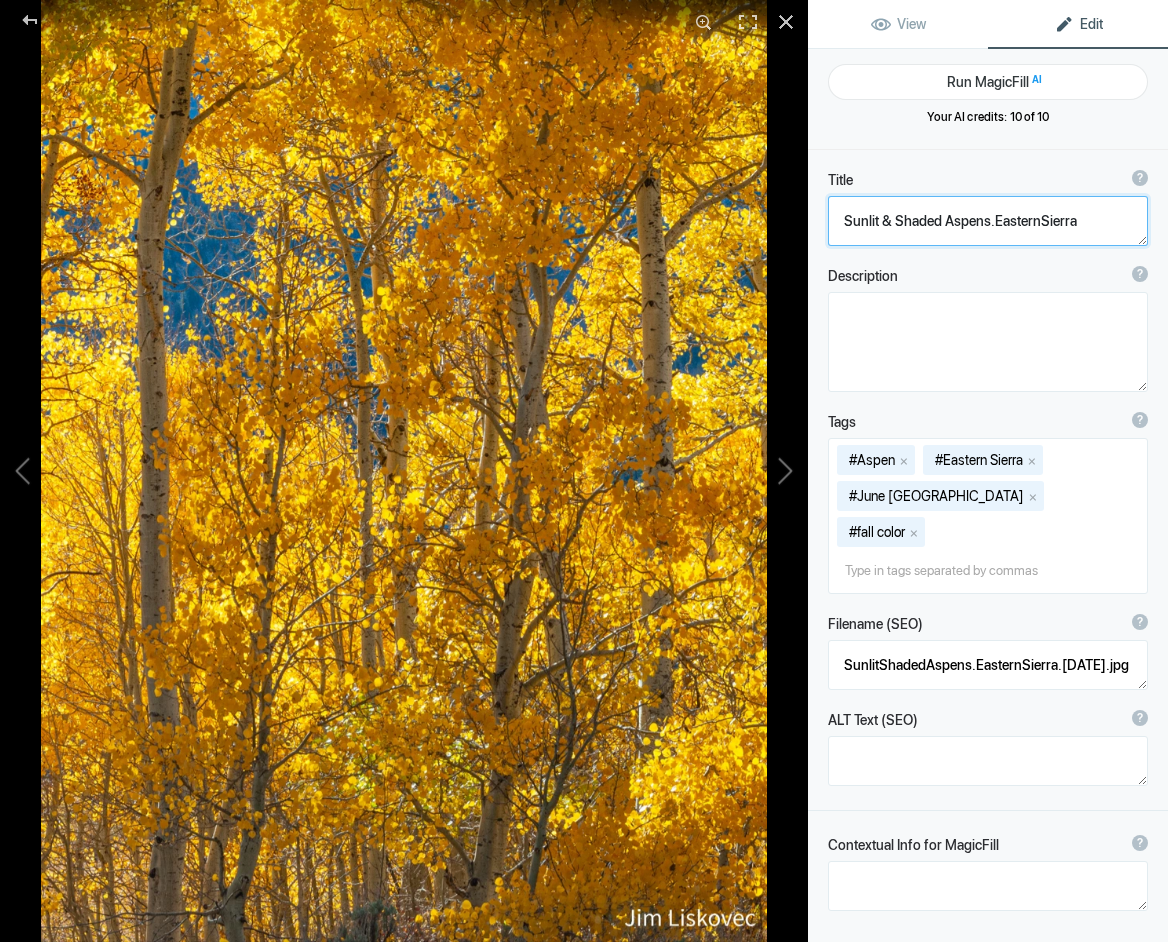 click 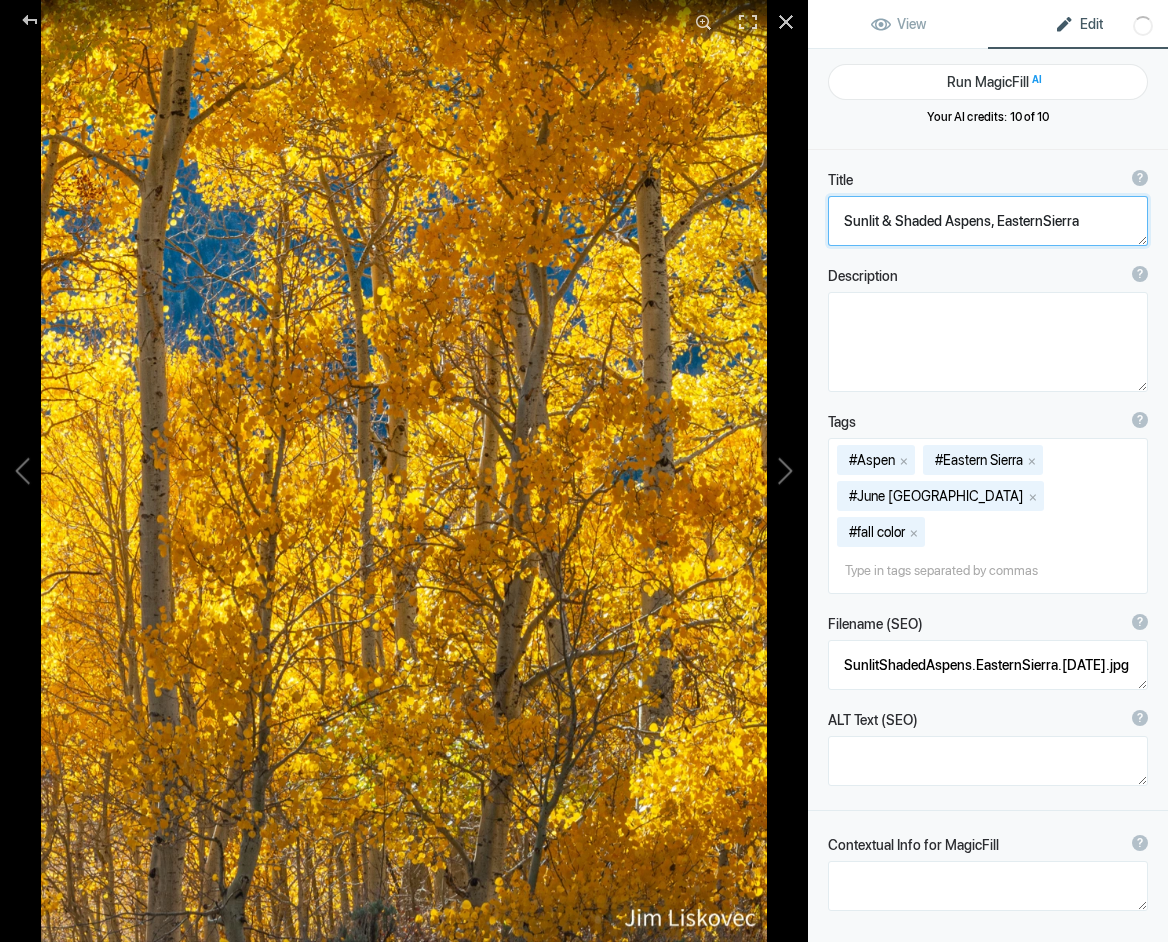 drag, startPoint x: 1083, startPoint y: 221, endPoint x: 1099, endPoint y: 230, distance: 18.35756 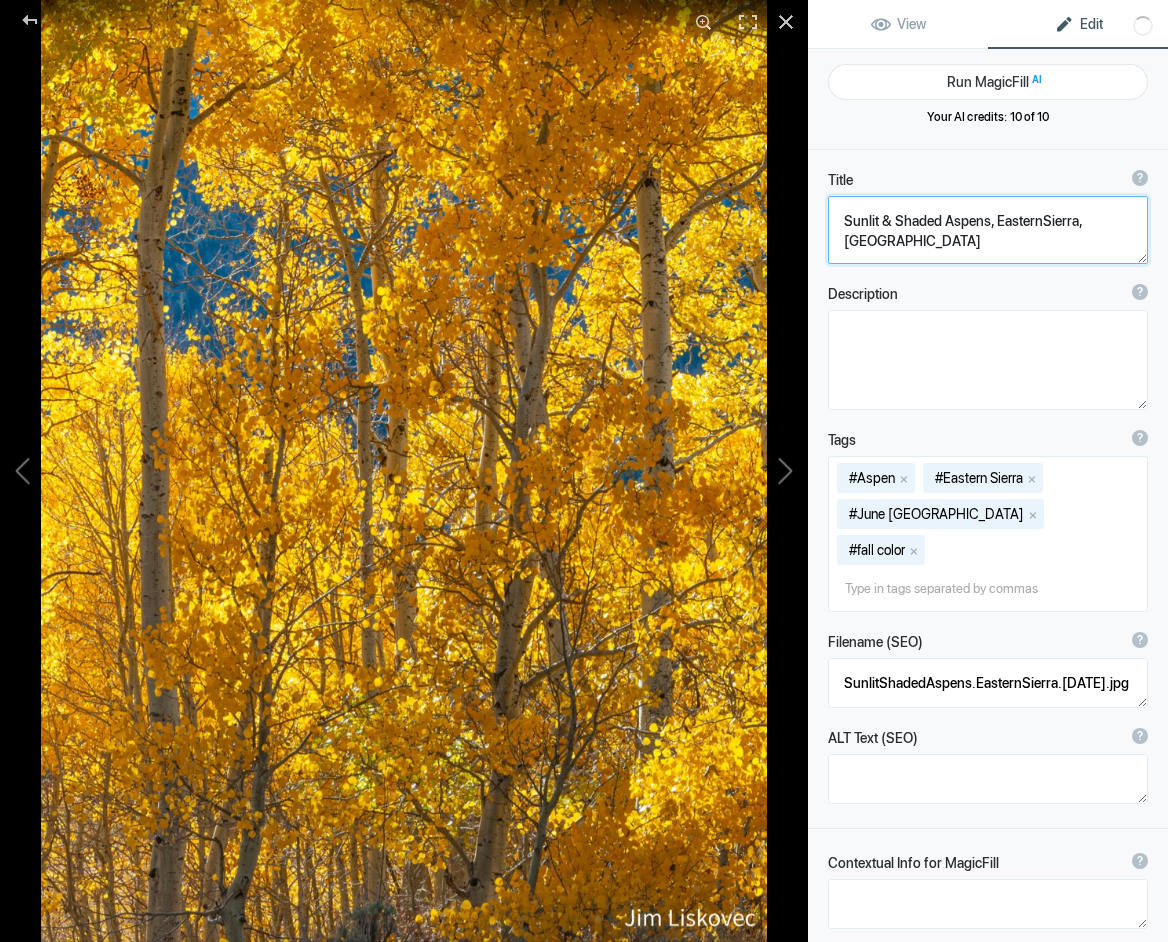 scroll, scrollTop: 2, scrollLeft: 0, axis: vertical 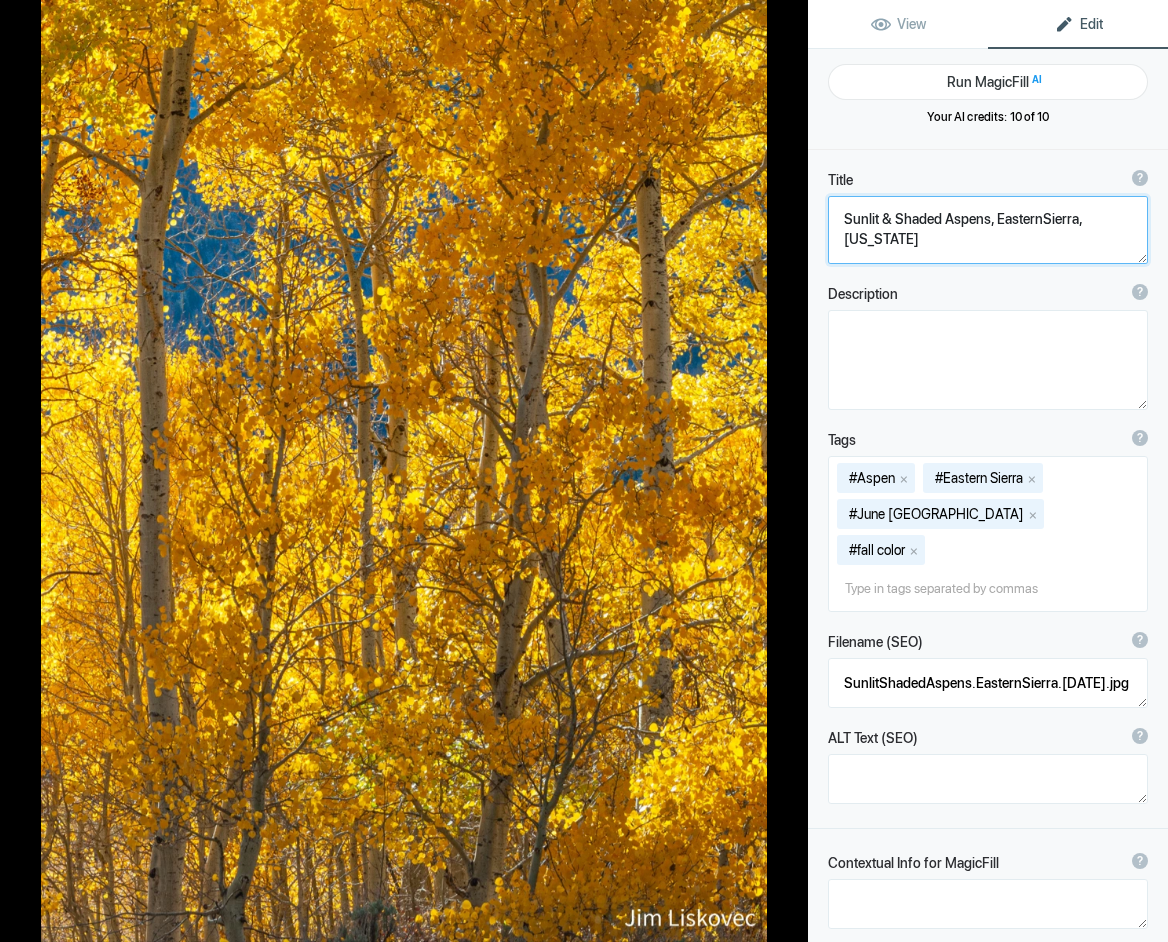 drag, startPoint x: 1103, startPoint y: 234, endPoint x: 1044, endPoint y: 219, distance: 60.876926 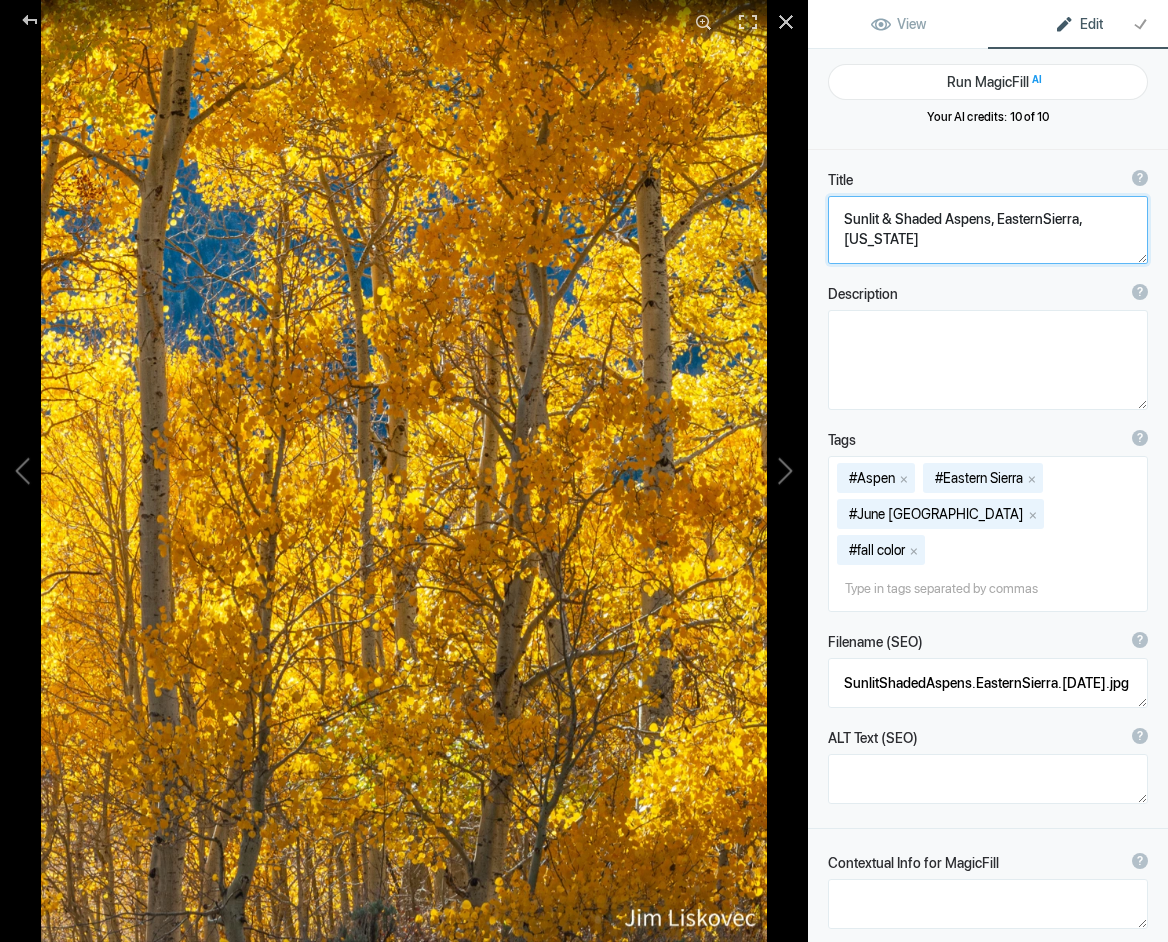 type on "Sunlit & Shaded Aspens, [GEOGRAPHIC_DATA], [US_STATE]" 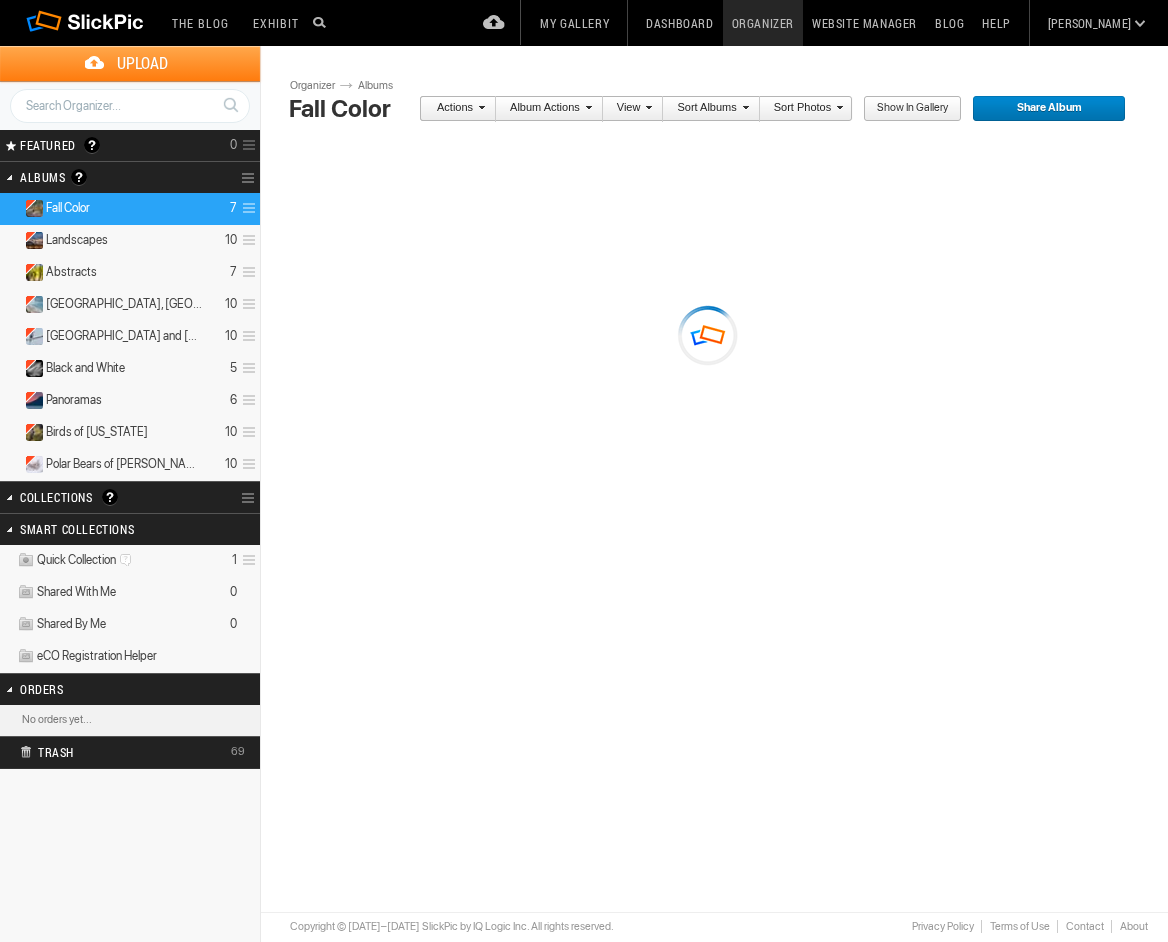 scroll, scrollTop: 0, scrollLeft: 0, axis: both 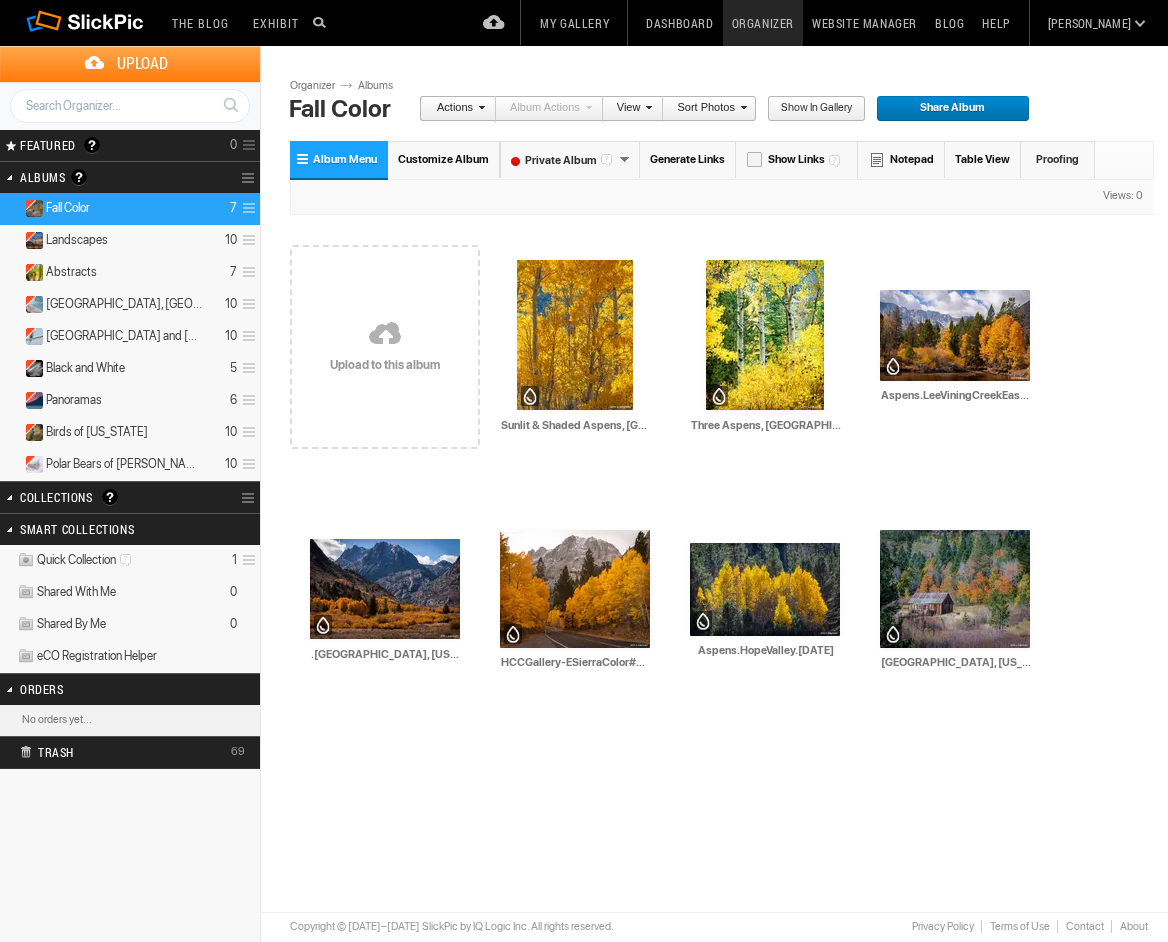 click on "Upload" at bounding box center (142, 63) 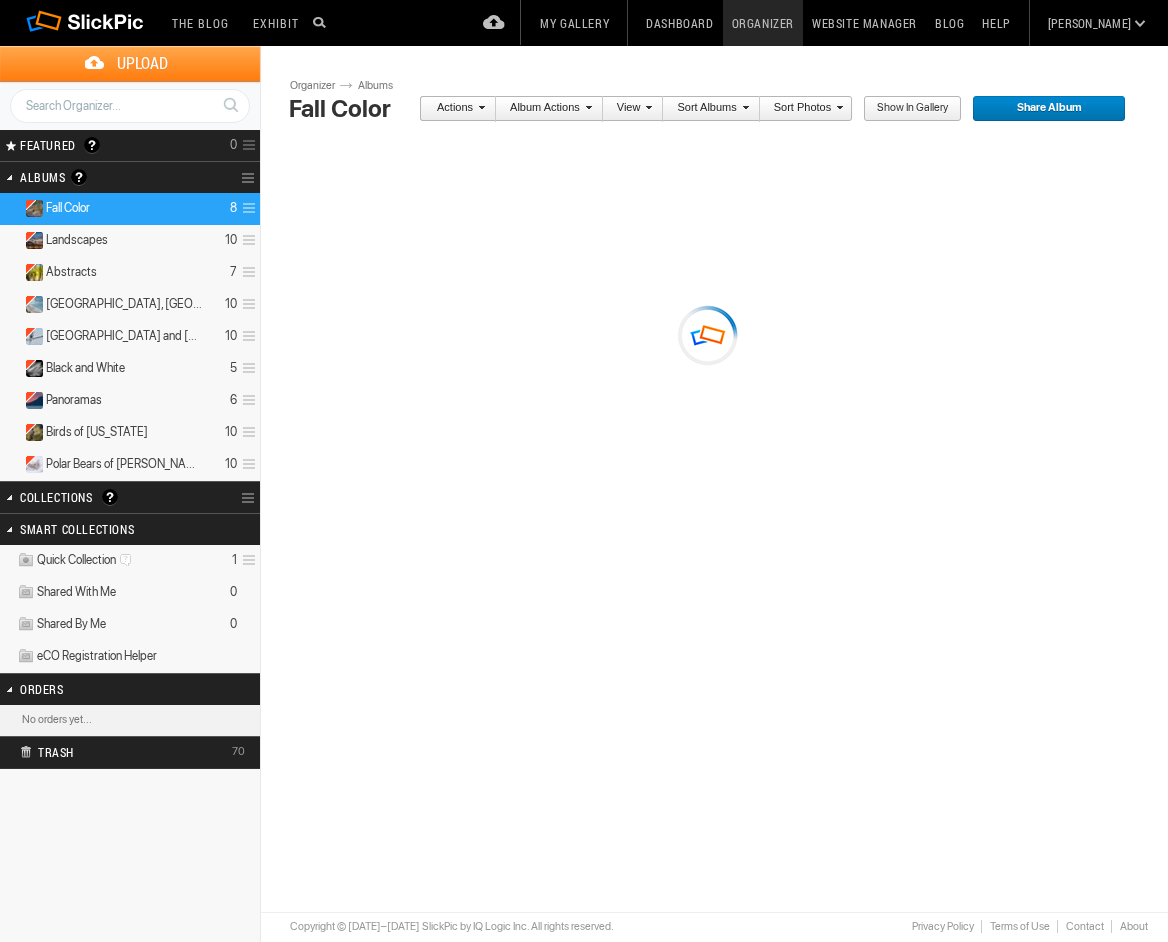 scroll, scrollTop: 0, scrollLeft: 0, axis: both 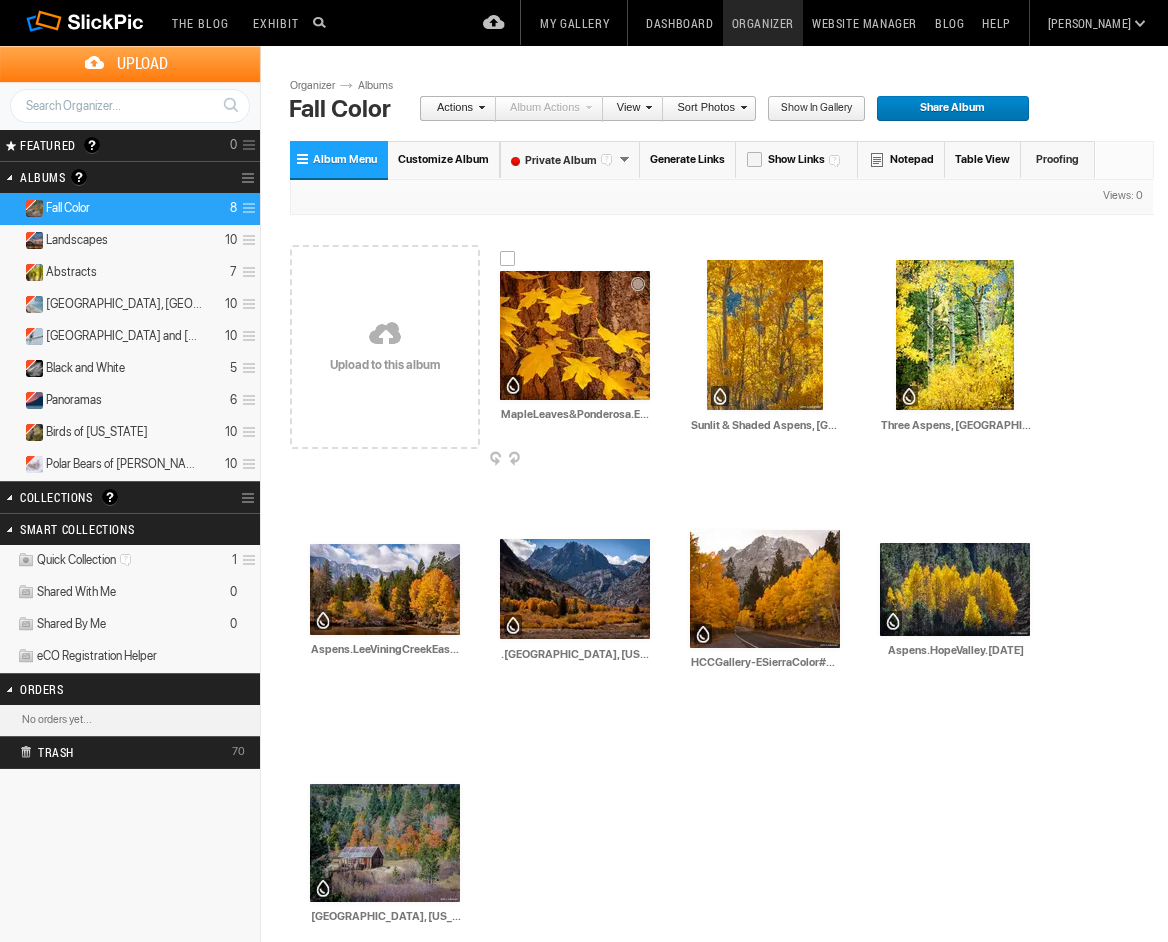 click at bounding box center (575, 335) 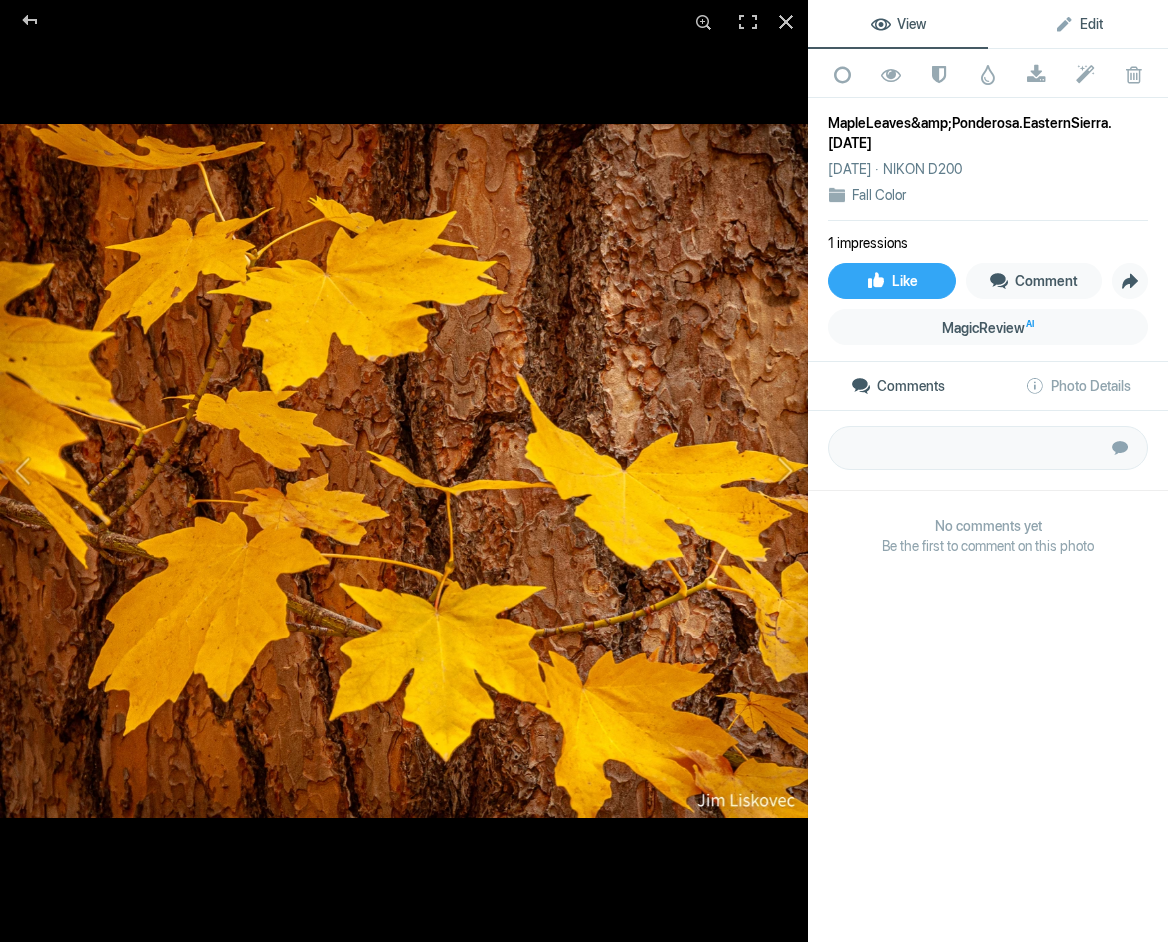 click on "Edit" 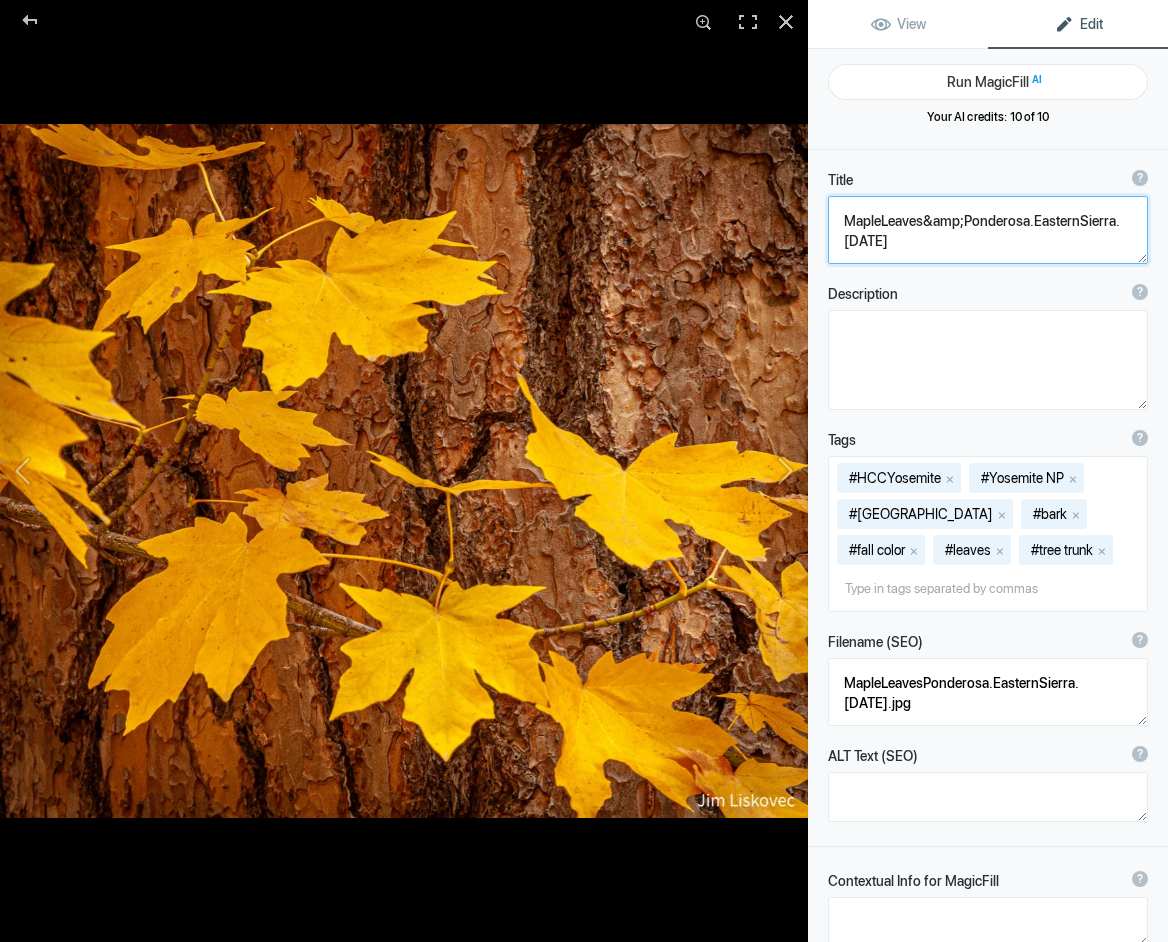 click 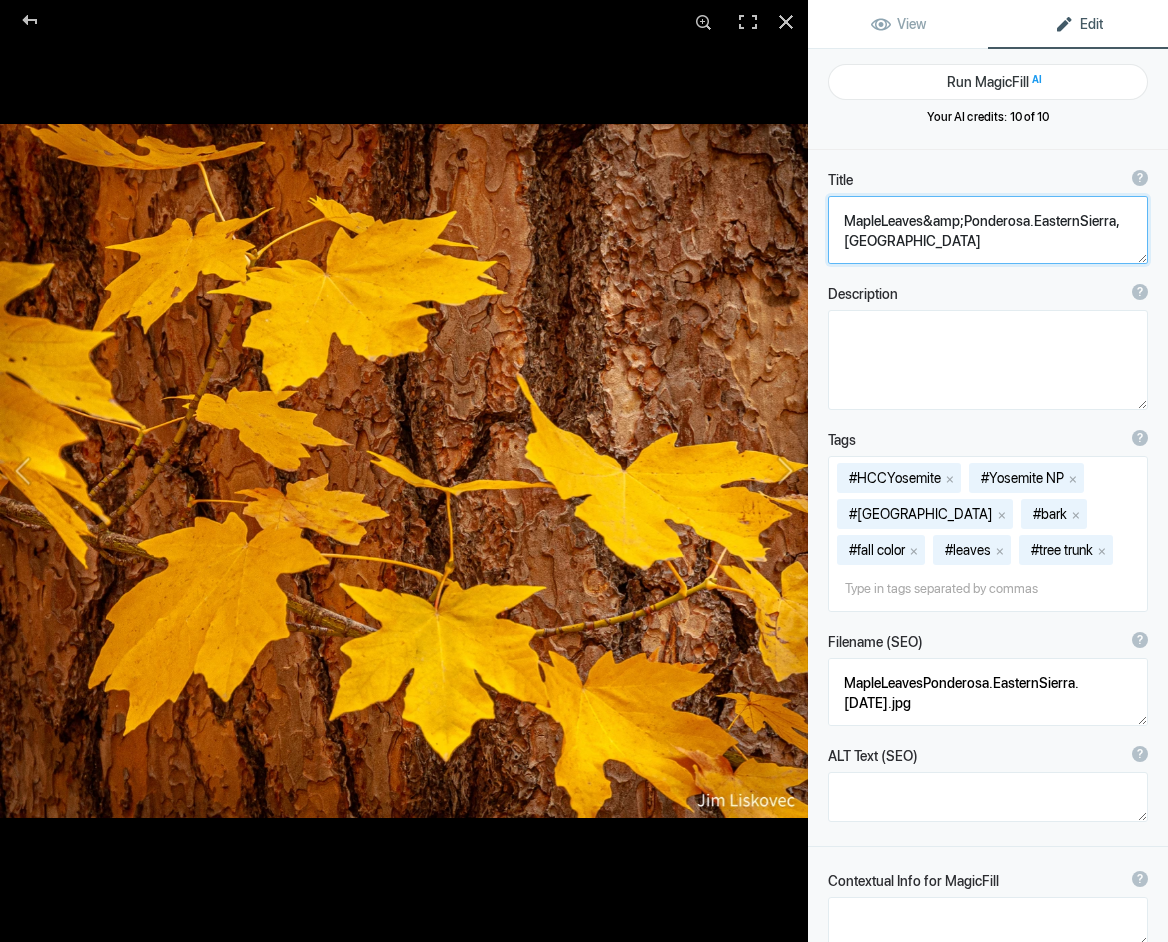 click 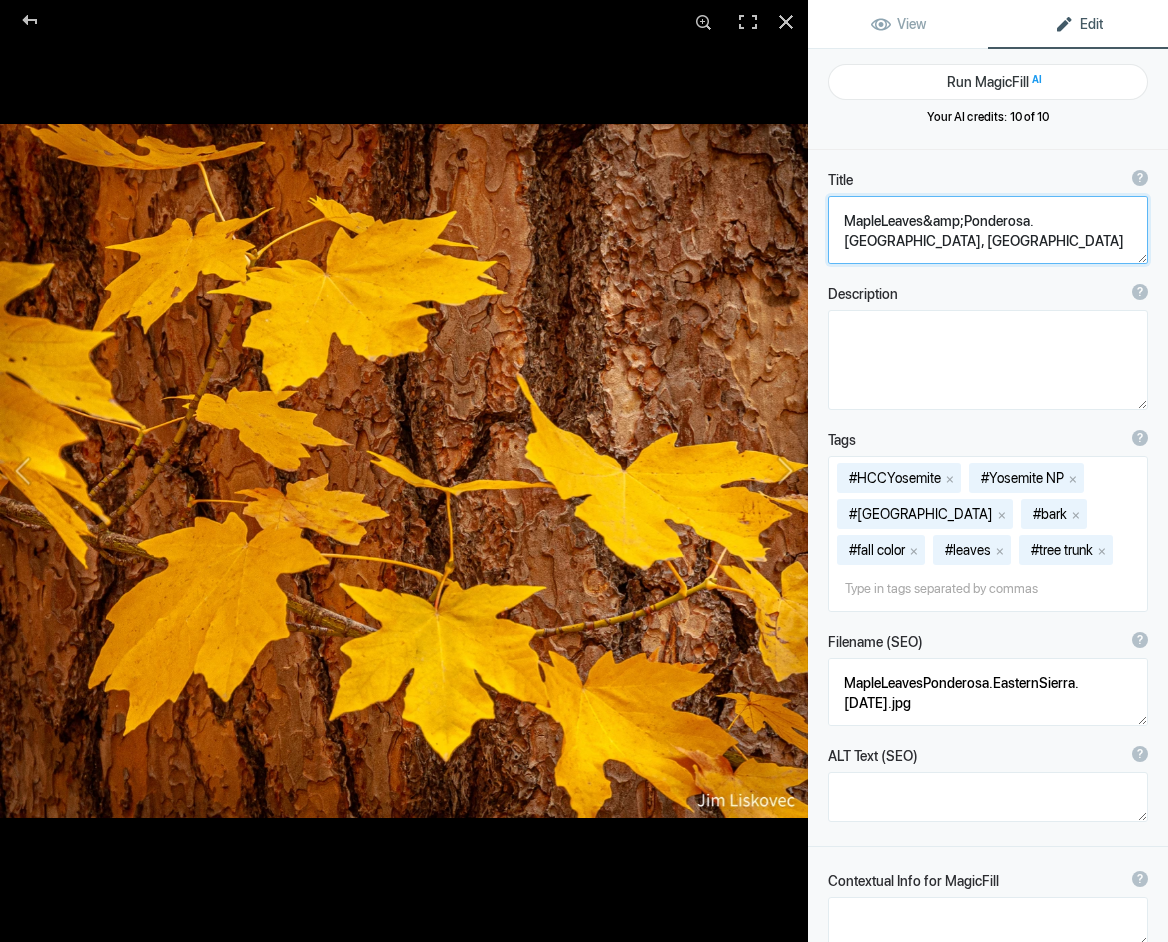 click 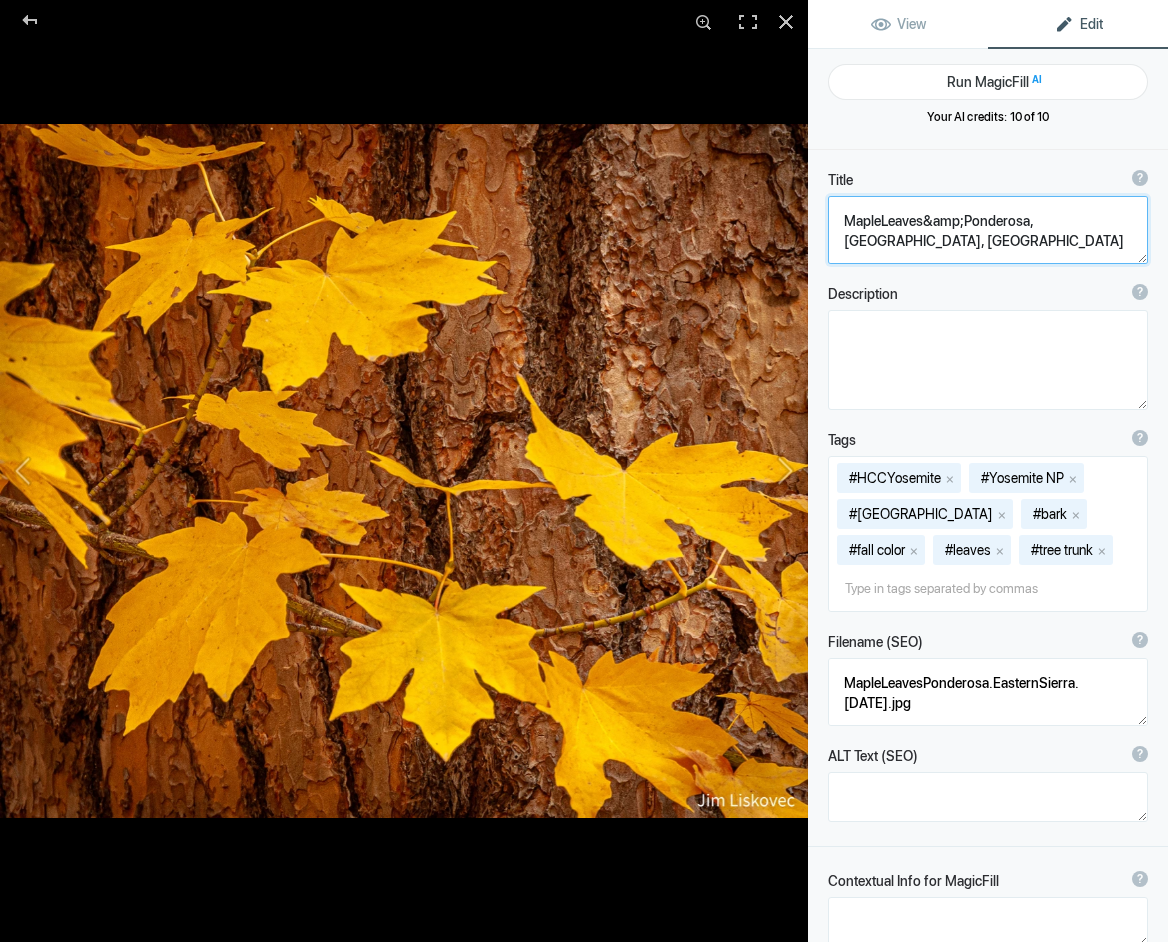 click 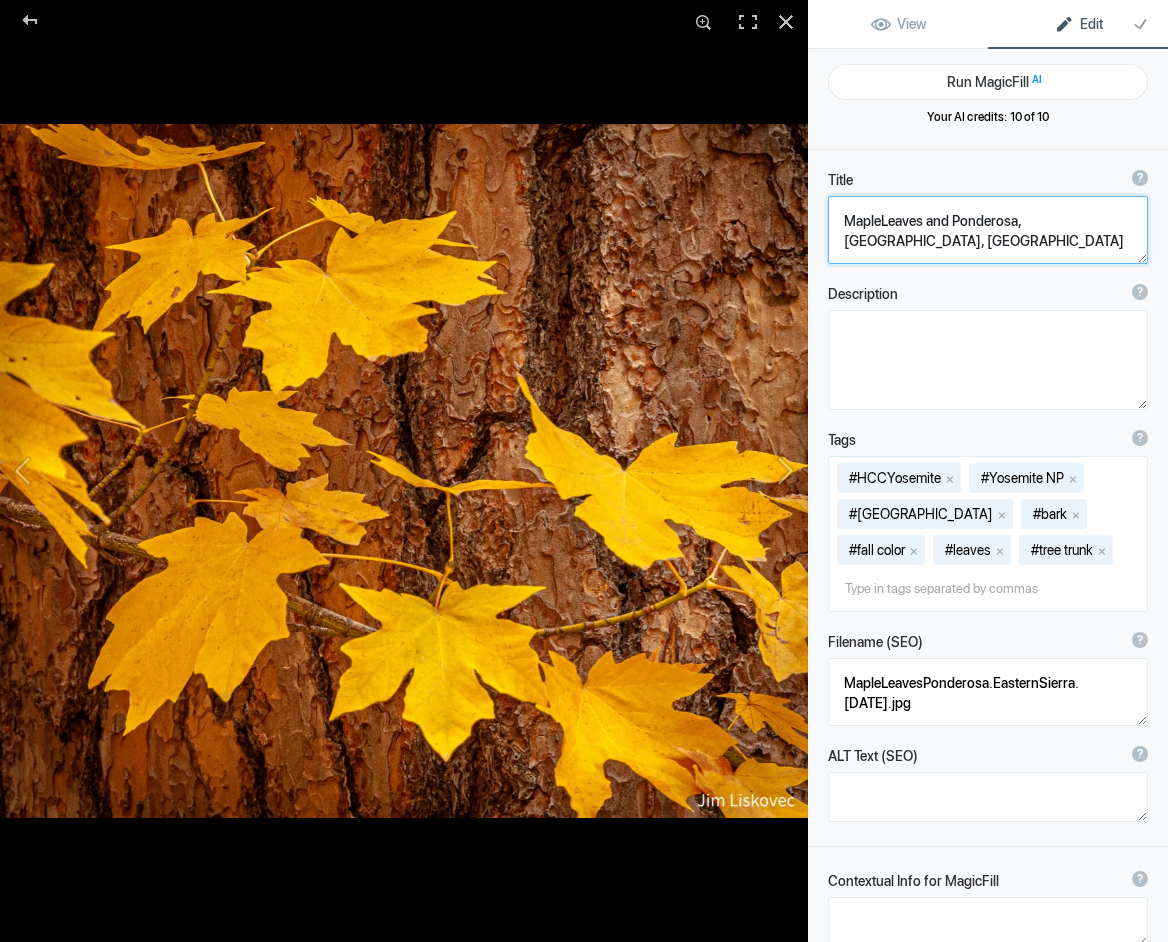 click 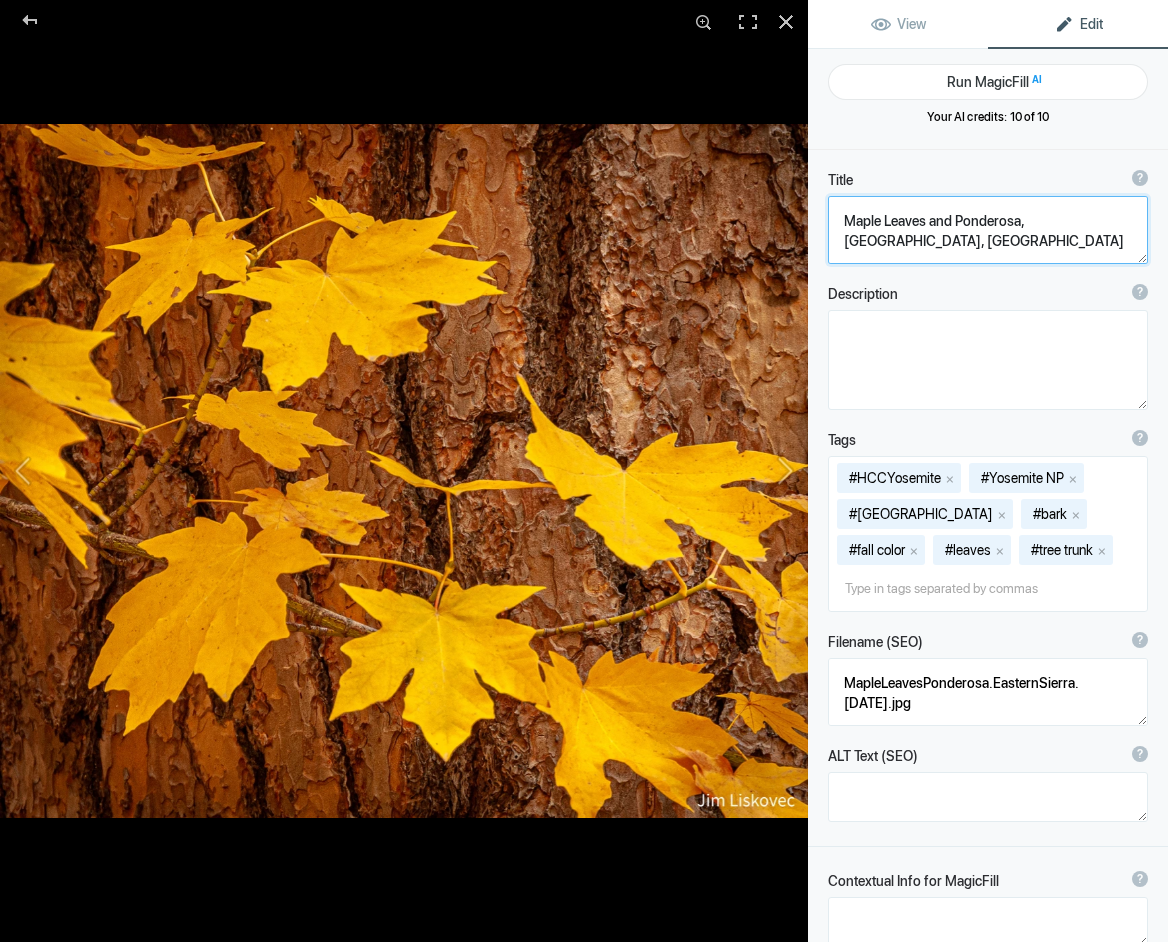 scroll, scrollTop: 0, scrollLeft: 0, axis: both 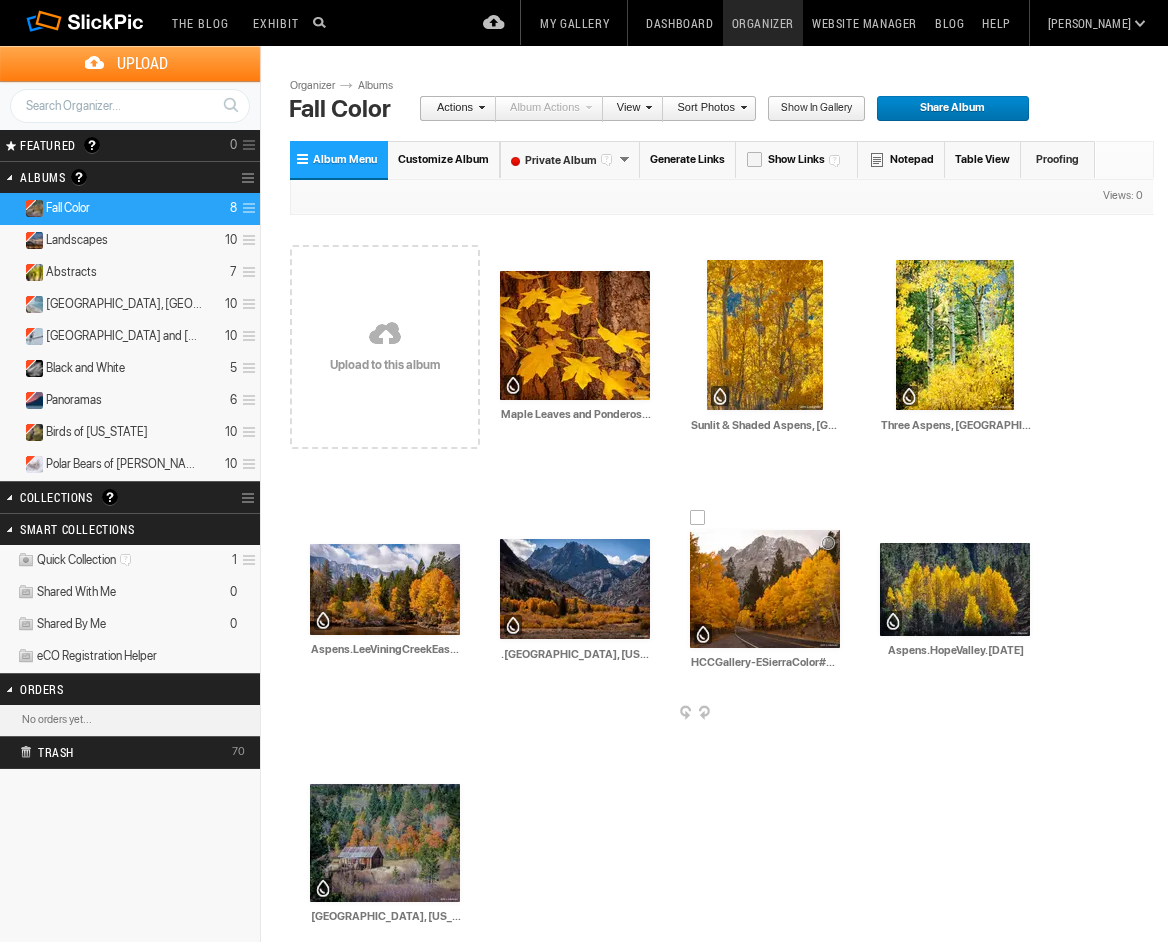 click at bounding box center (765, 589) 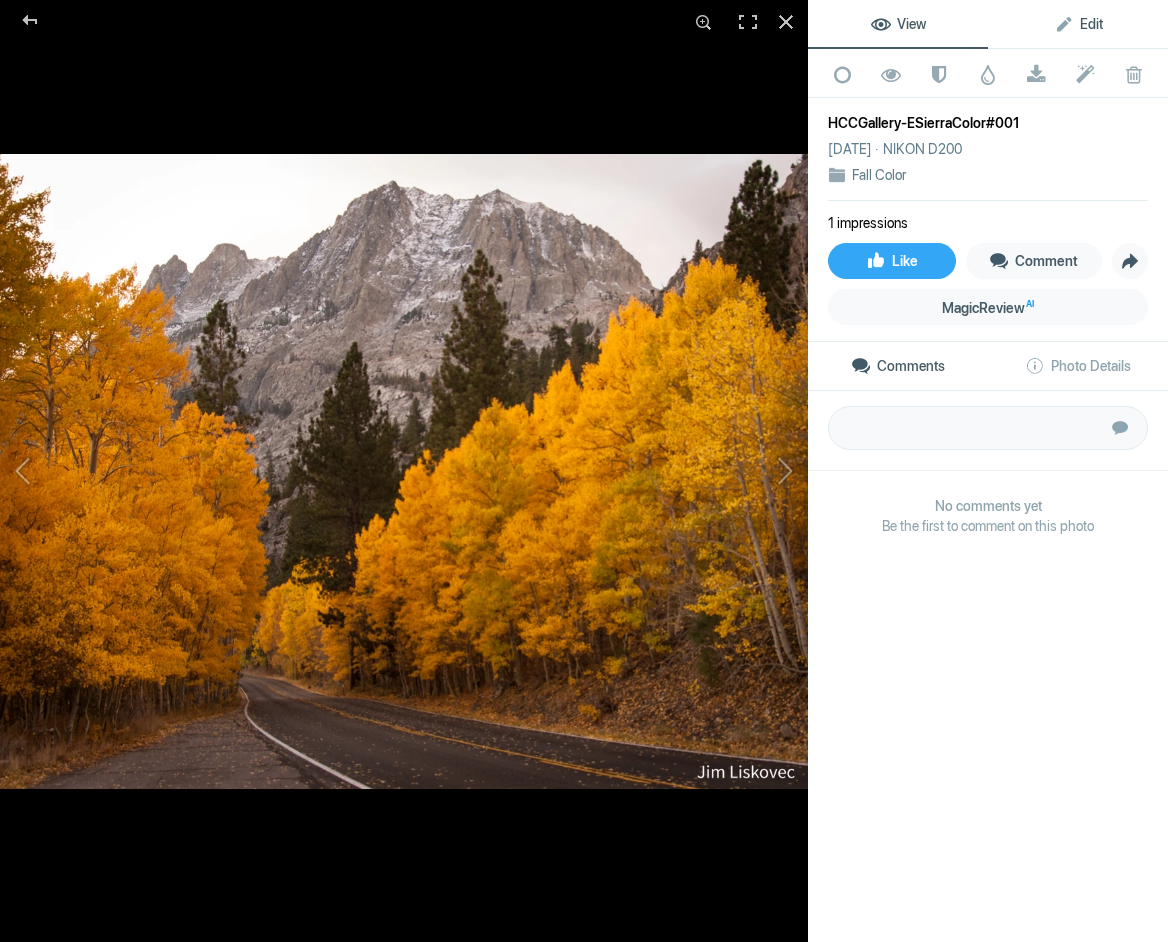 click on "Edit" 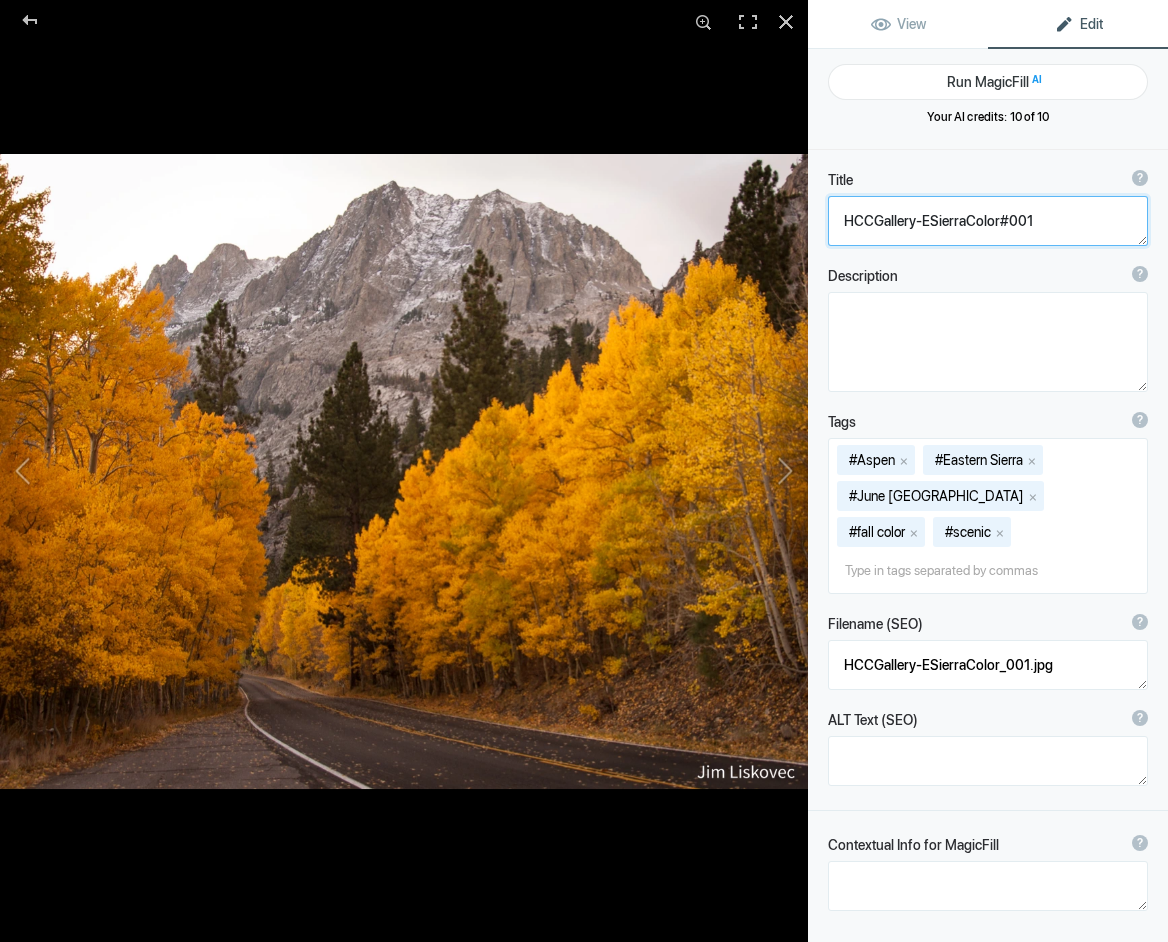 click 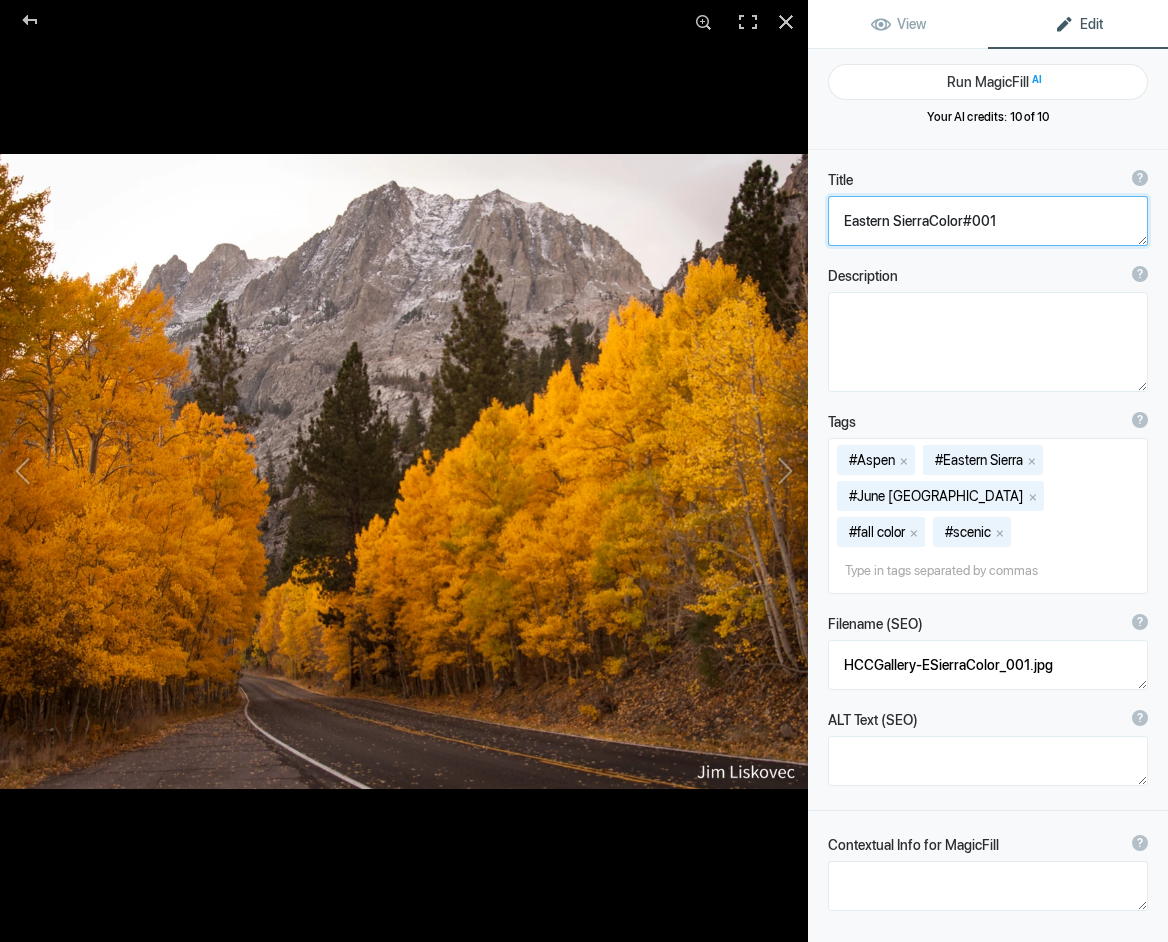 click 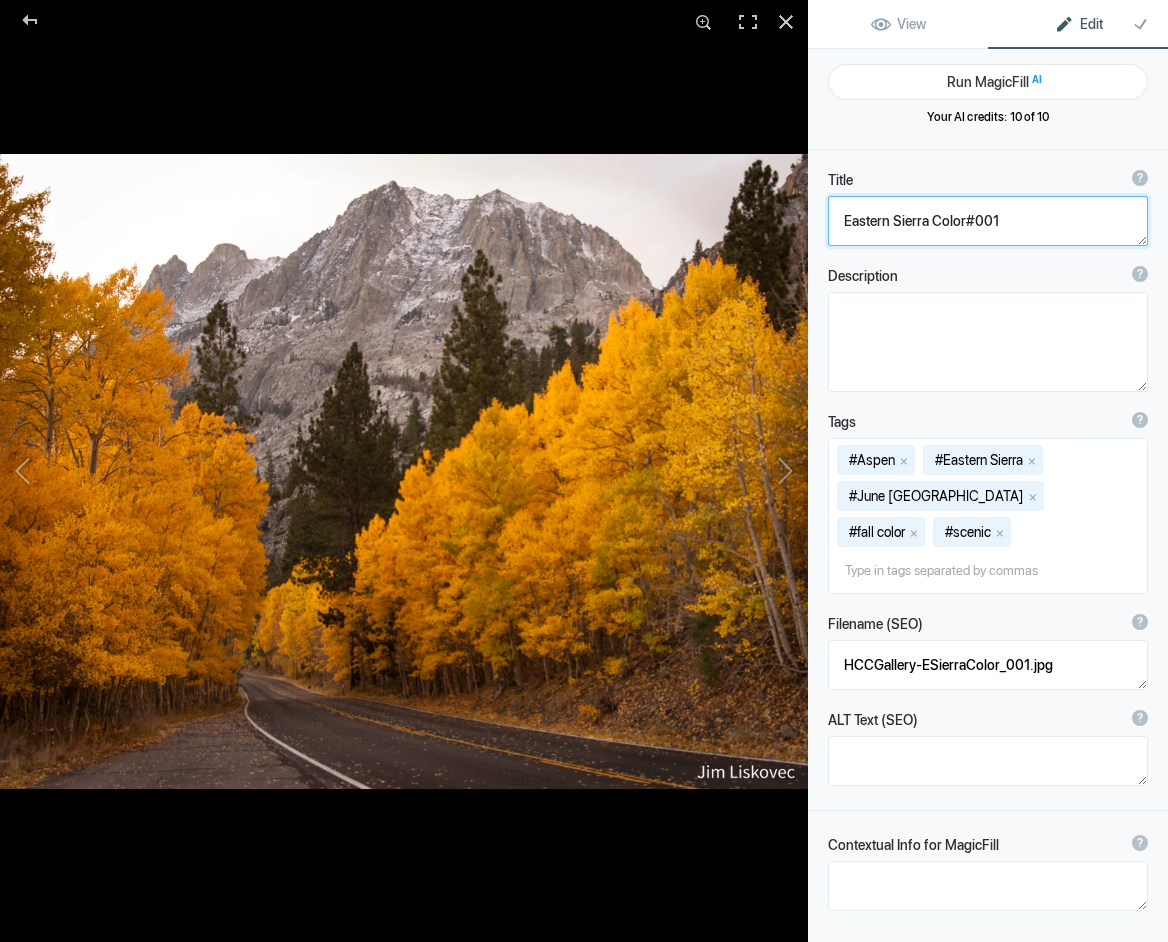 drag, startPoint x: 1000, startPoint y: 222, endPoint x: 1028, endPoint y: 227, distance: 28.442924 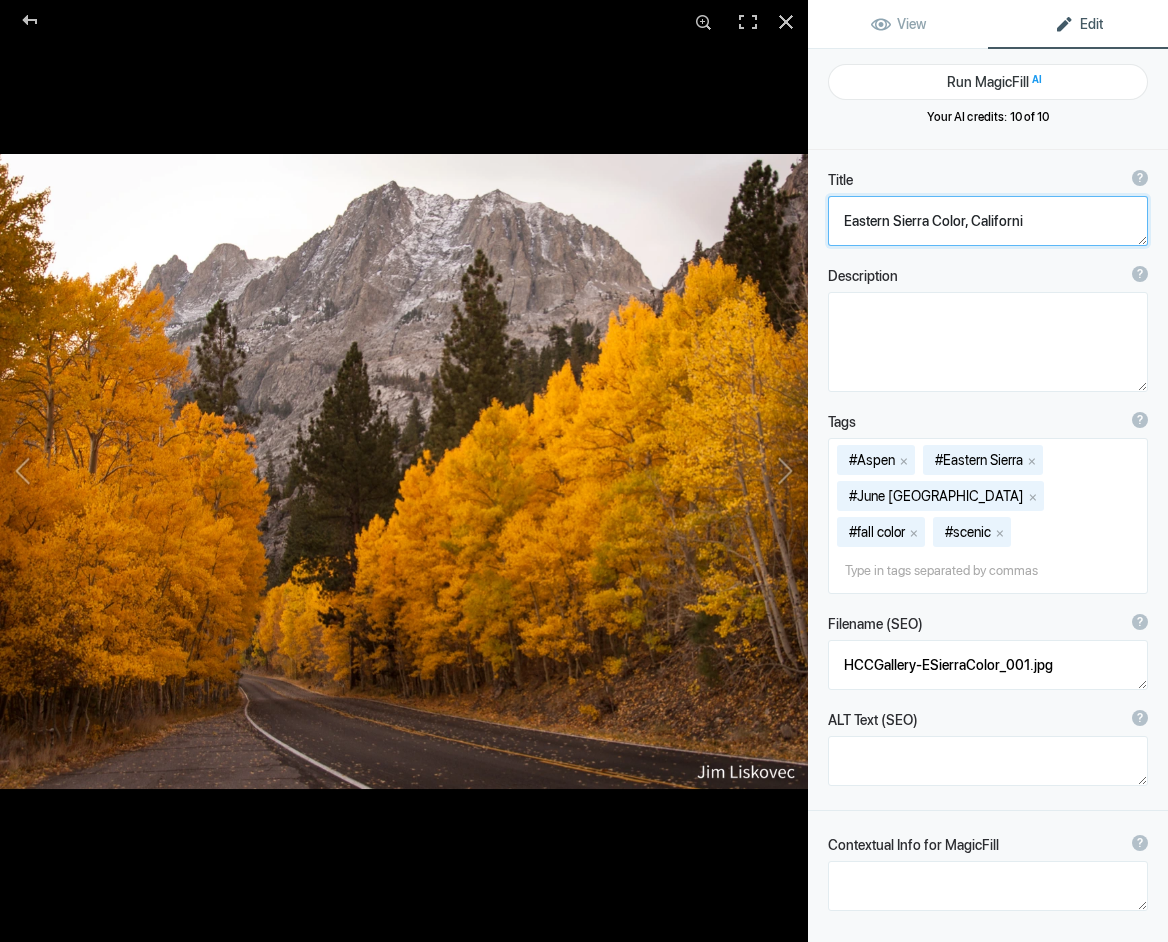 type on "Eastern Sierra Color, California" 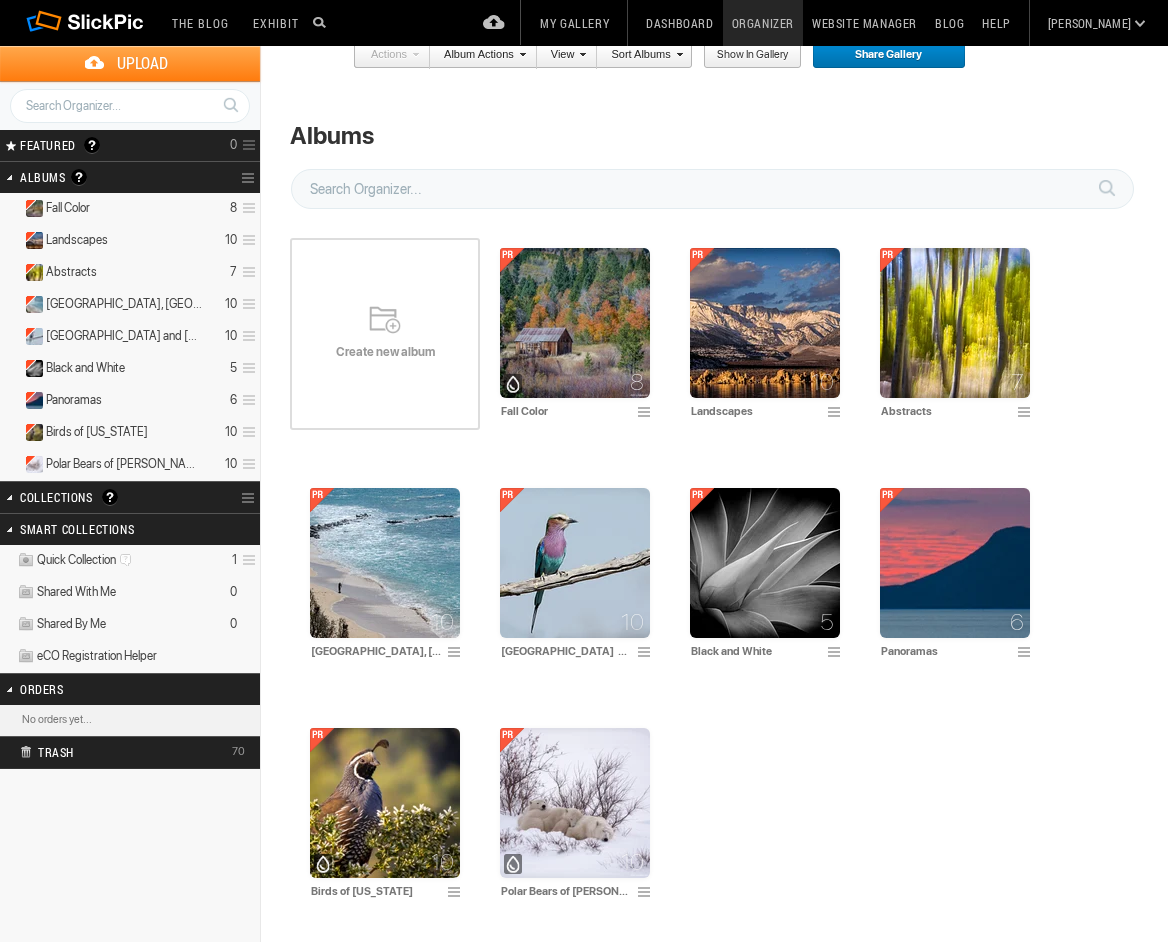 scroll, scrollTop: 53, scrollLeft: 0, axis: vertical 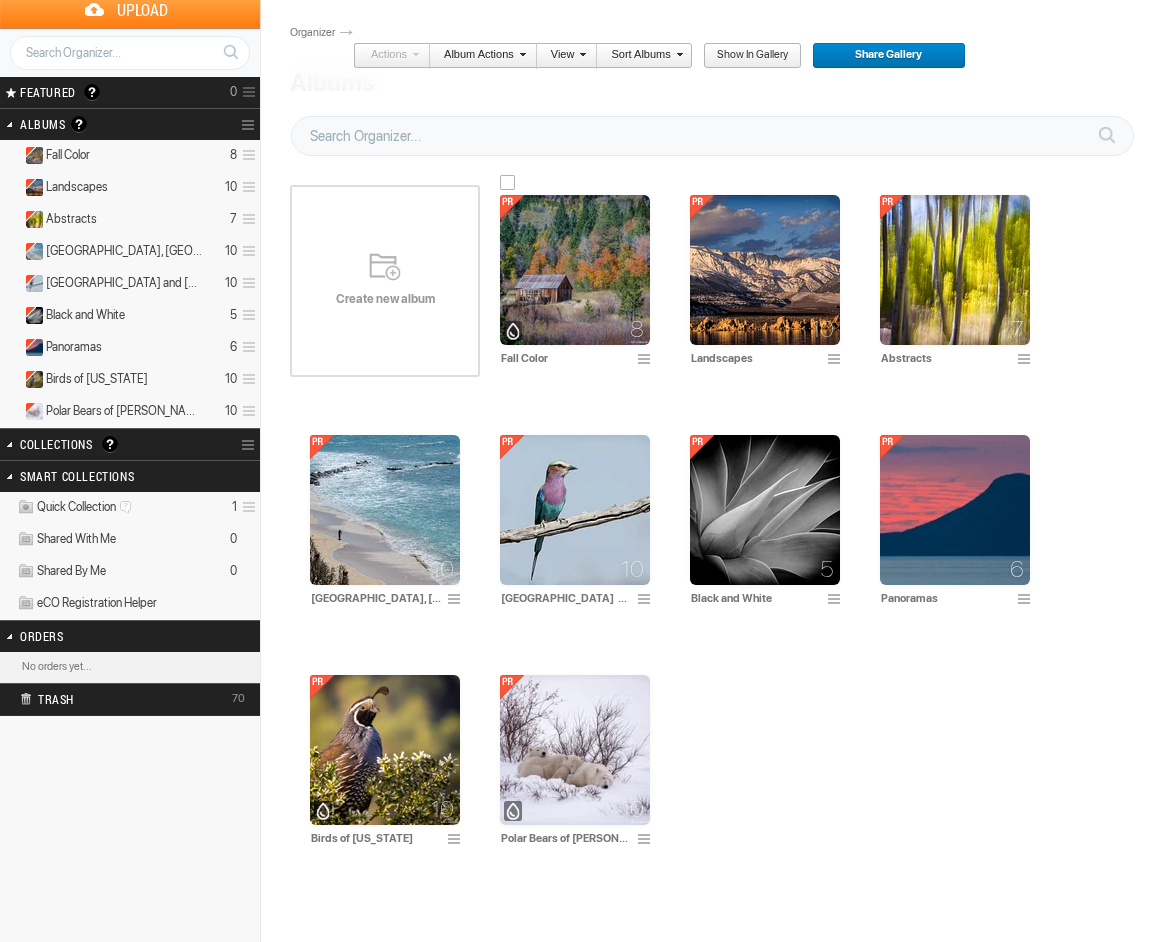 click at bounding box center [575, 270] 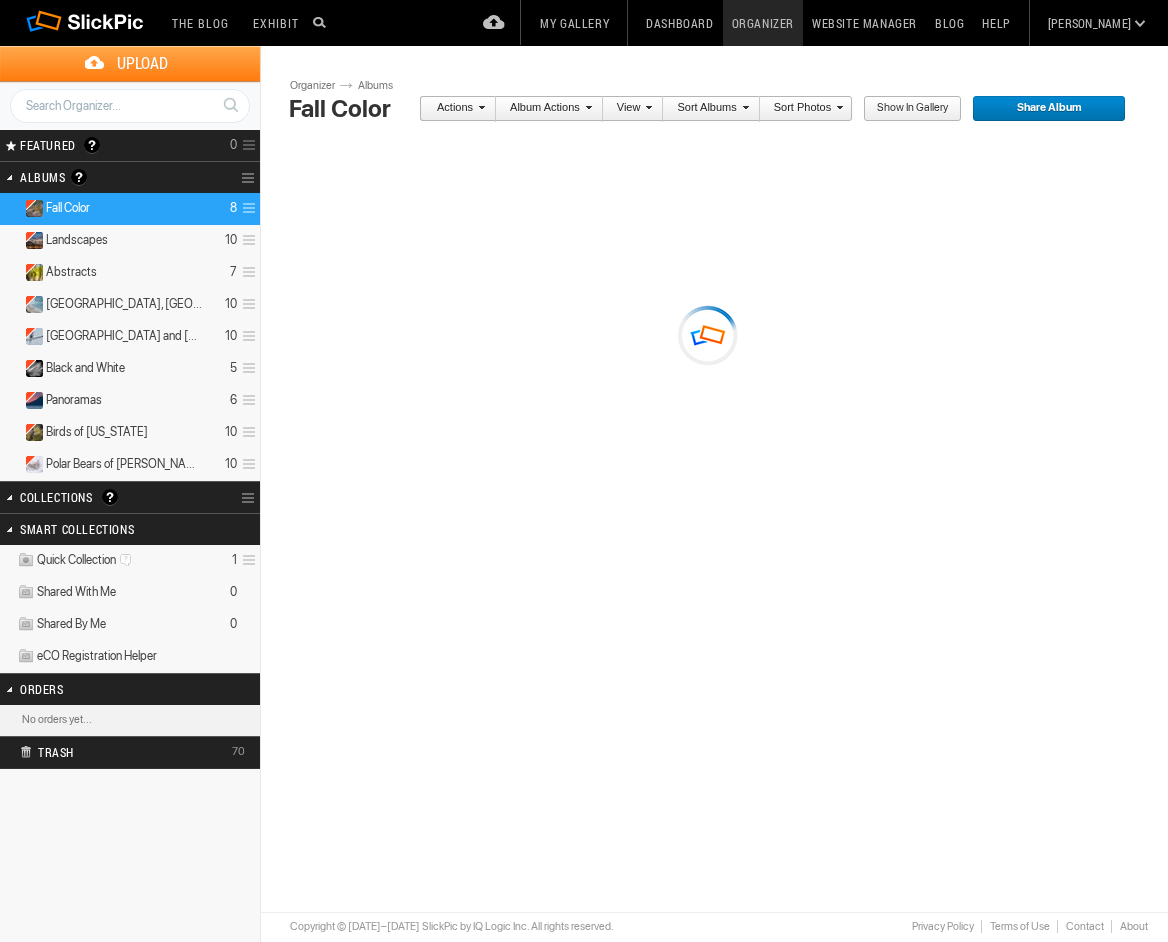 scroll, scrollTop: 0, scrollLeft: 0, axis: both 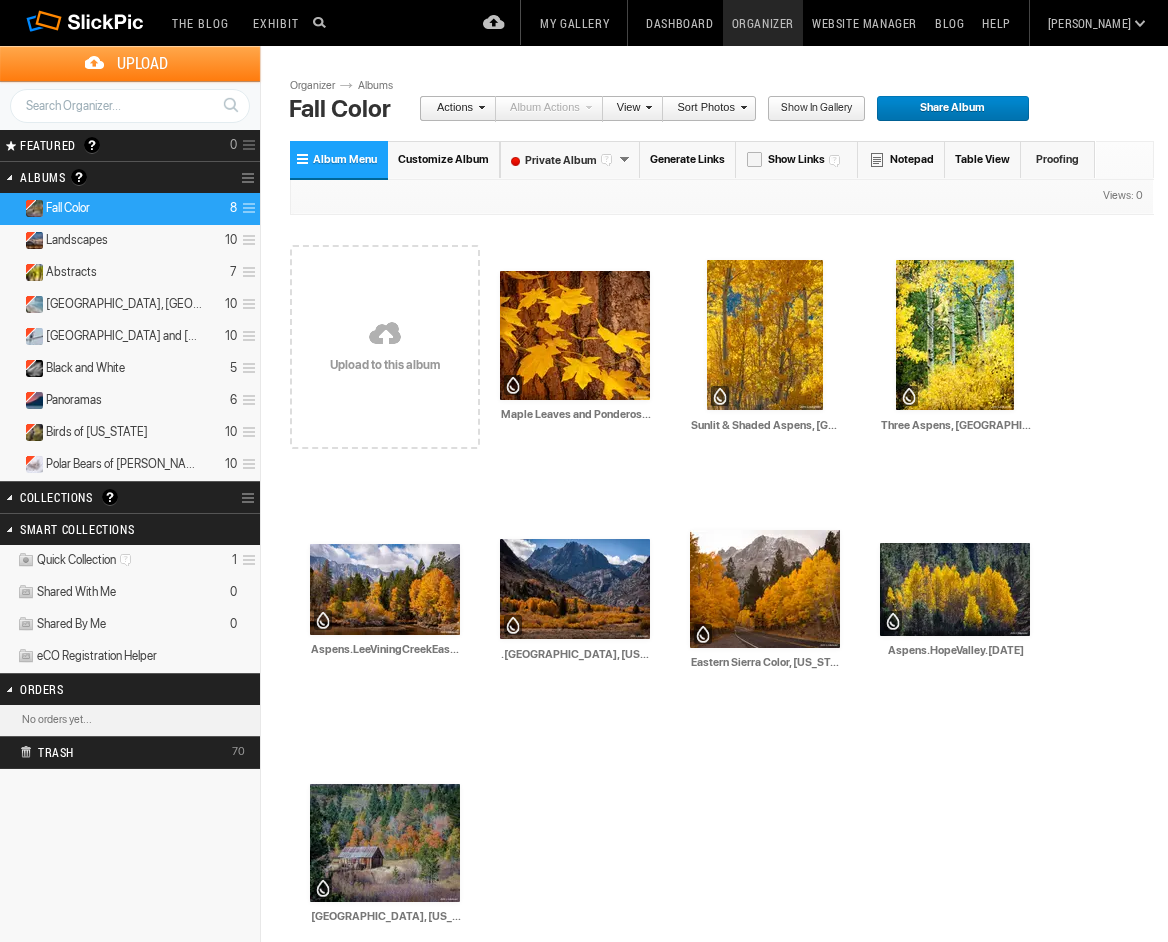 click at bounding box center (385, 335) 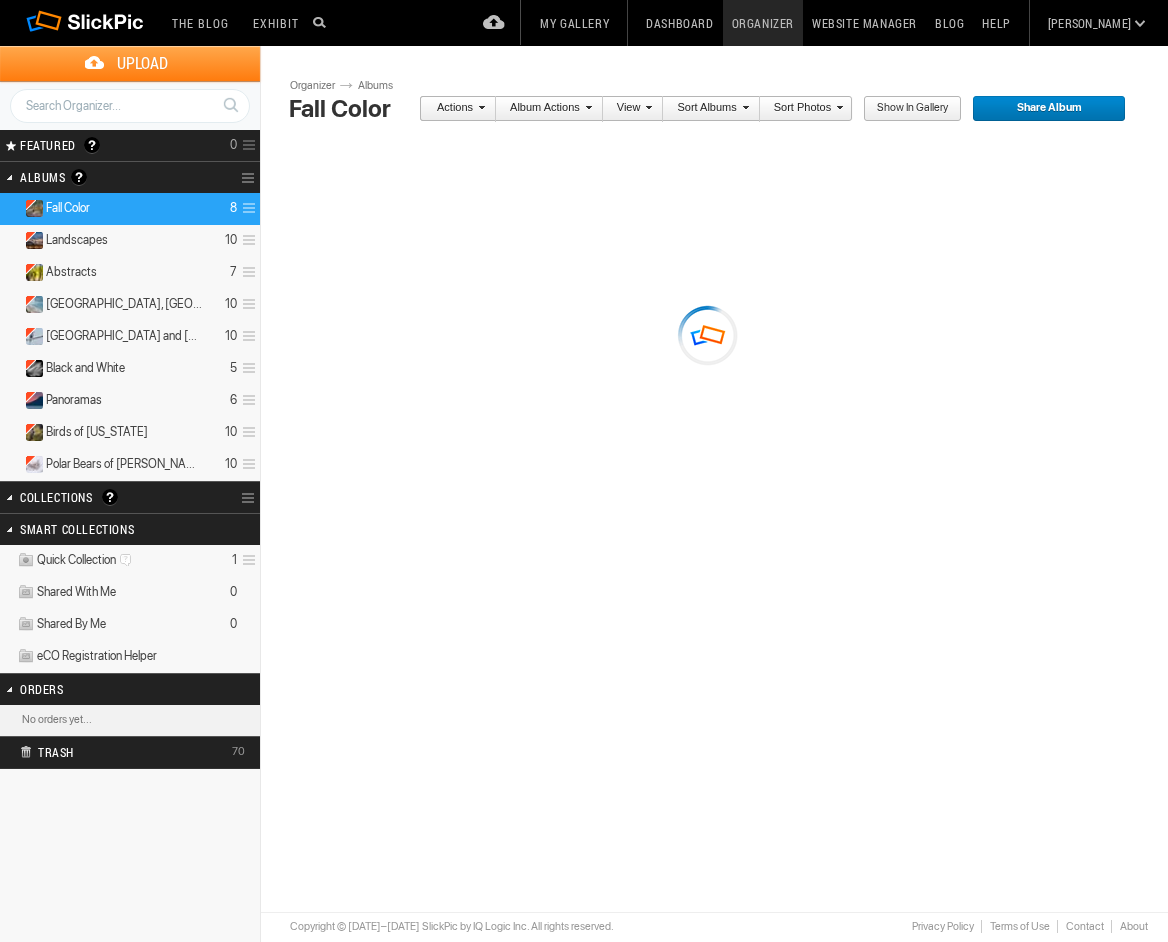 scroll, scrollTop: 0, scrollLeft: 0, axis: both 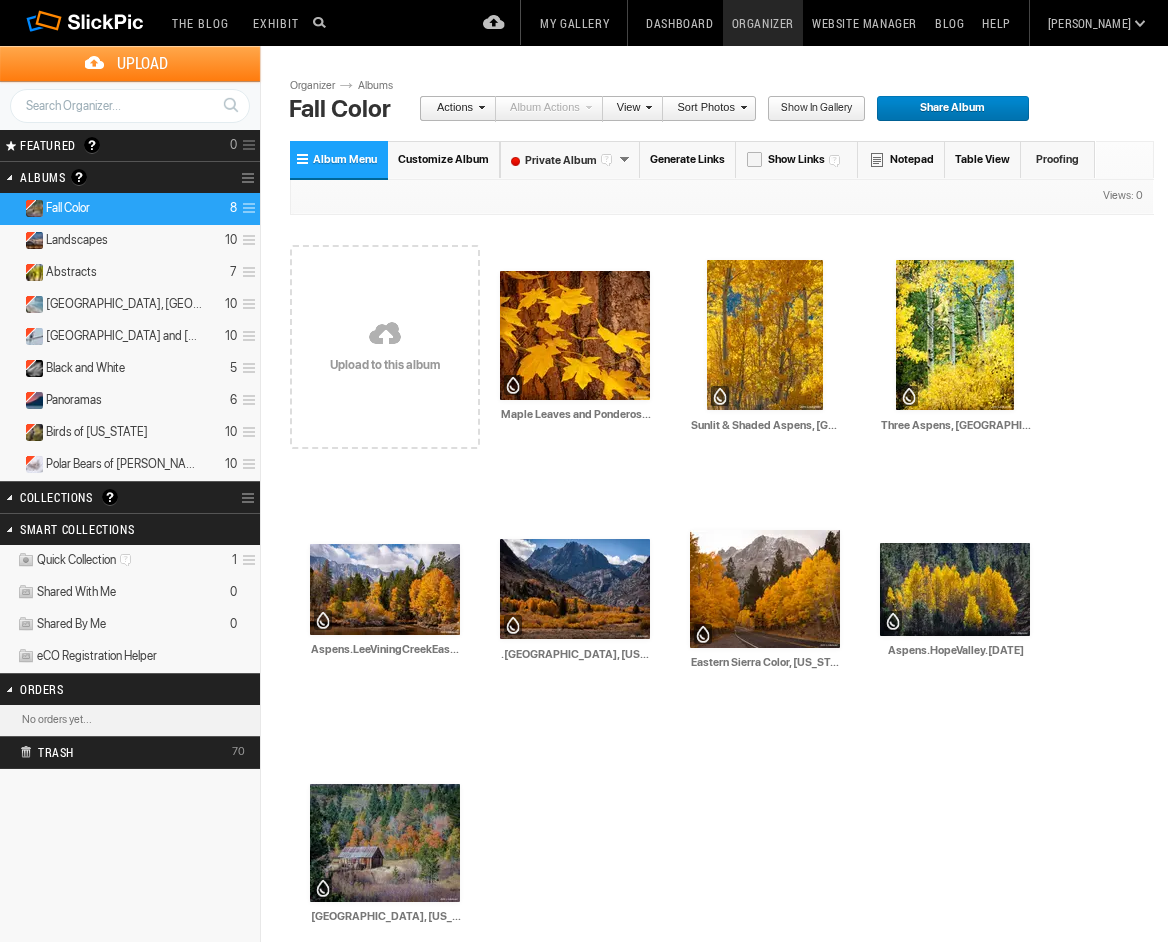 click on "Upload" at bounding box center (142, 63) 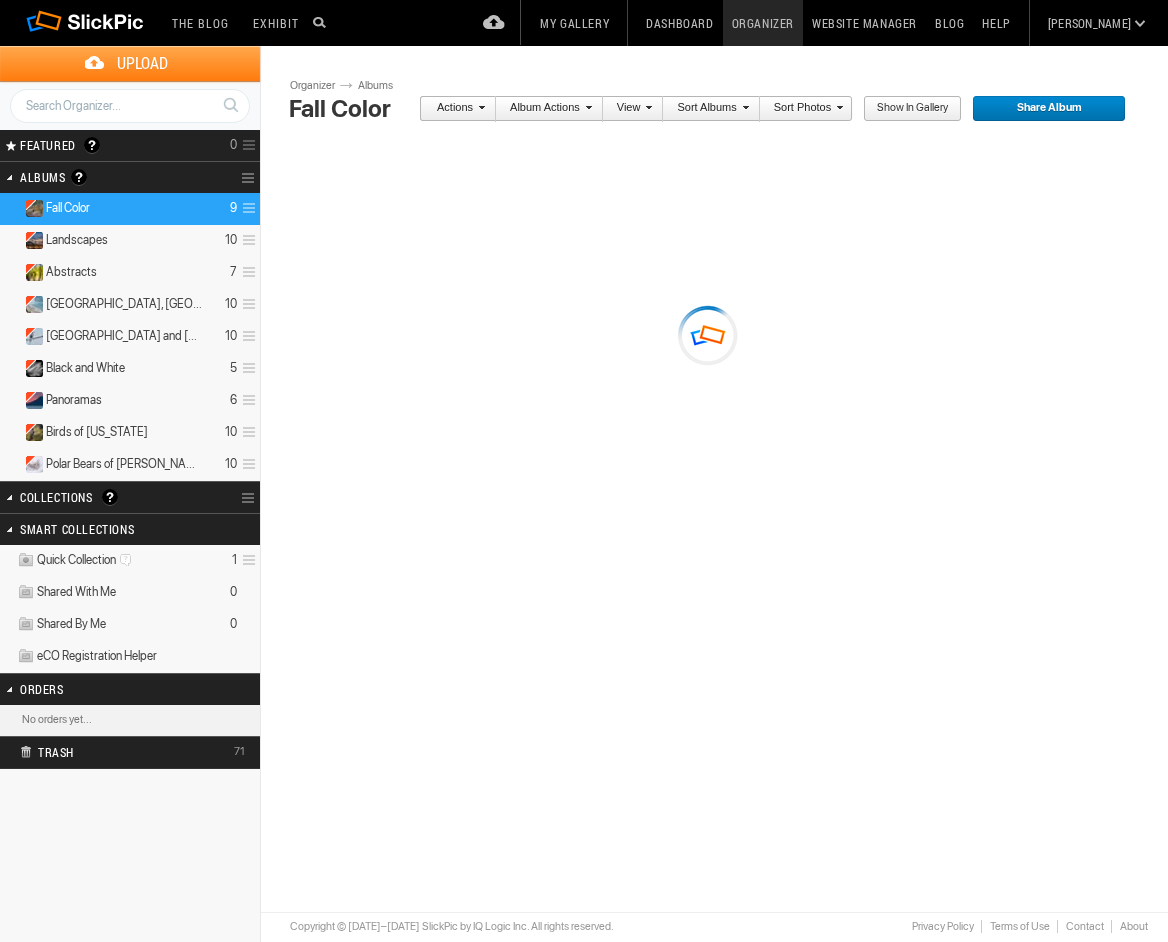 scroll, scrollTop: 0, scrollLeft: 0, axis: both 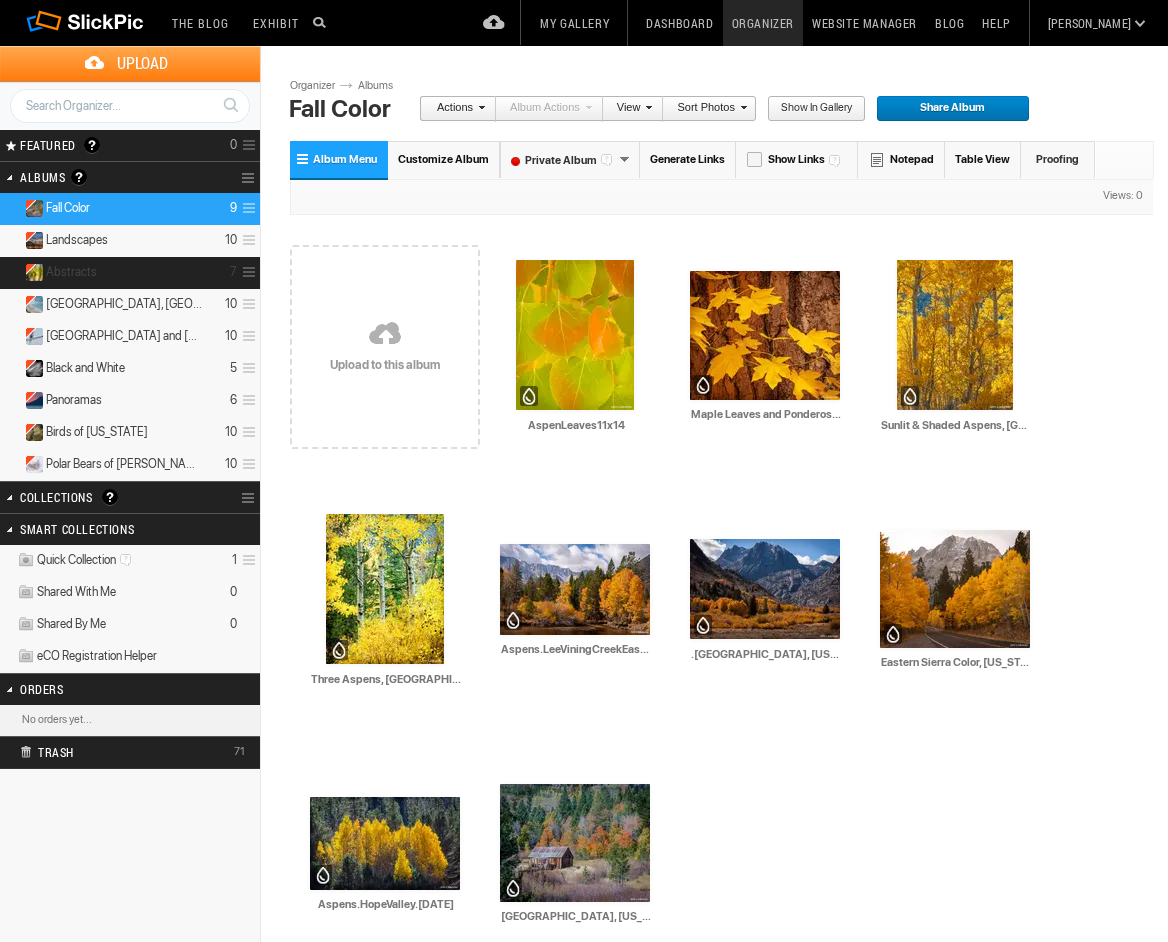 click on "Abstracts
7" at bounding box center [130, 273] 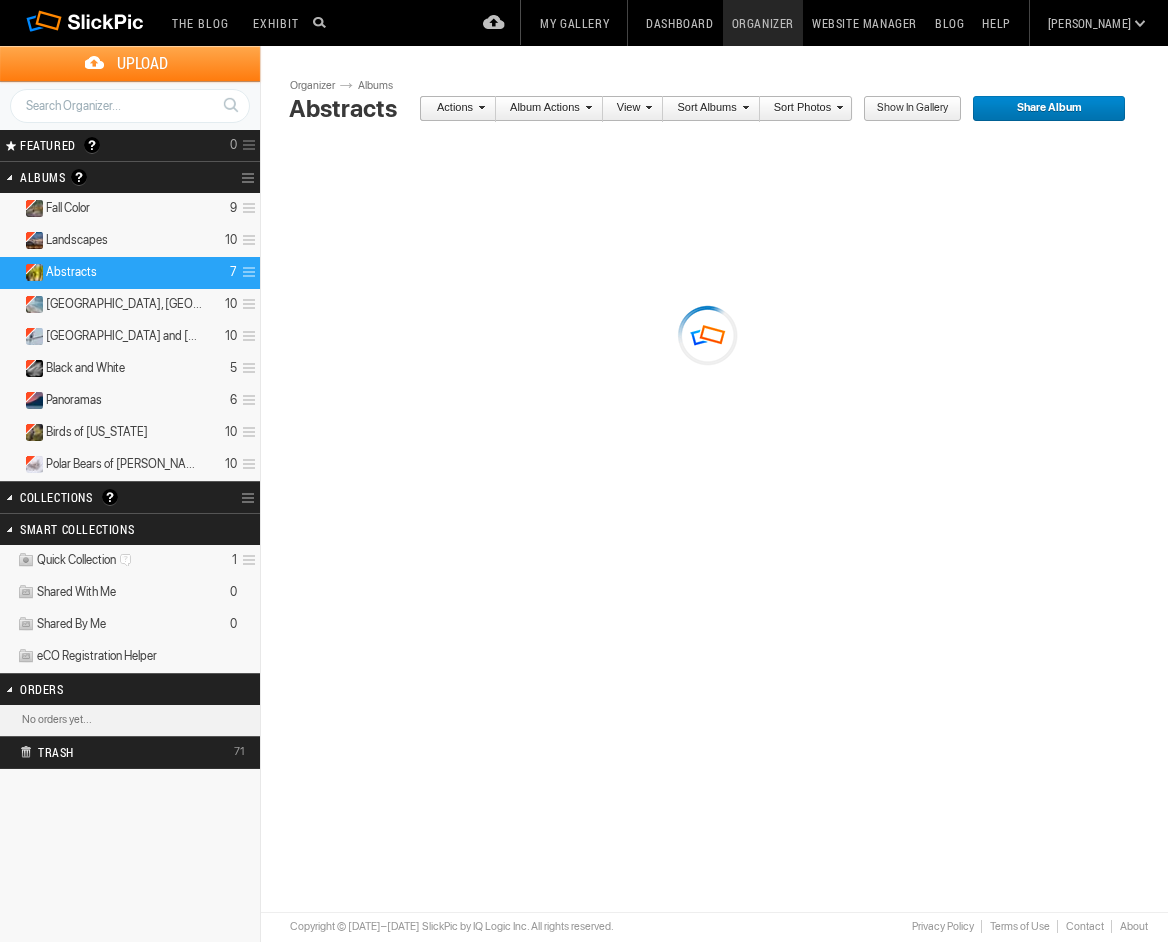 scroll, scrollTop: 0, scrollLeft: 0, axis: both 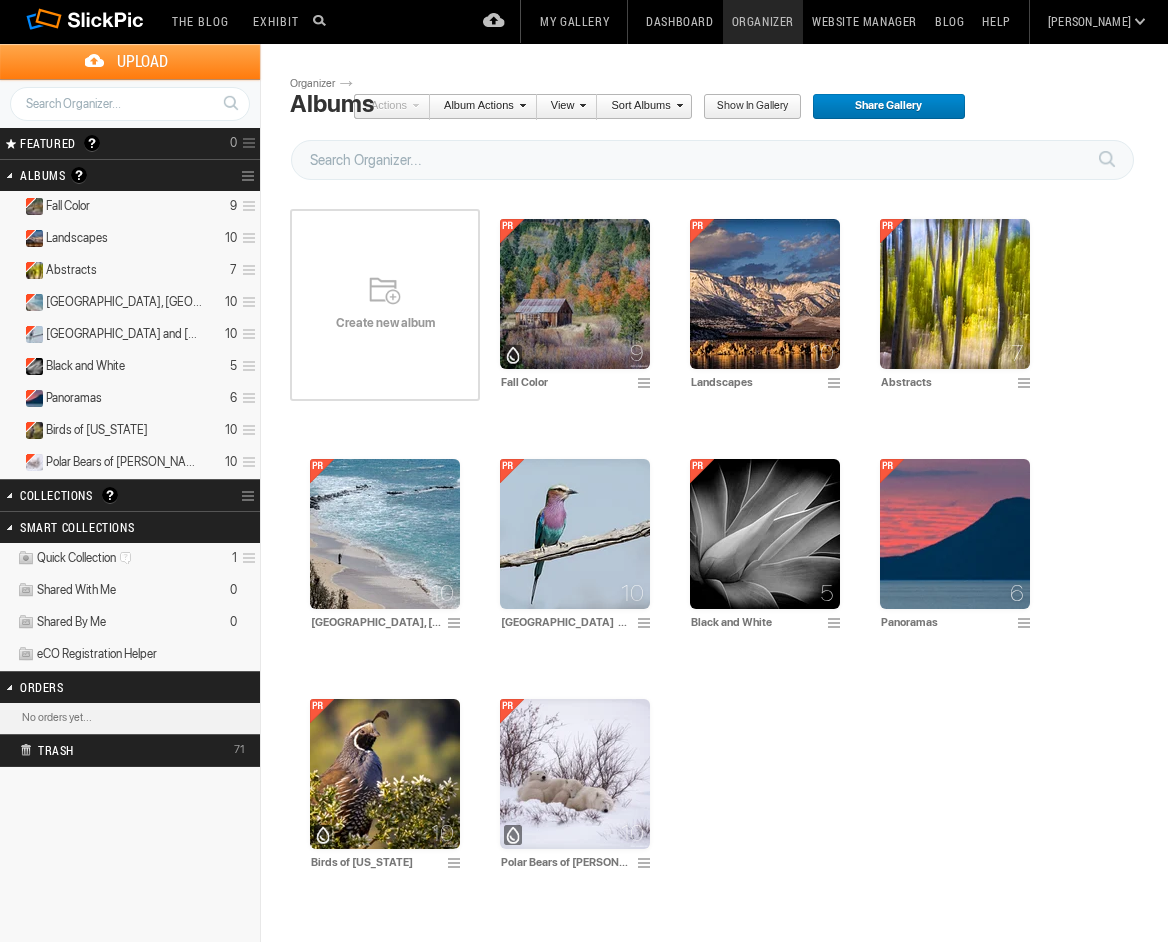 click on "Create new album" at bounding box center (385, 323) 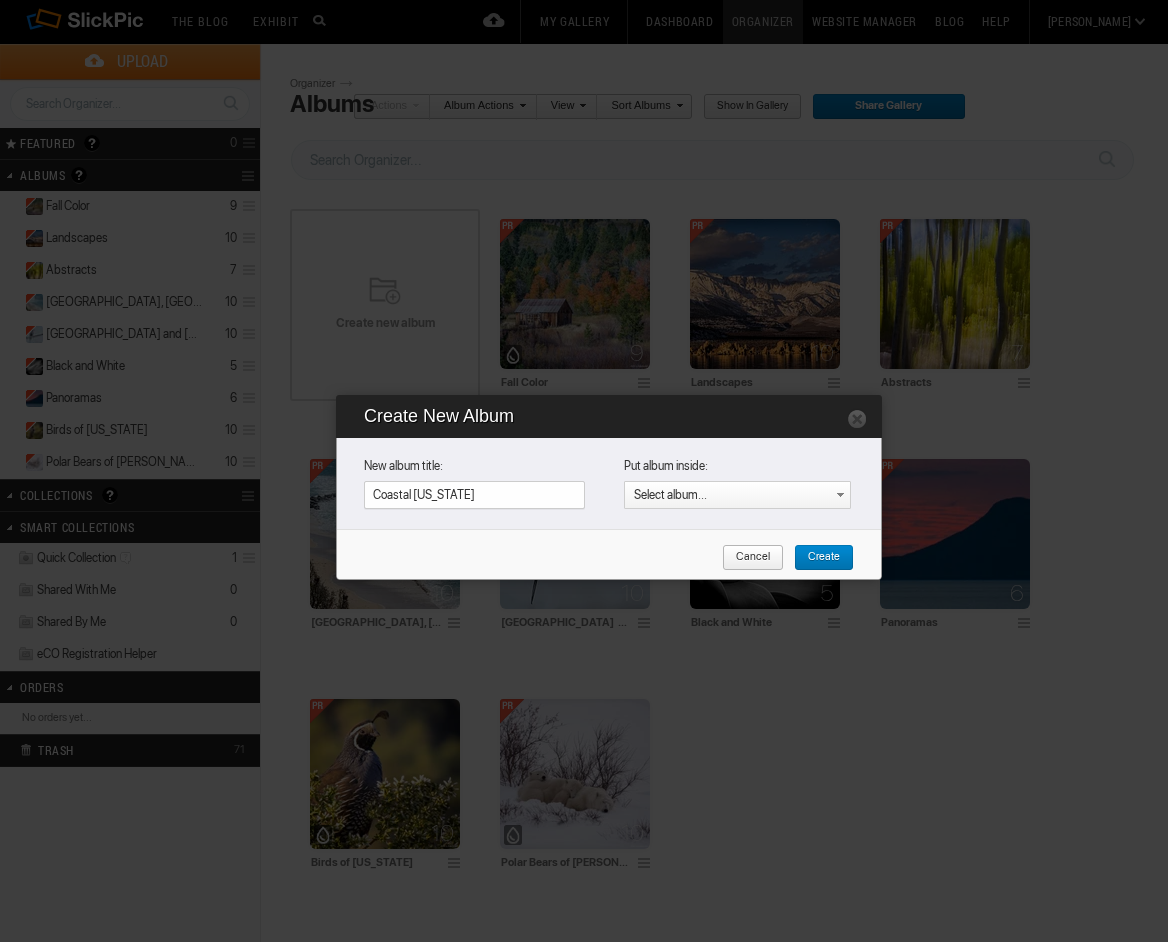 type on "Coastal [US_STATE]" 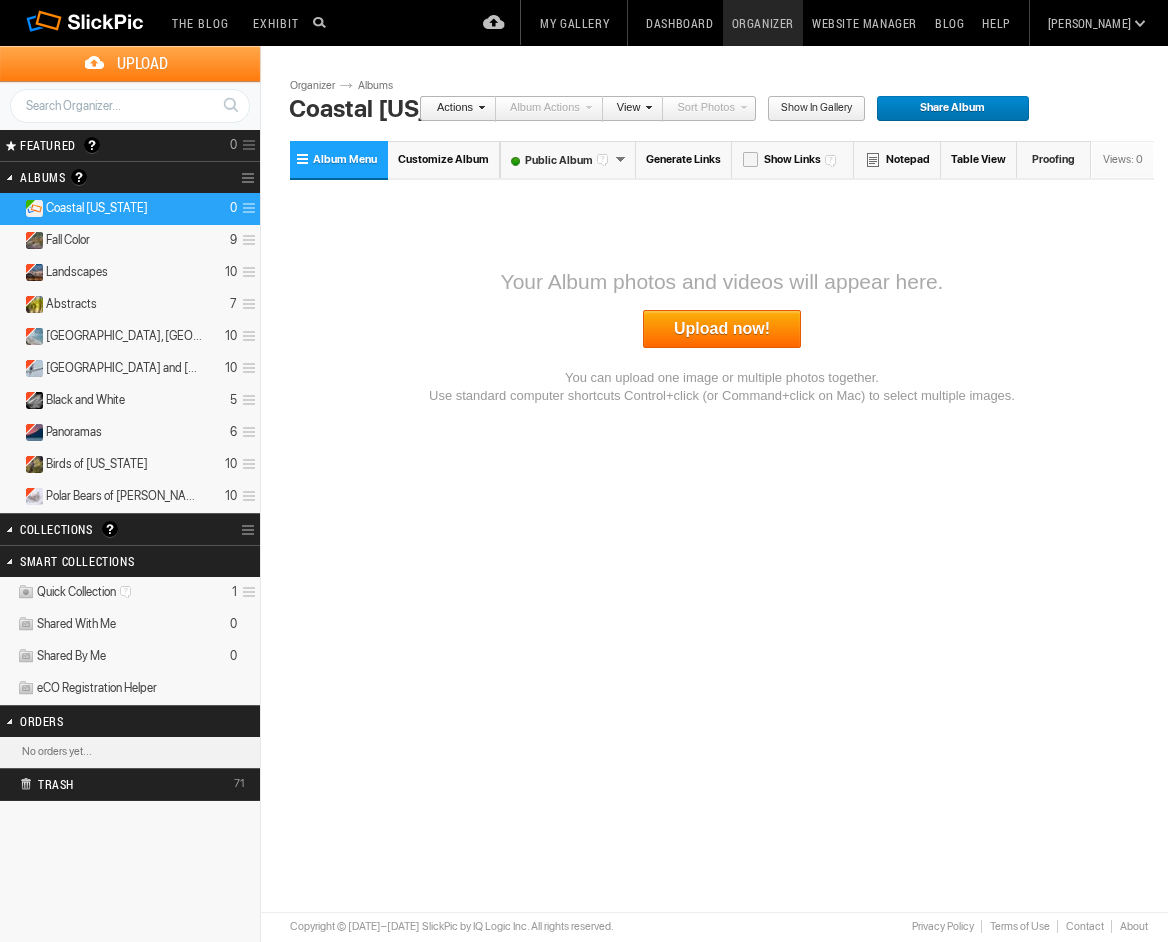 scroll, scrollTop: 0, scrollLeft: 0, axis: both 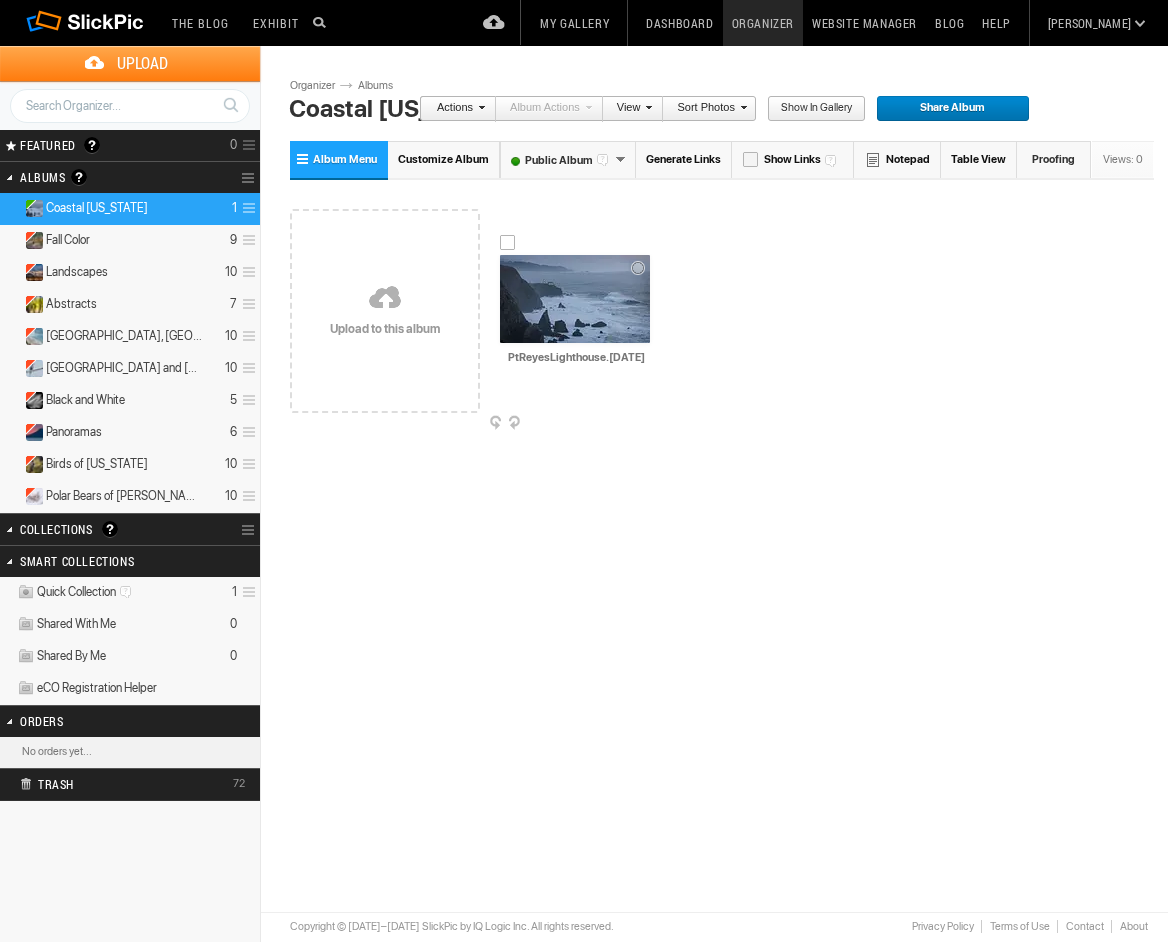 click at bounding box center [575, 299] 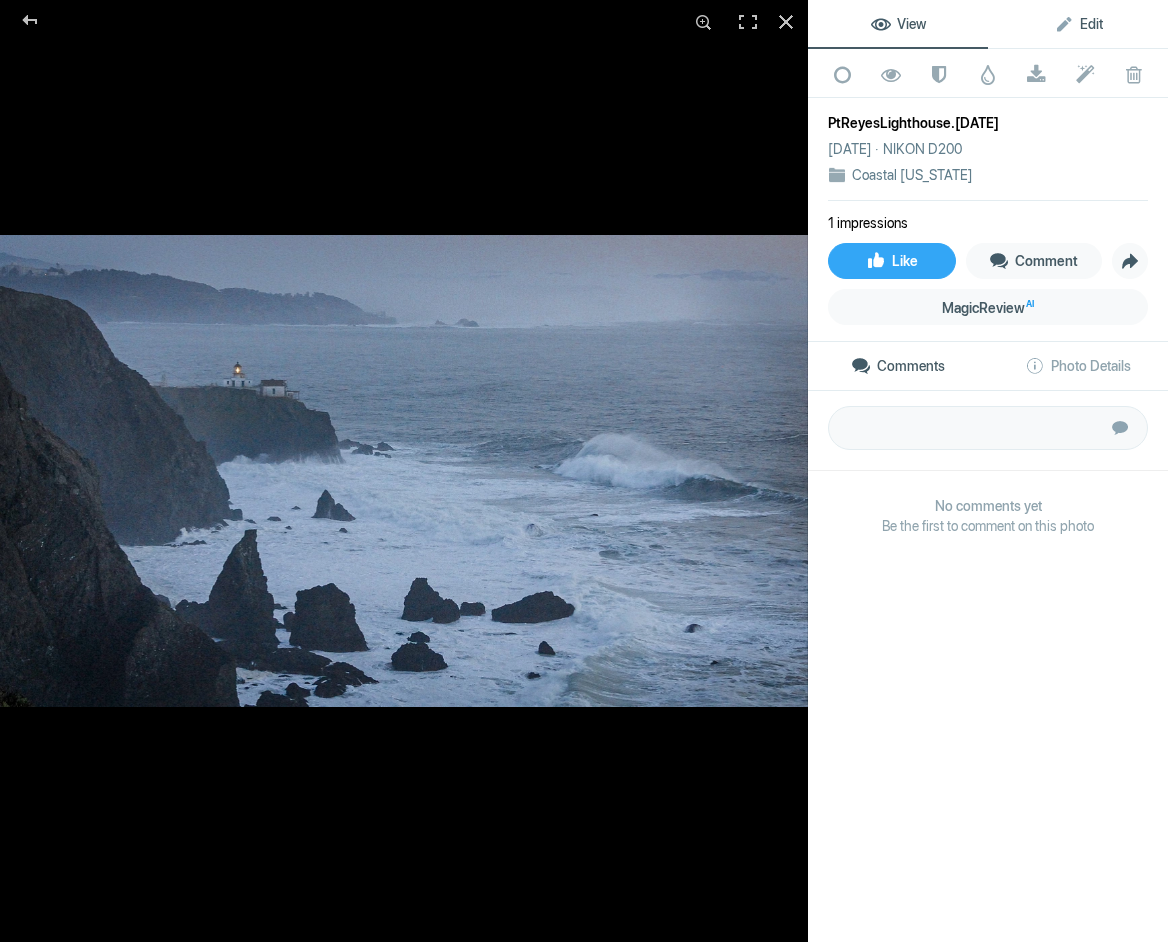 click on "Edit" 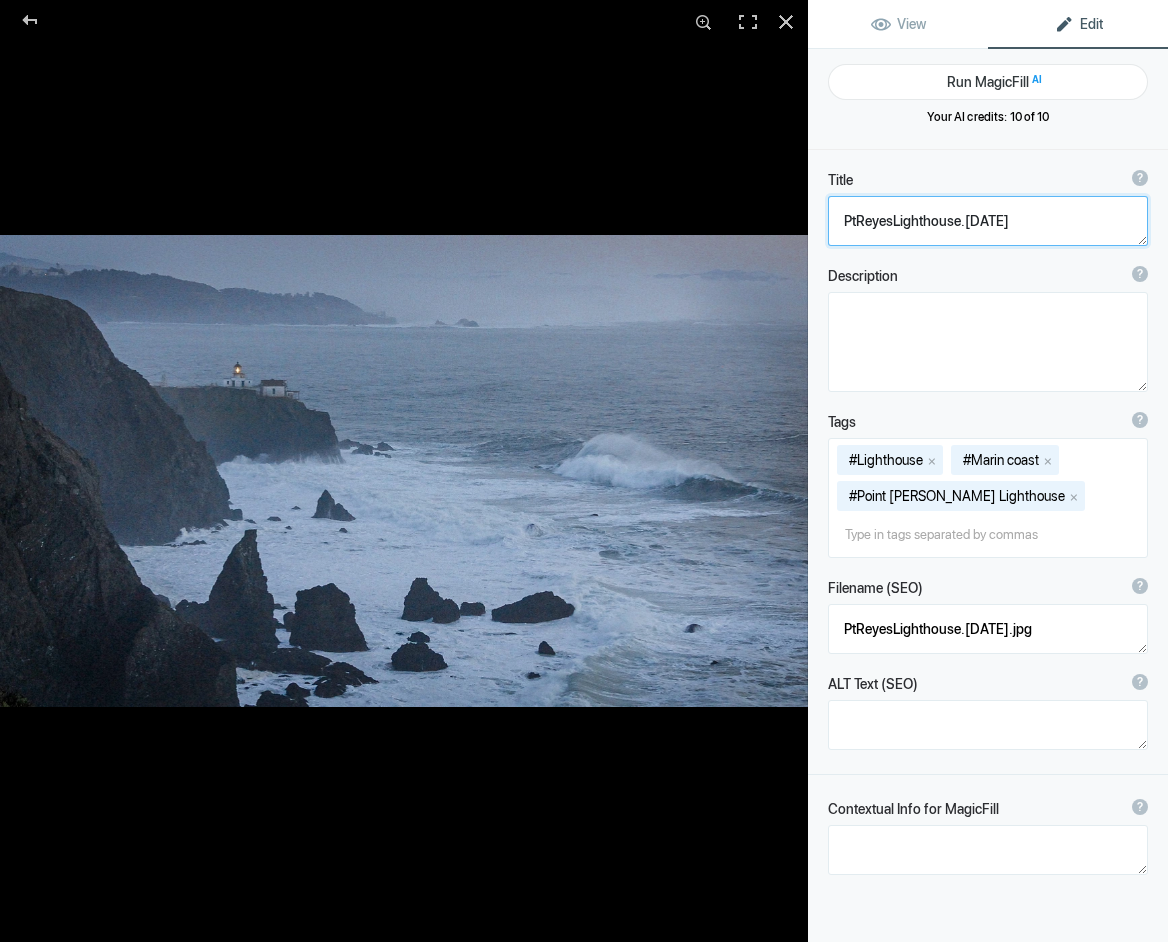 click 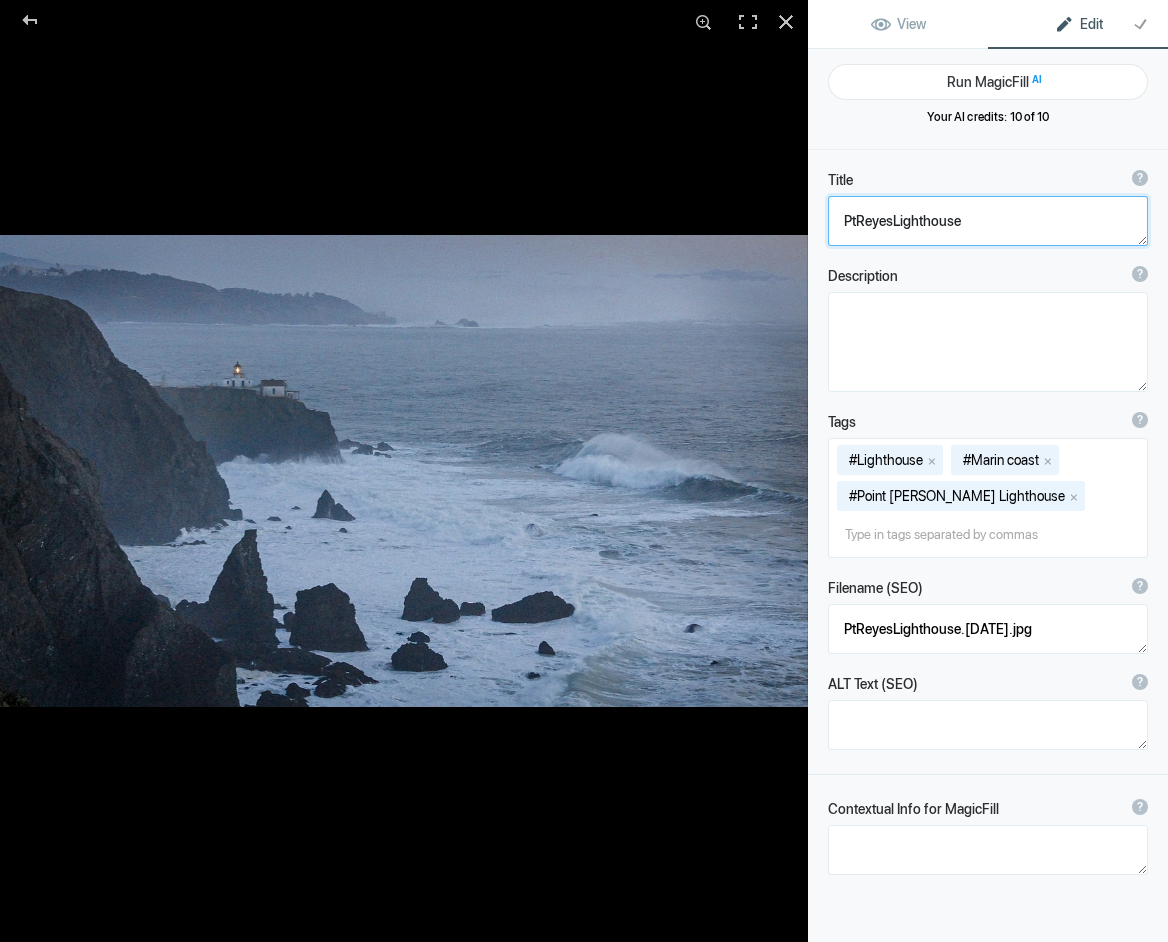 click 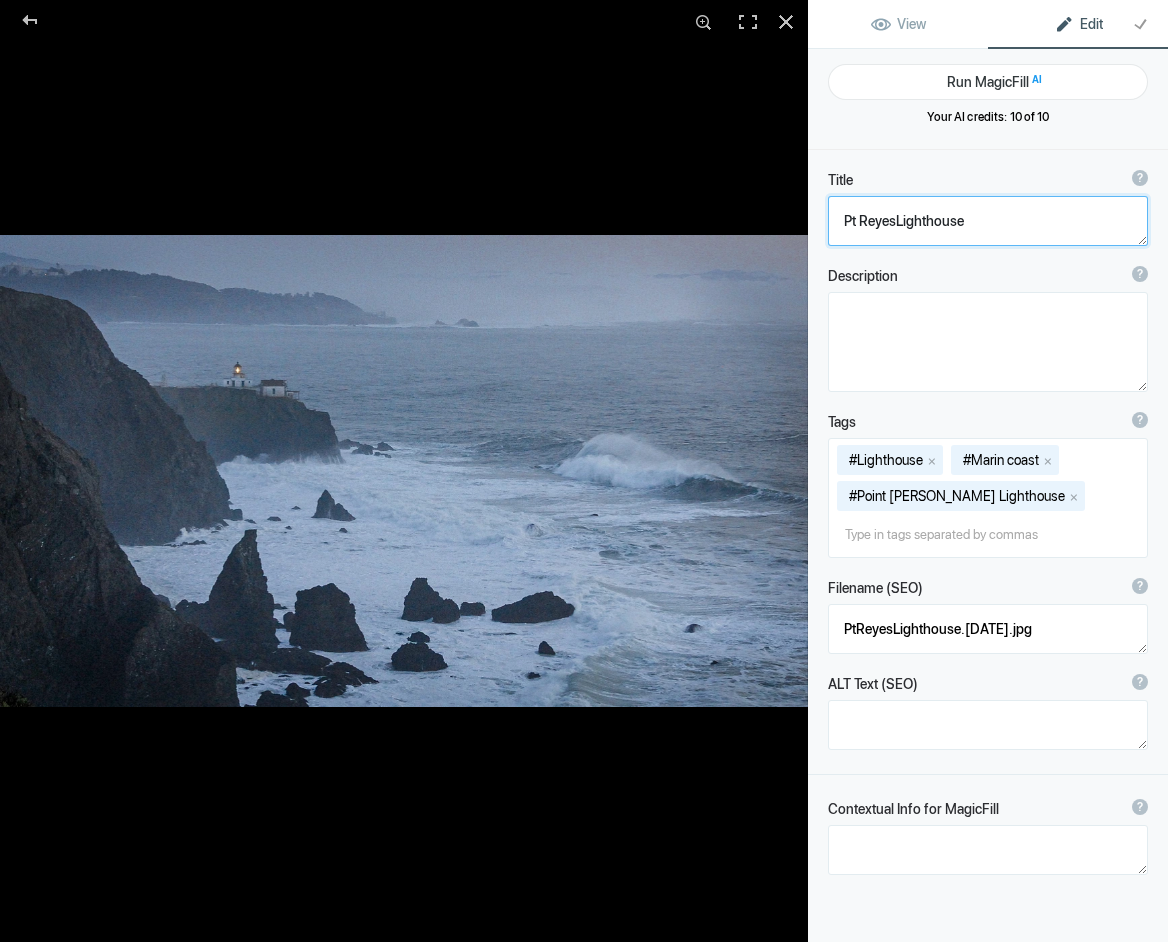 drag, startPoint x: 966, startPoint y: 224, endPoint x: 996, endPoint y: 228, distance: 30.265491 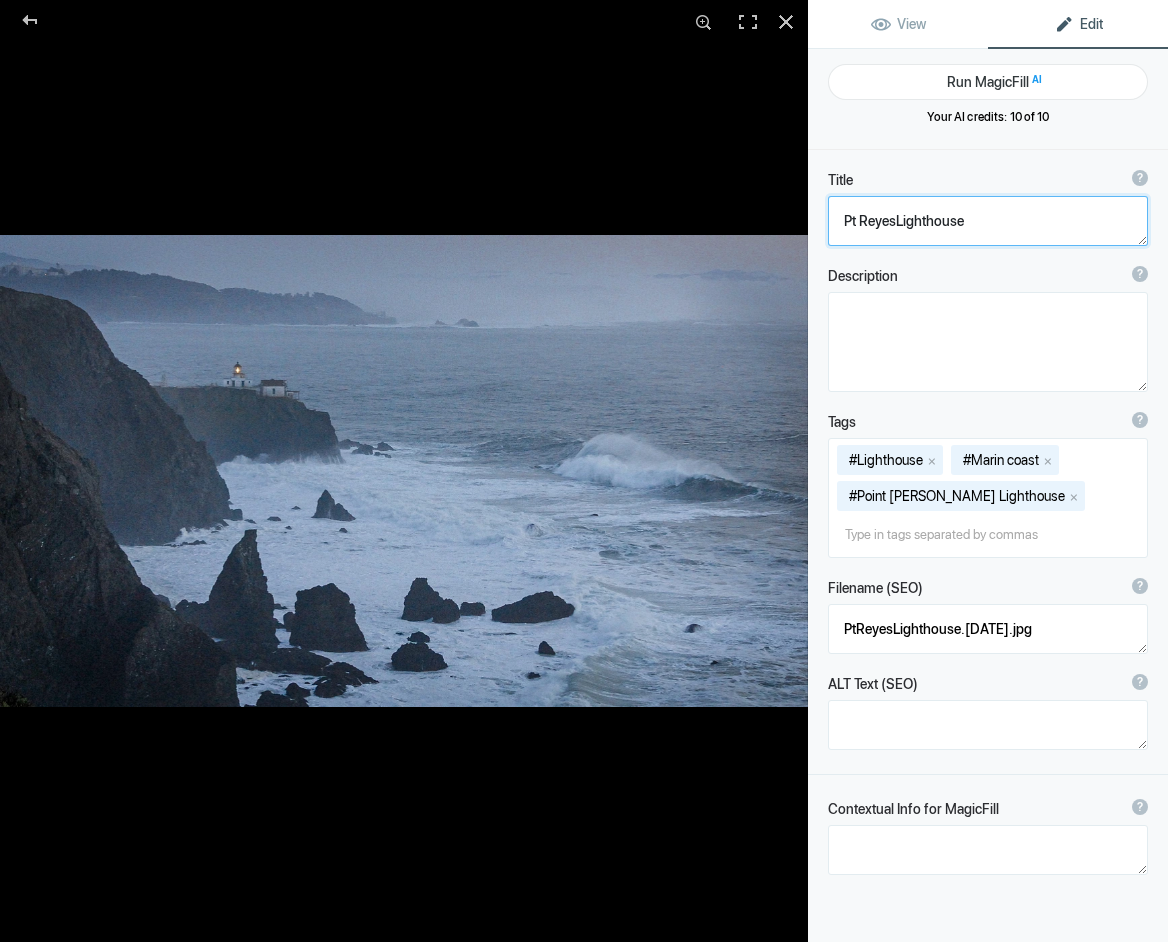 click 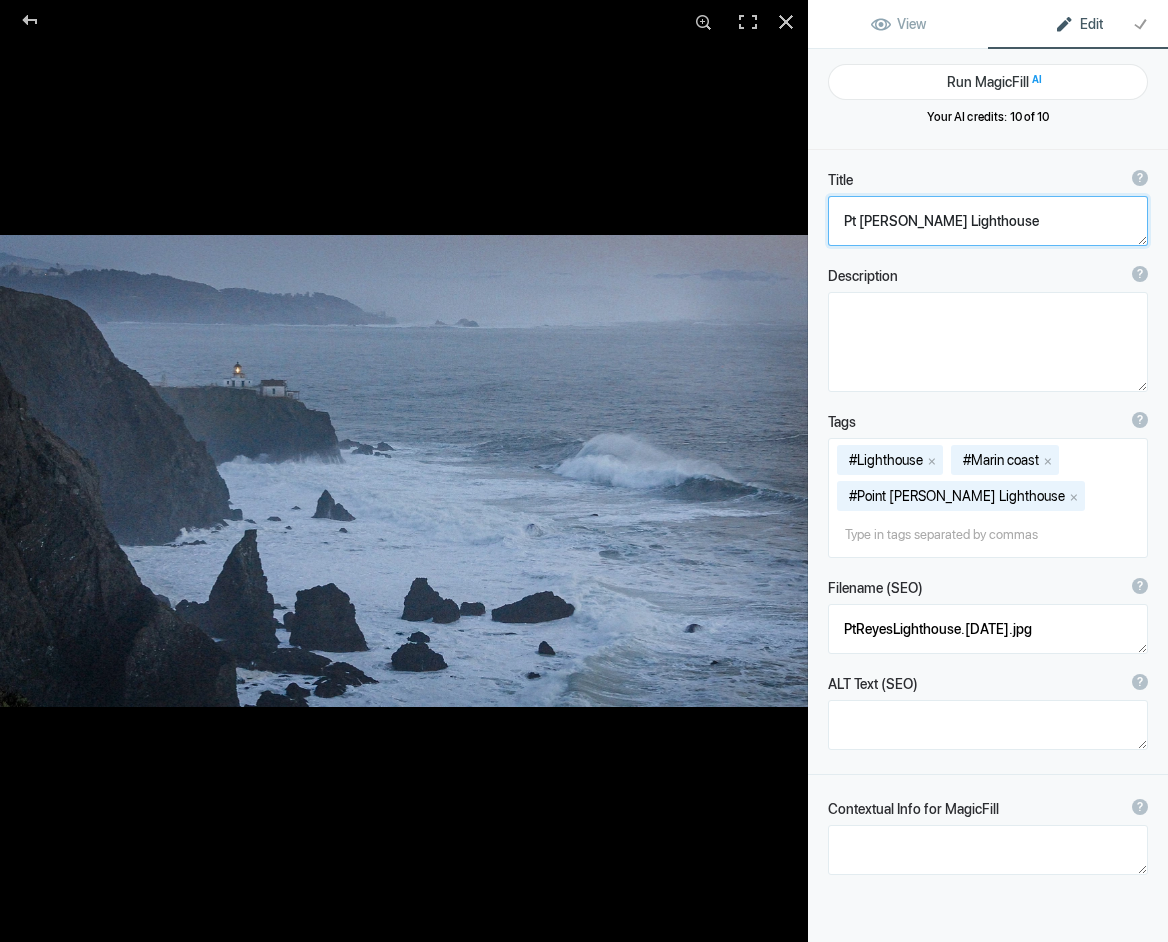 click 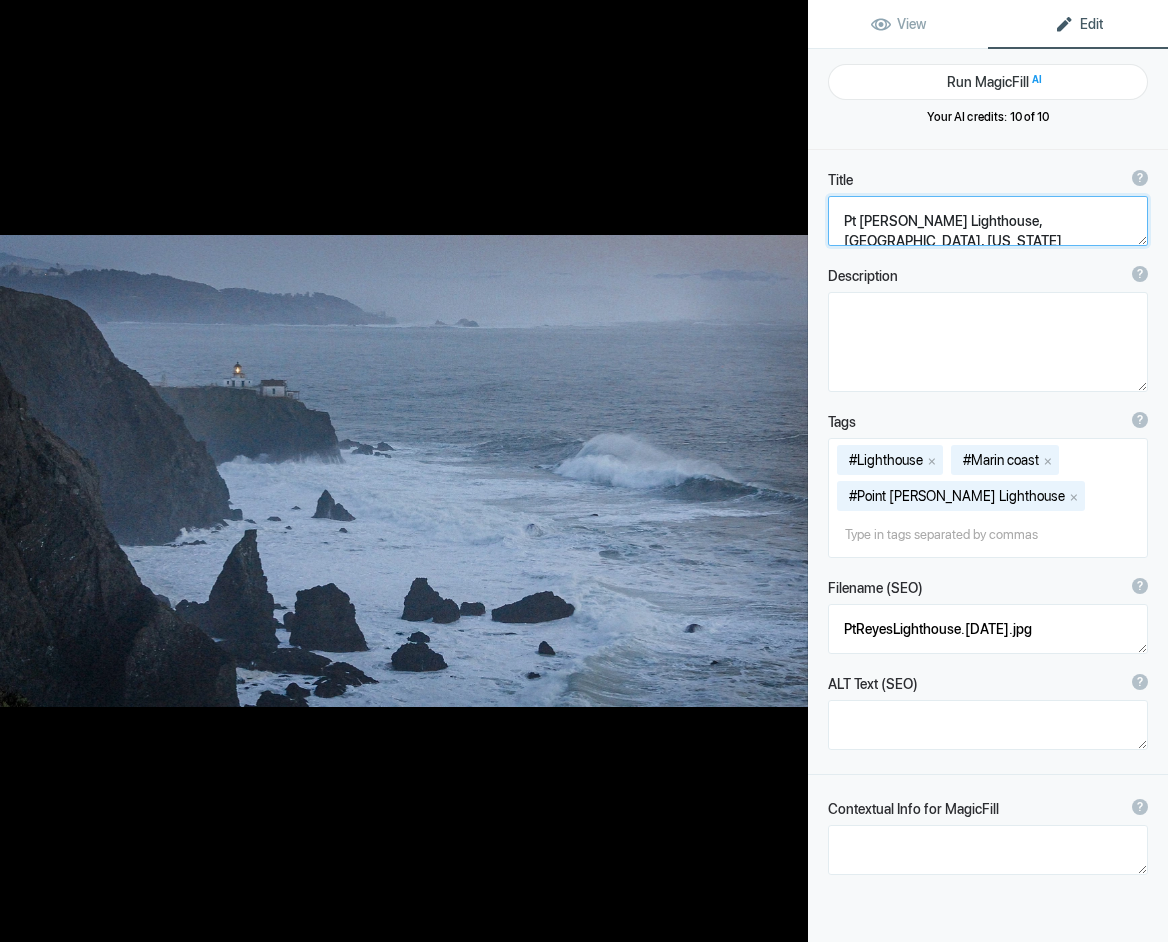 drag, startPoint x: 983, startPoint y: 224, endPoint x: 1010, endPoint y: 224, distance: 27 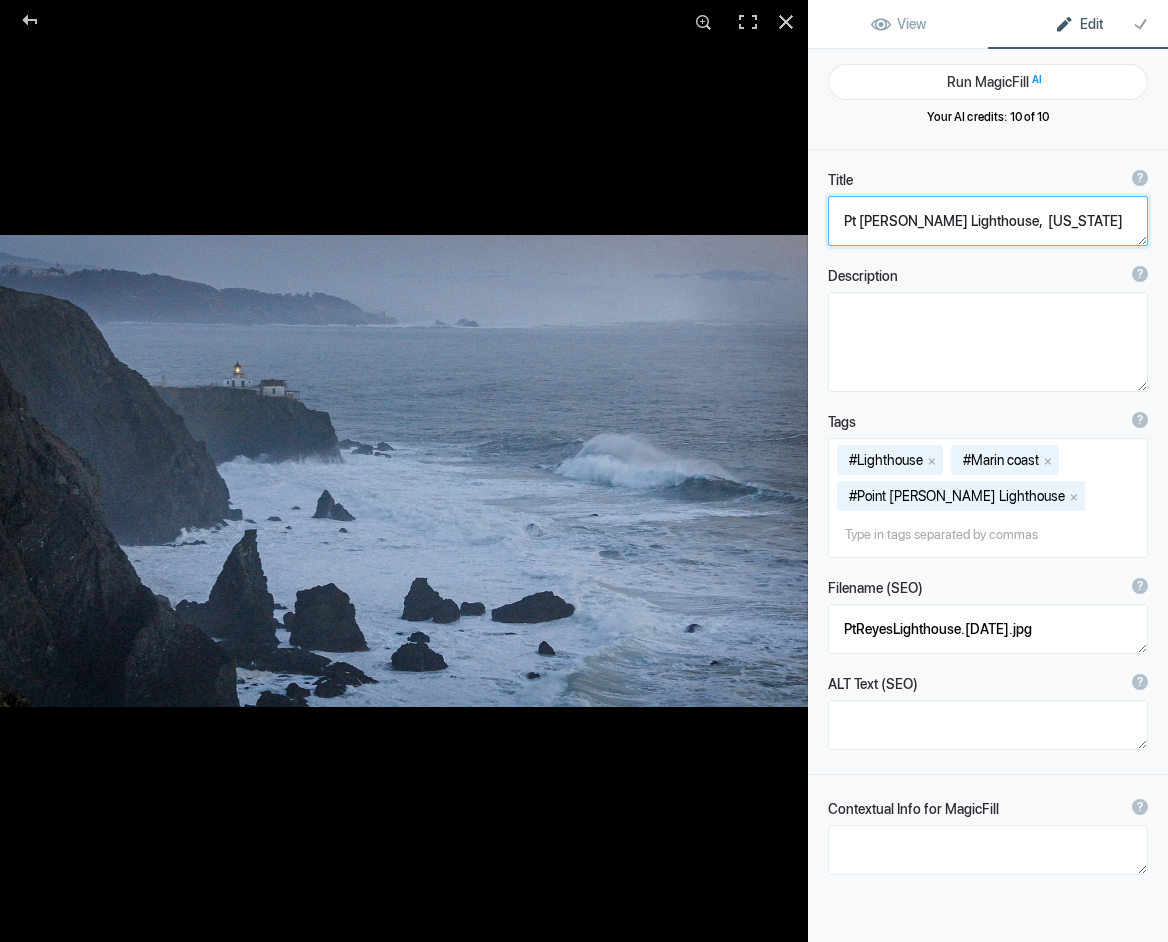 type on "Pt [PERSON_NAME] Lighthouse, [US_STATE]" 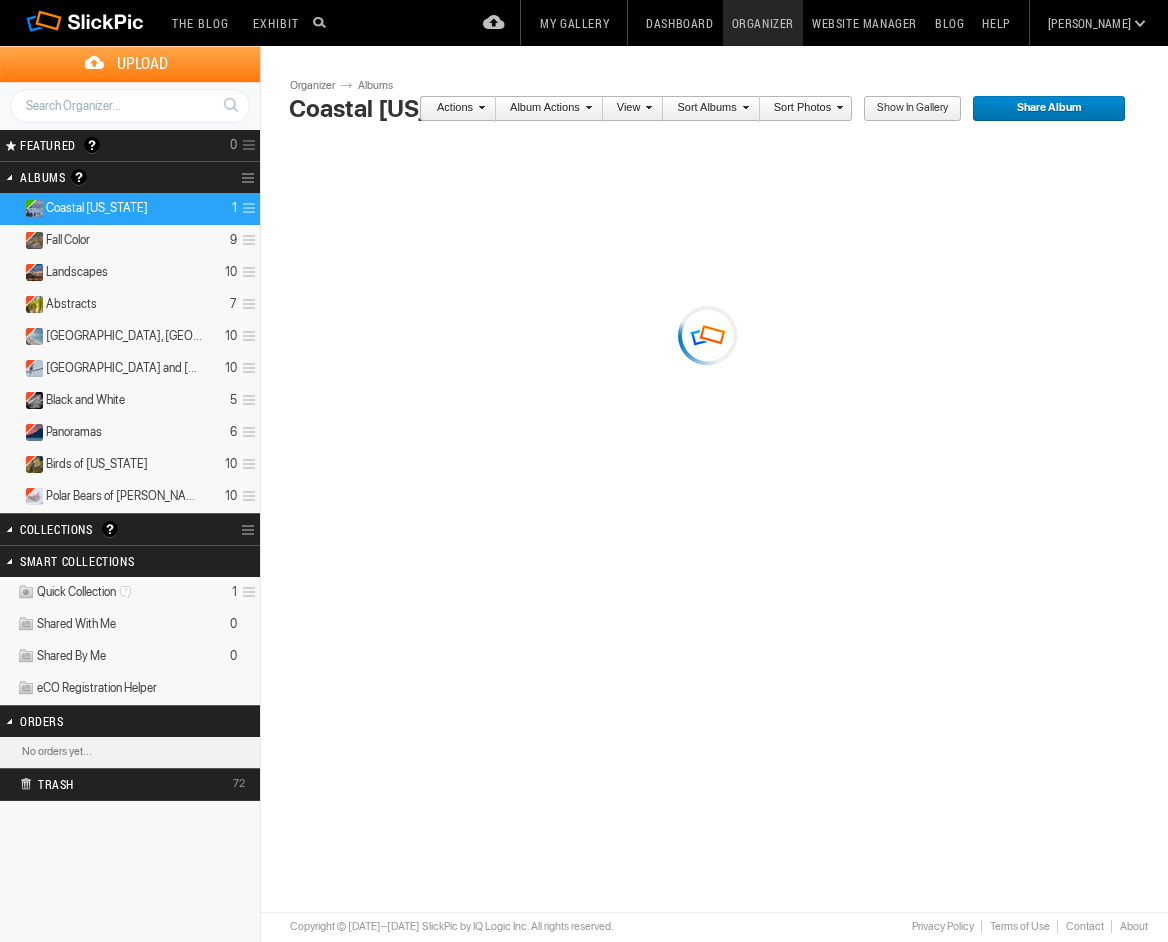 scroll, scrollTop: 0, scrollLeft: 0, axis: both 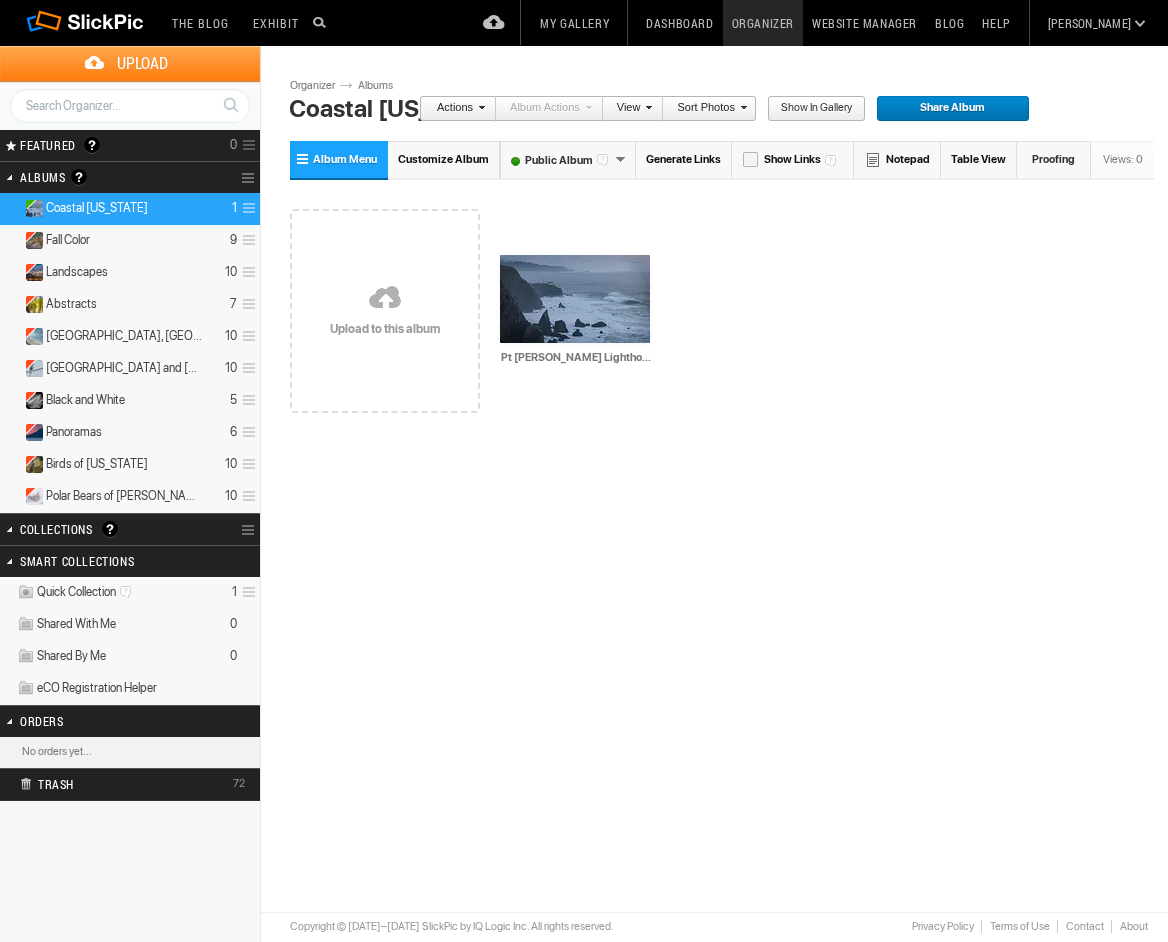 click on "Upload" at bounding box center (142, 63) 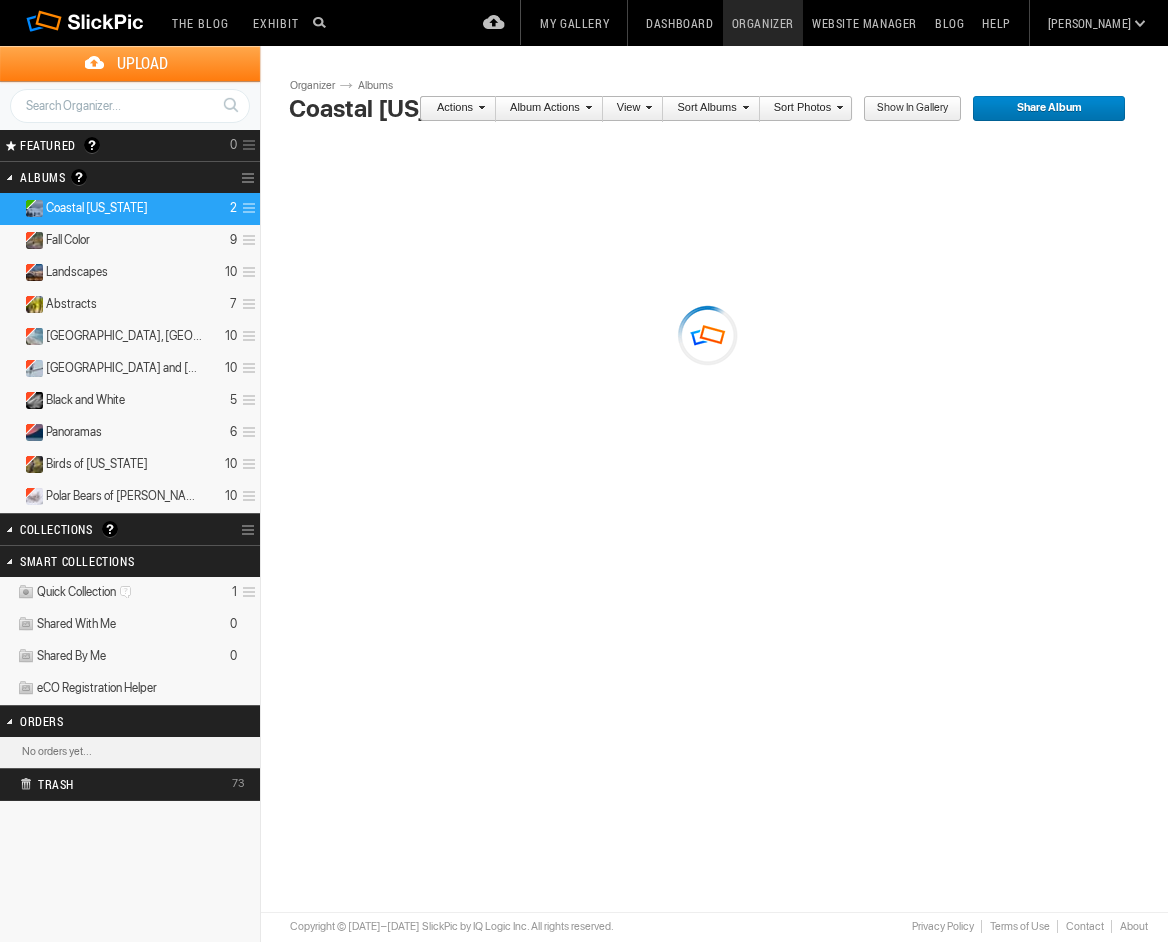 scroll, scrollTop: 0, scrollLeft: 0, axis: both 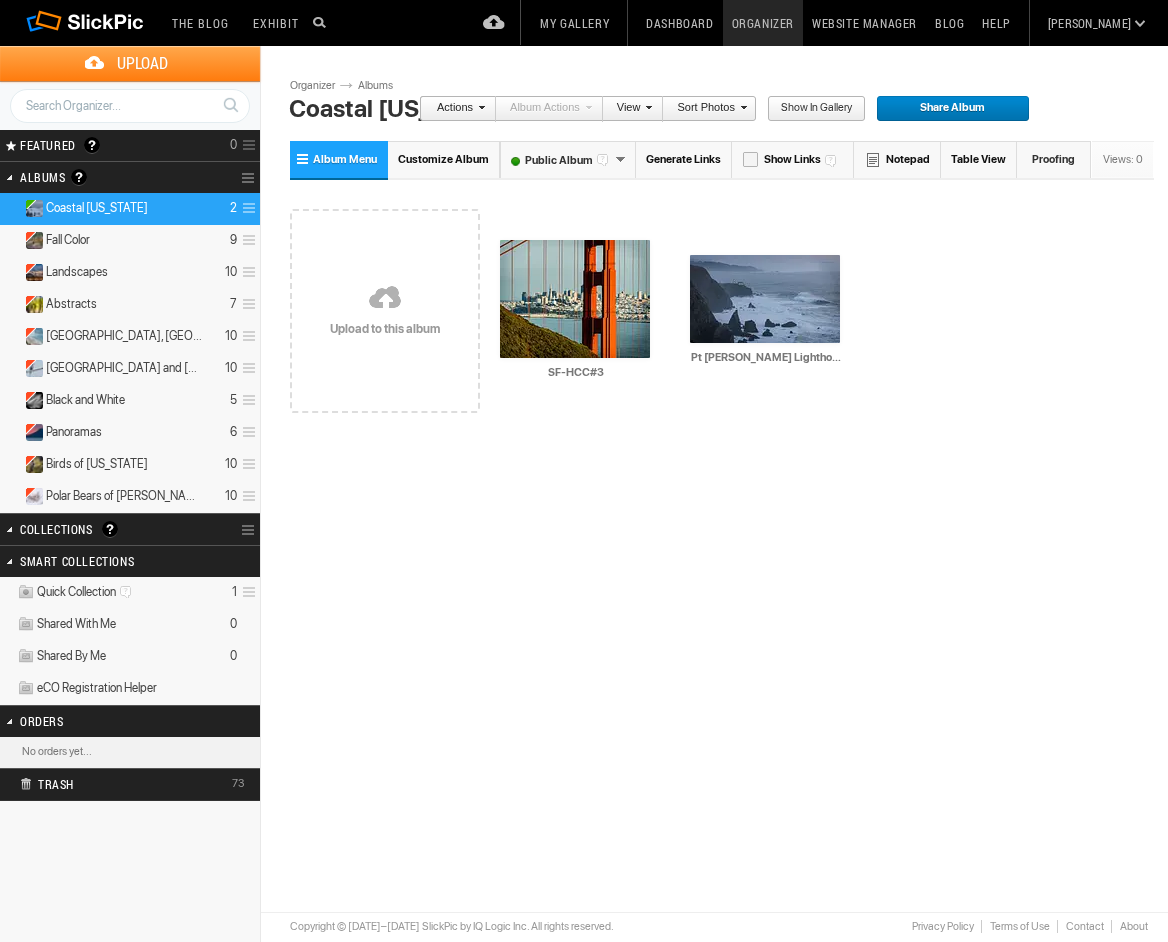 click on "Sign Out" at bounding box center (1087, -20) 